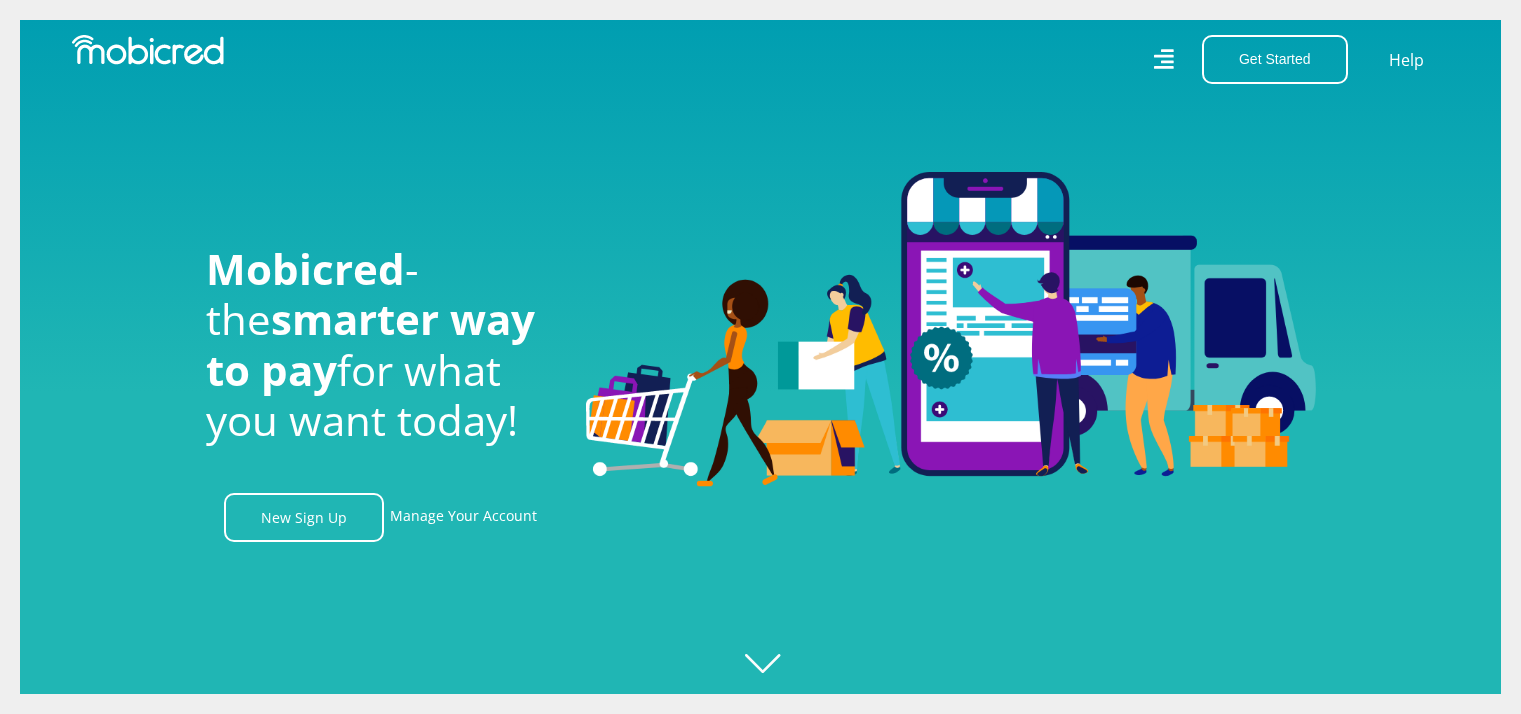 scroll, scrollTop: 0, scrollLeft: 0, axis: both 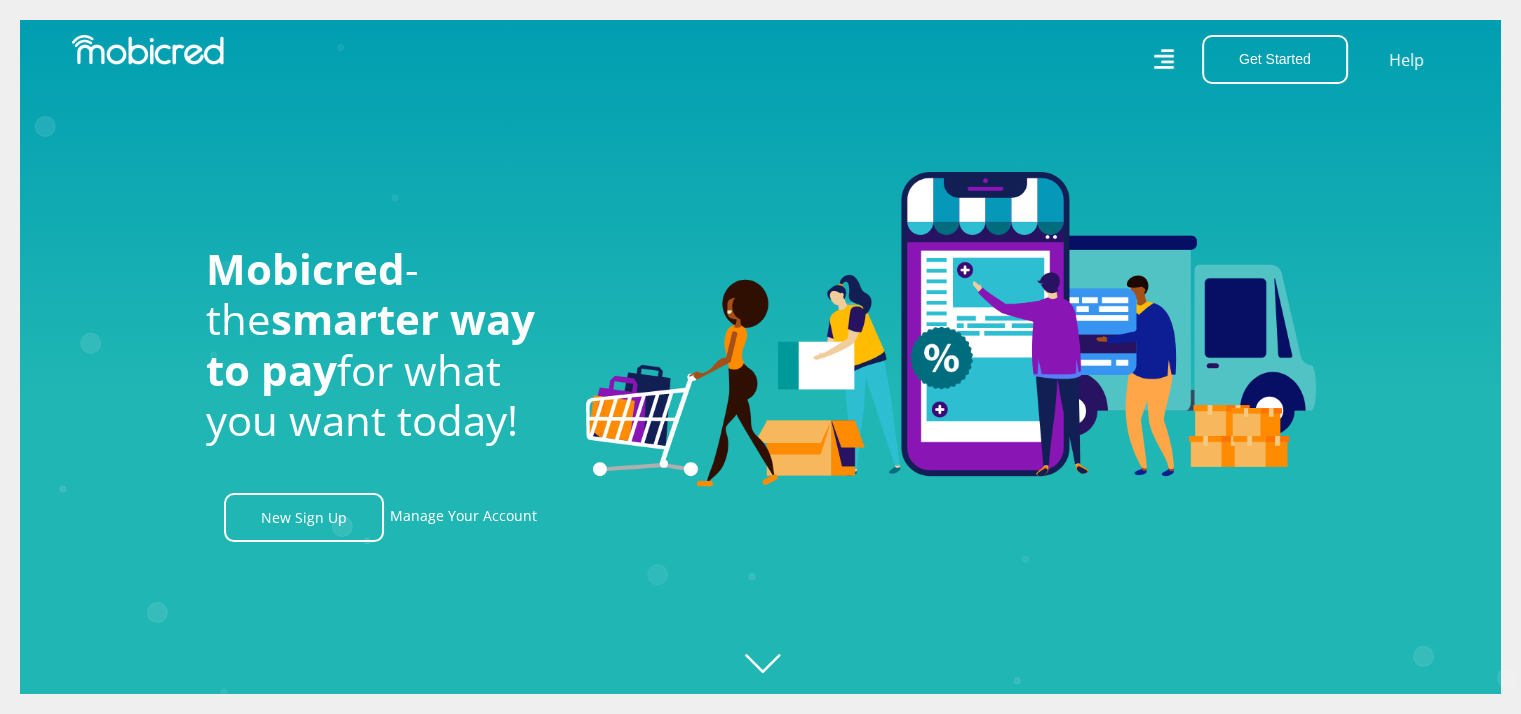 click 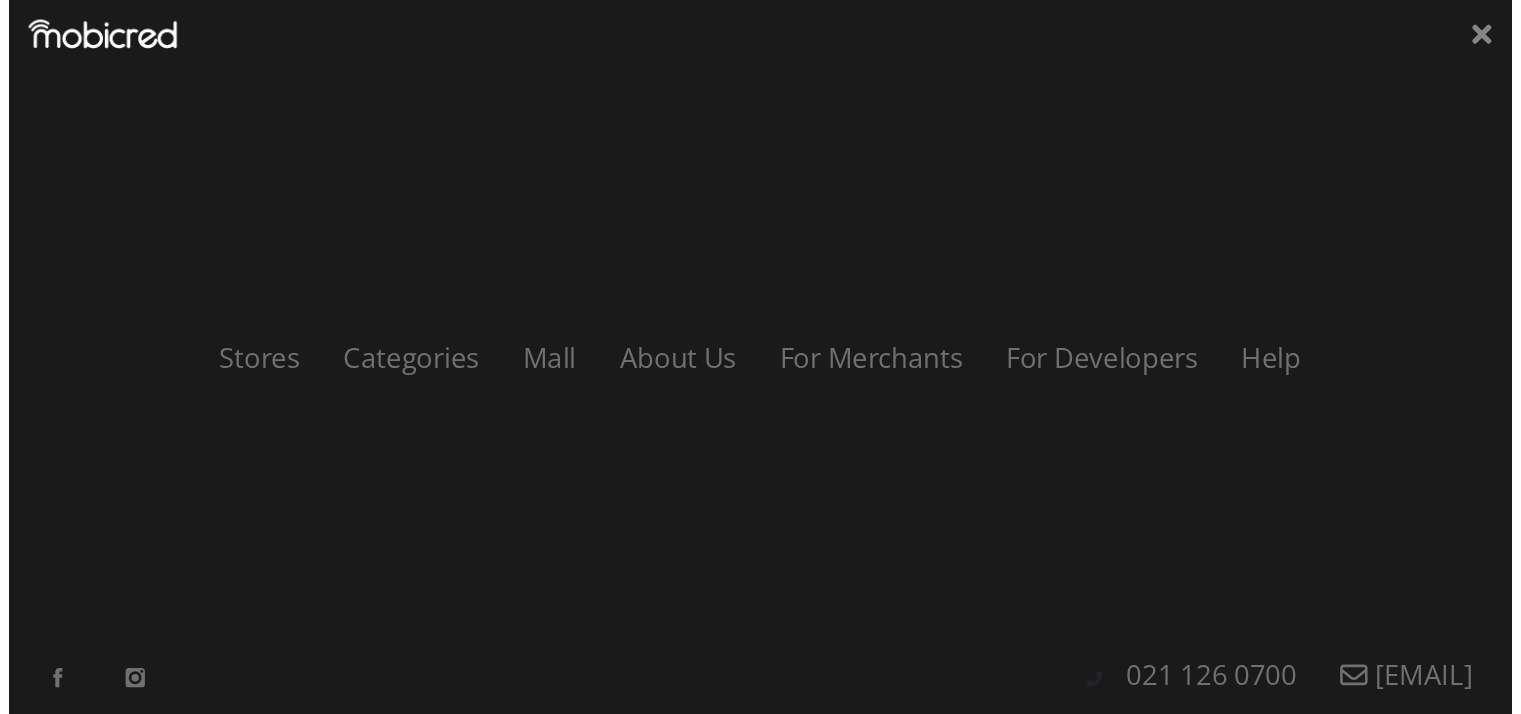 scroll, scrollTop: 0, scrollLeft: 0, axis: both 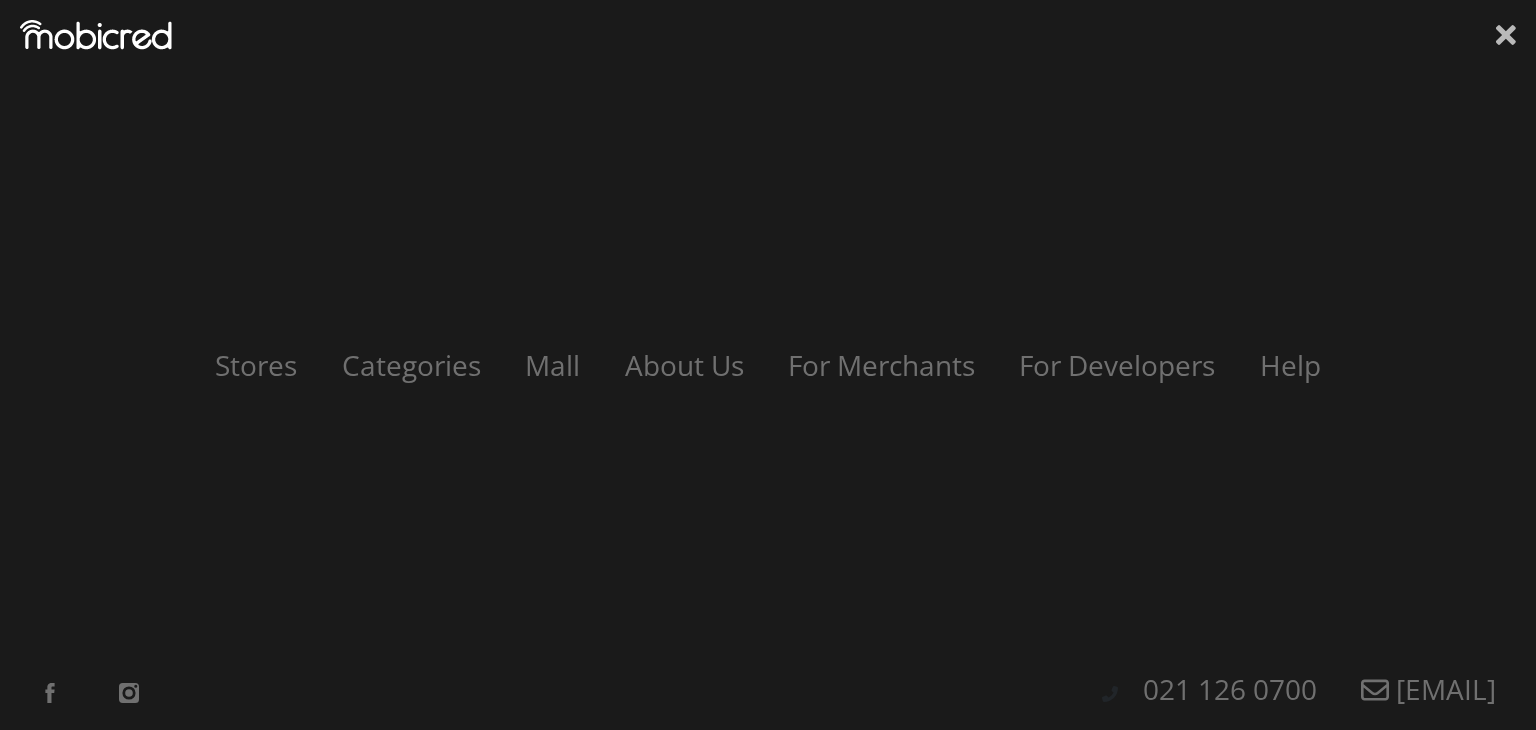 click 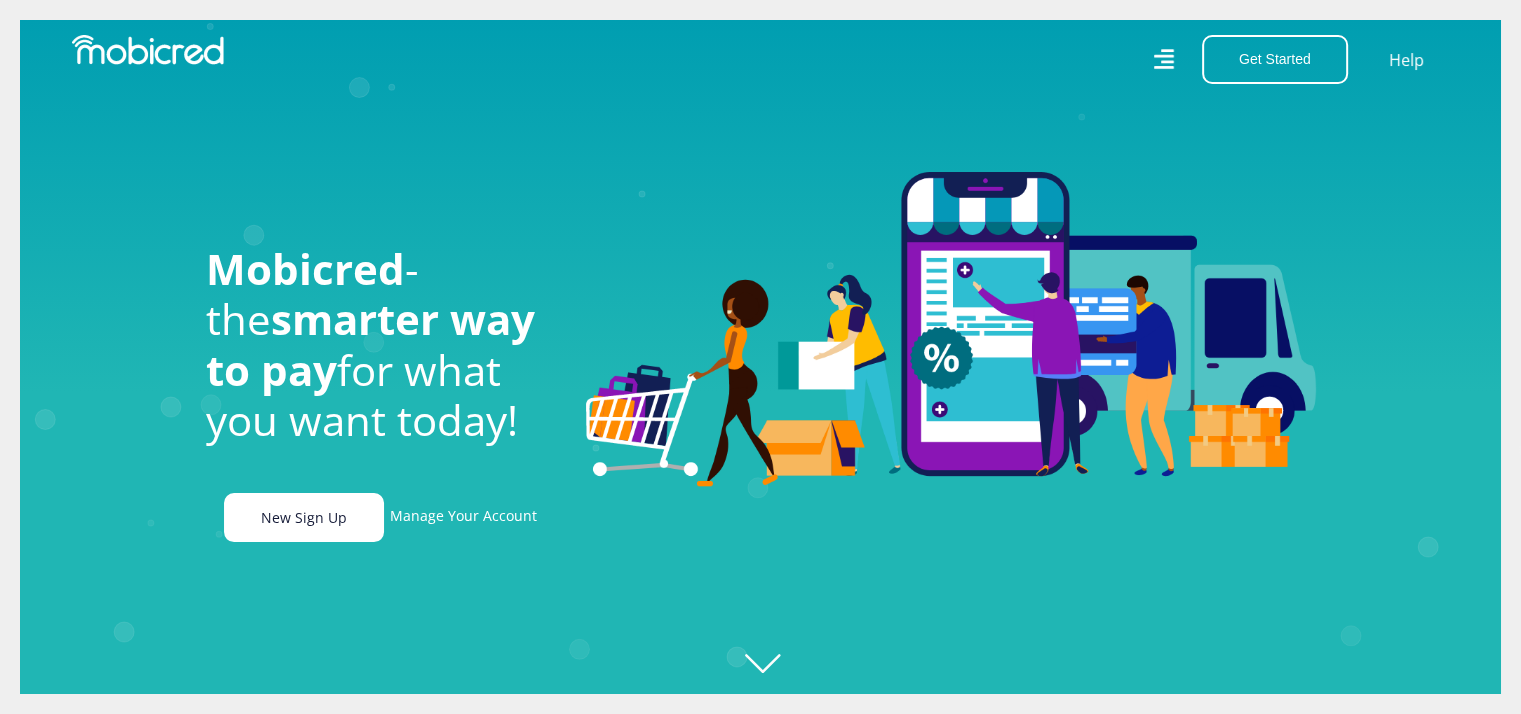 click on "New Sign Up" at bounding box center [304, 517] 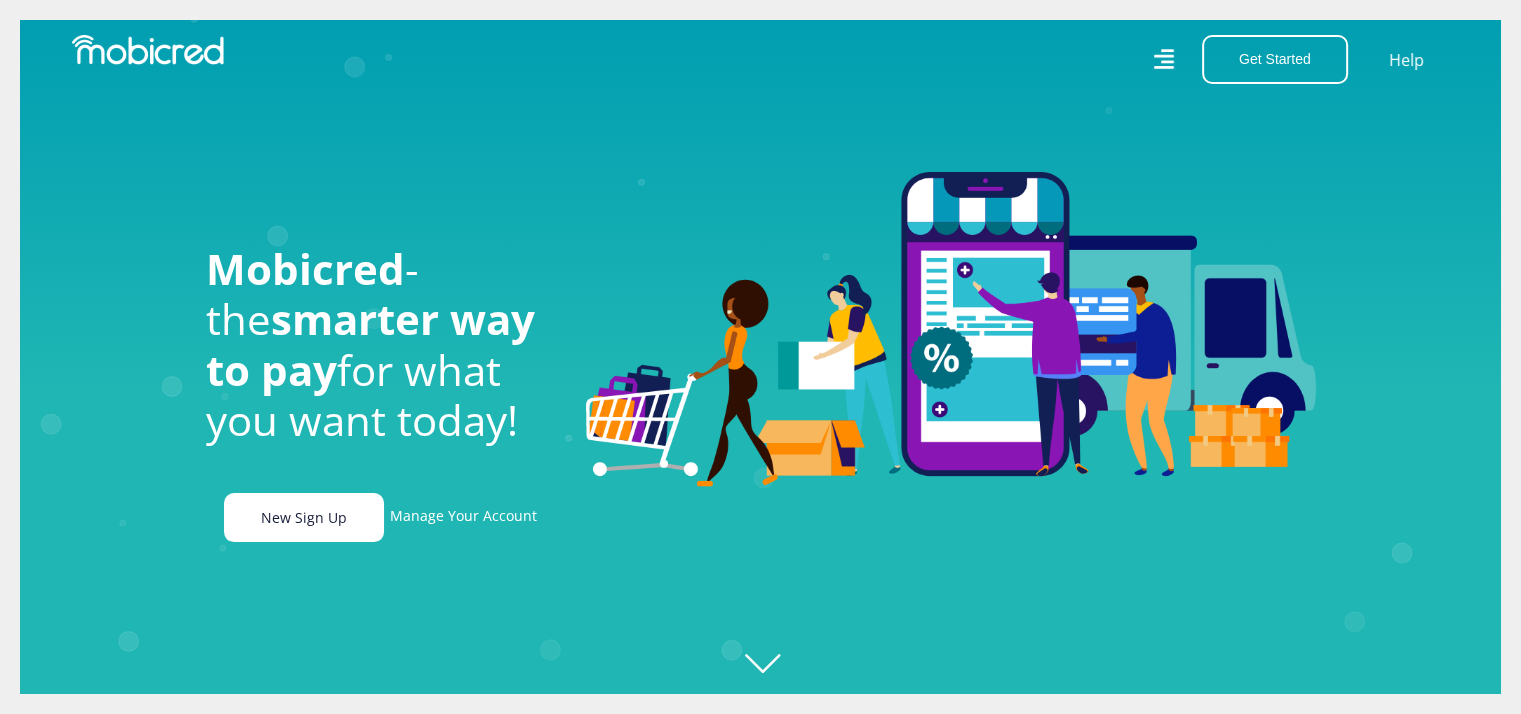 scroll, scrollTop: 0, scrollLeft: 1139, axis: horizontal 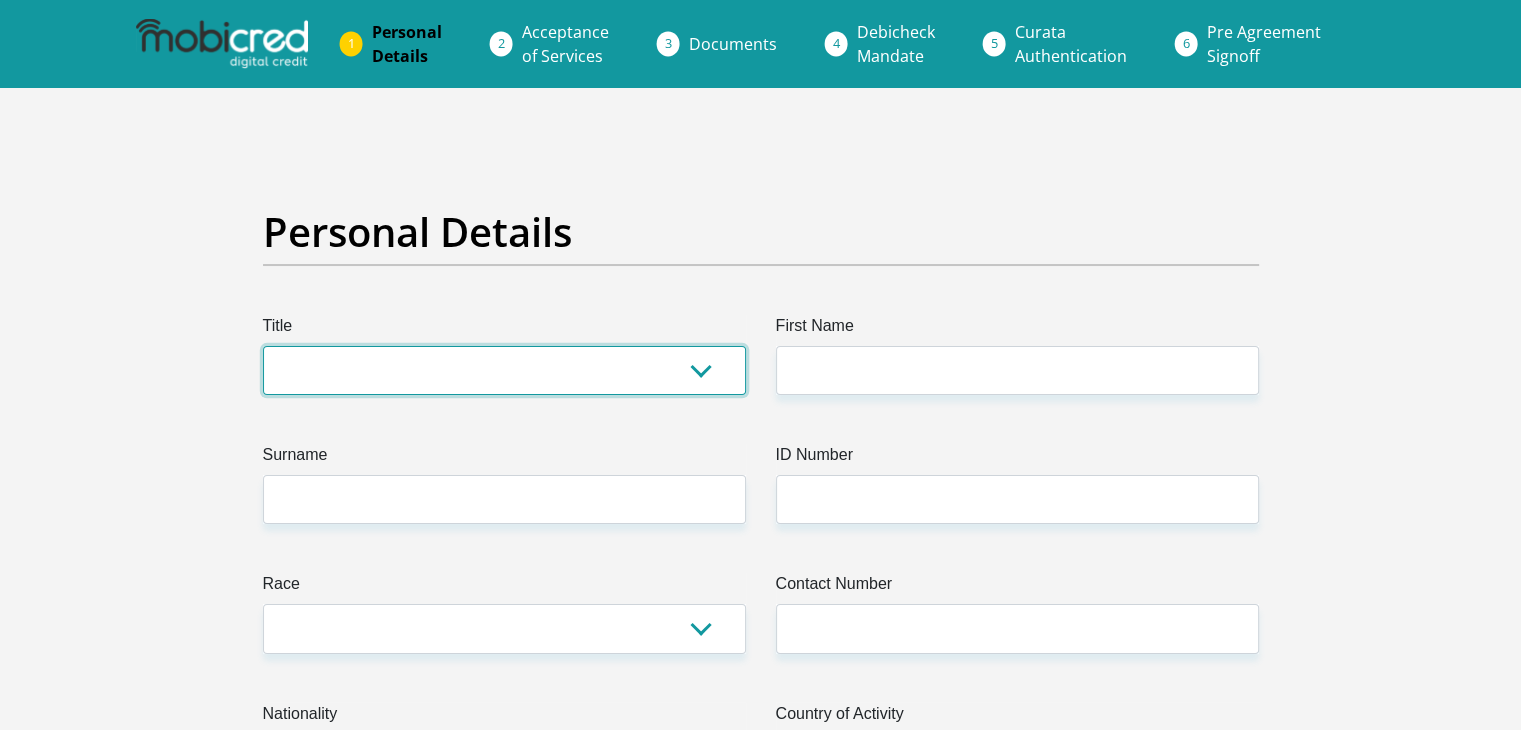 click on "Mr
Ms
Mrs
Dr
Other" at bounding box center [504, 370] 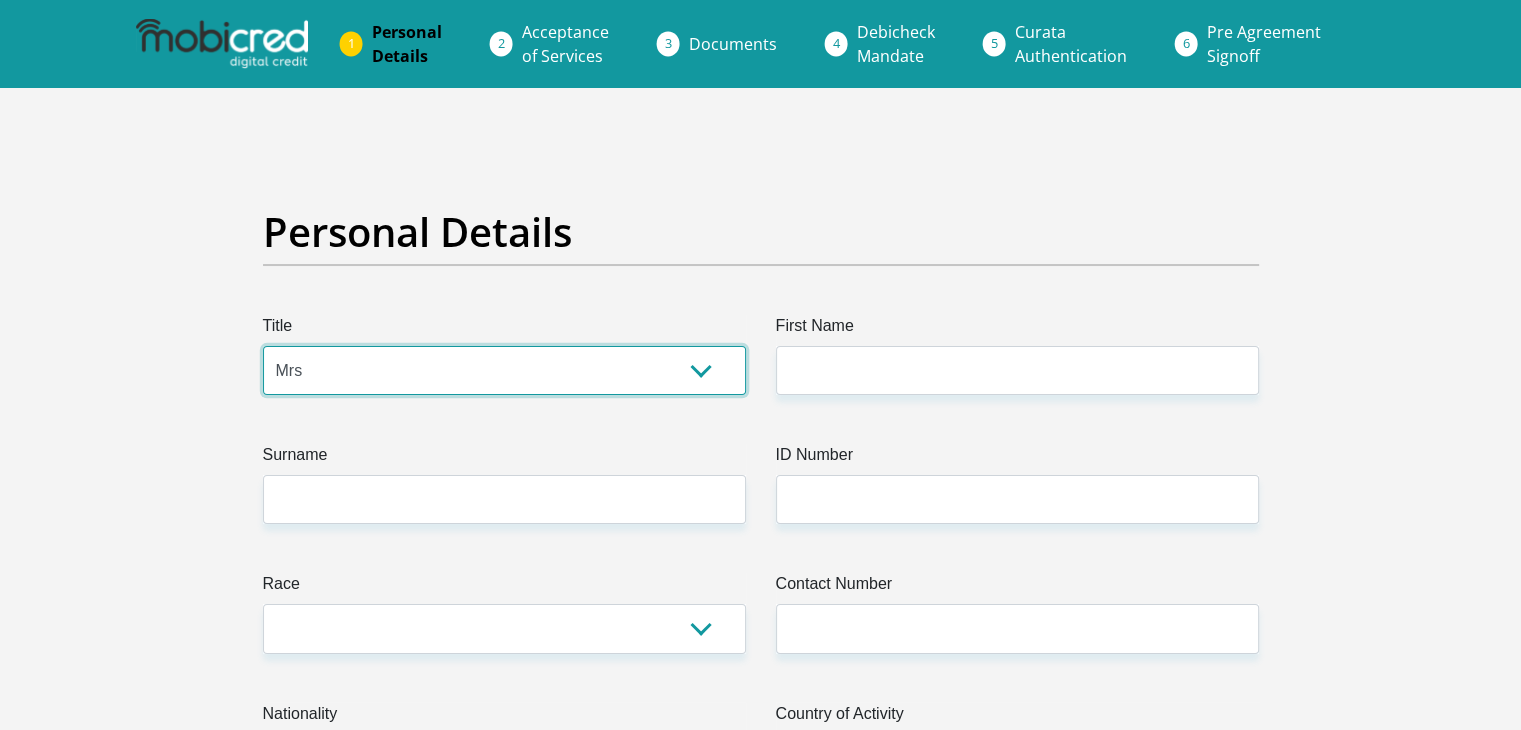 click on "Mr
Ms
Mrs
Dr
Other" at bounding box center (504, 370) 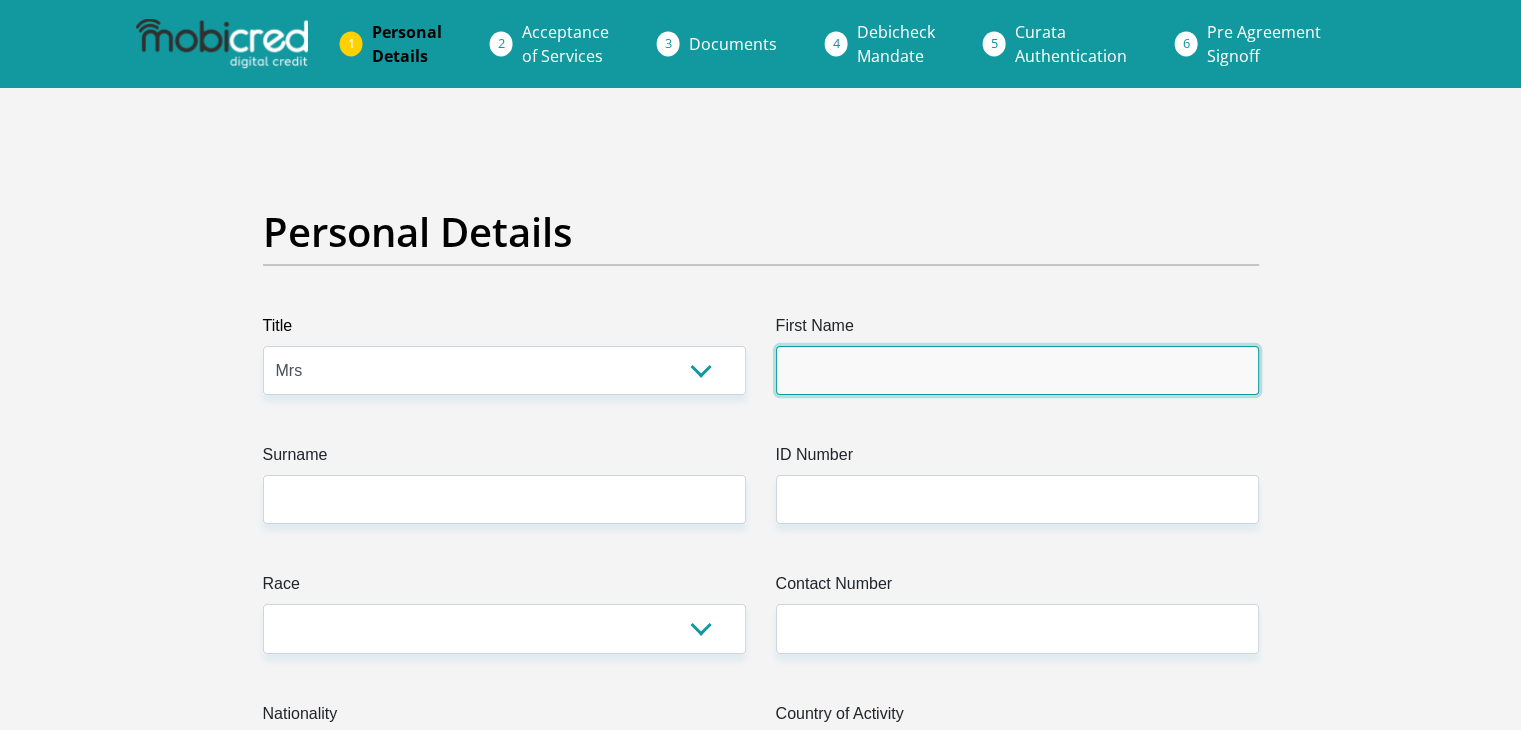click on "First Name" at bounding box center [1017, 370] 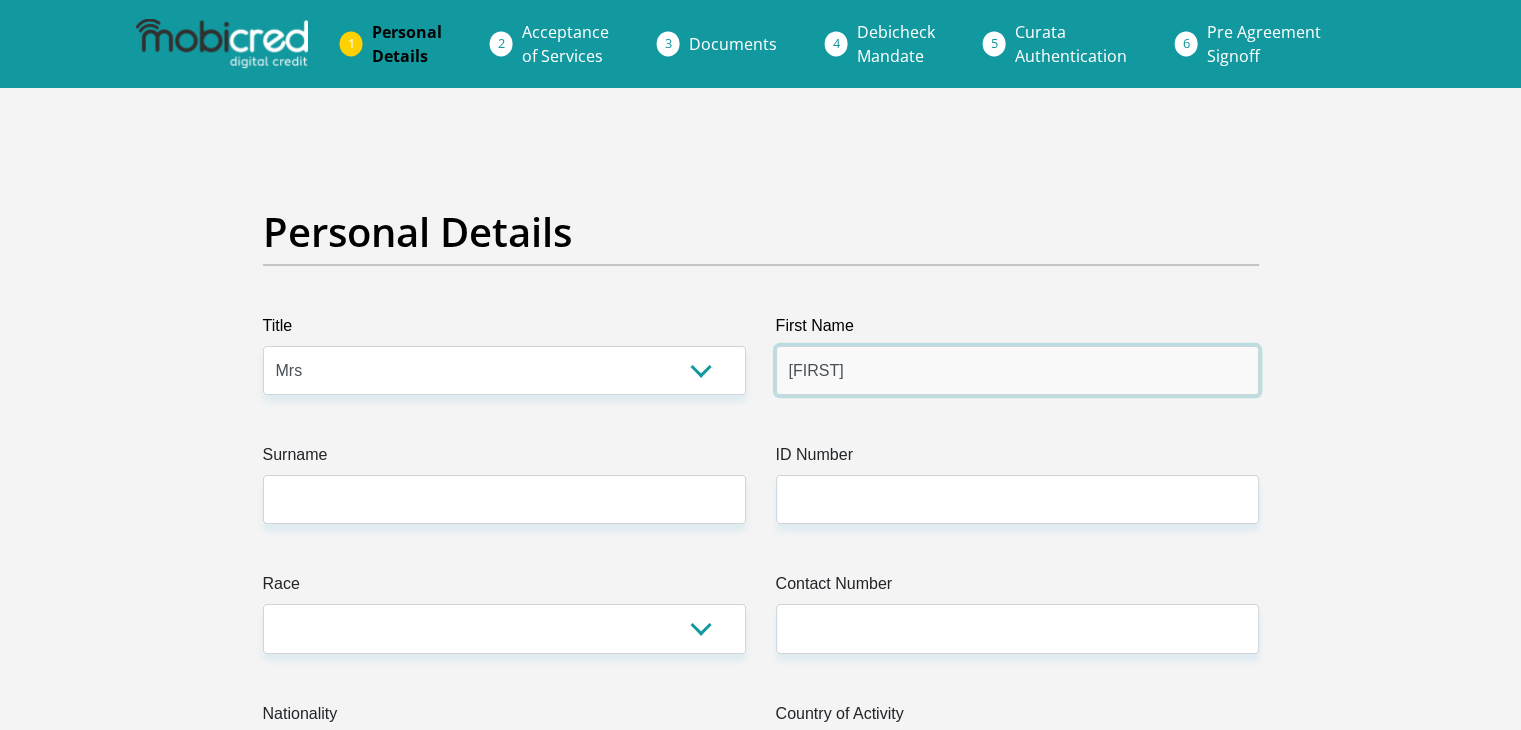 type on "Thobeka" 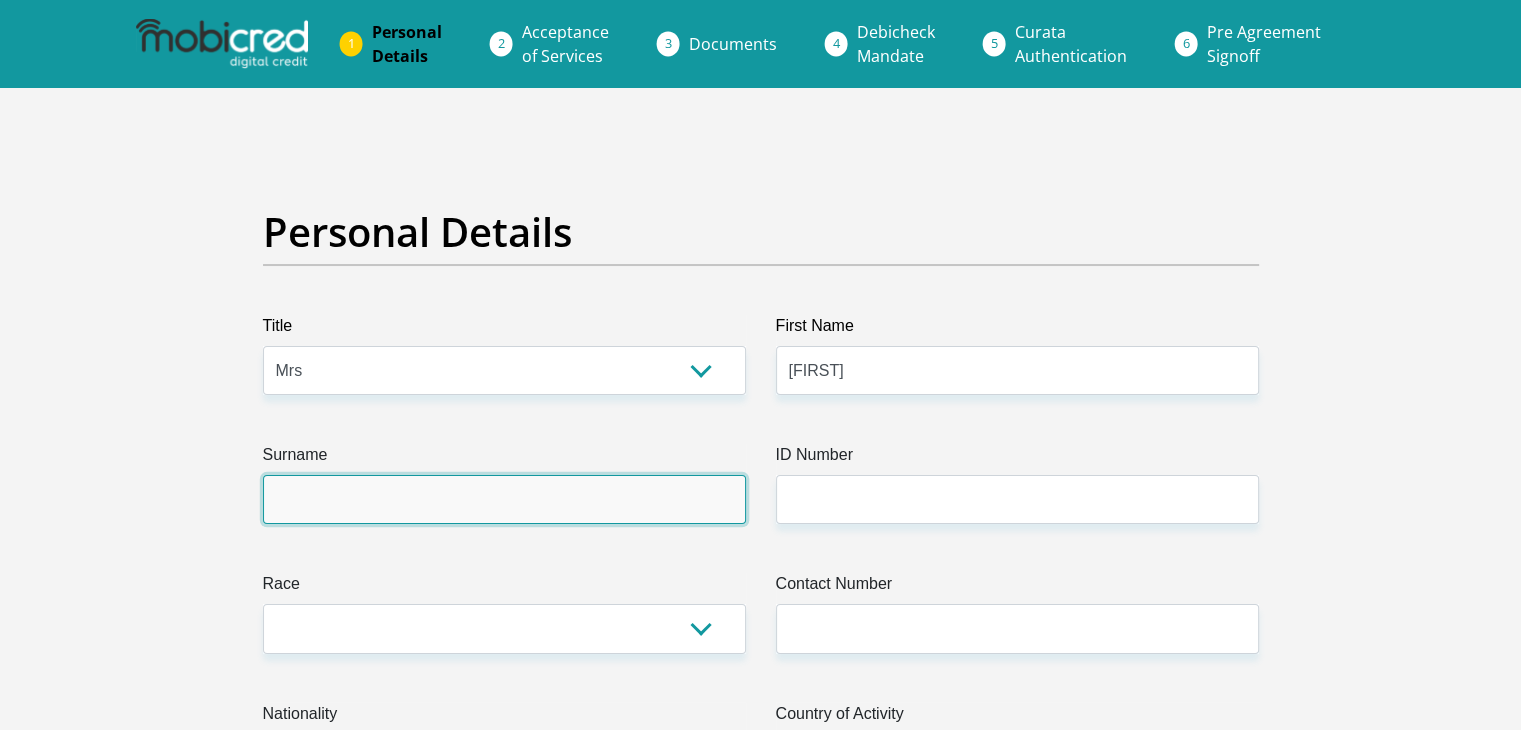 click on "Surname" at bounding box center [504, 499] 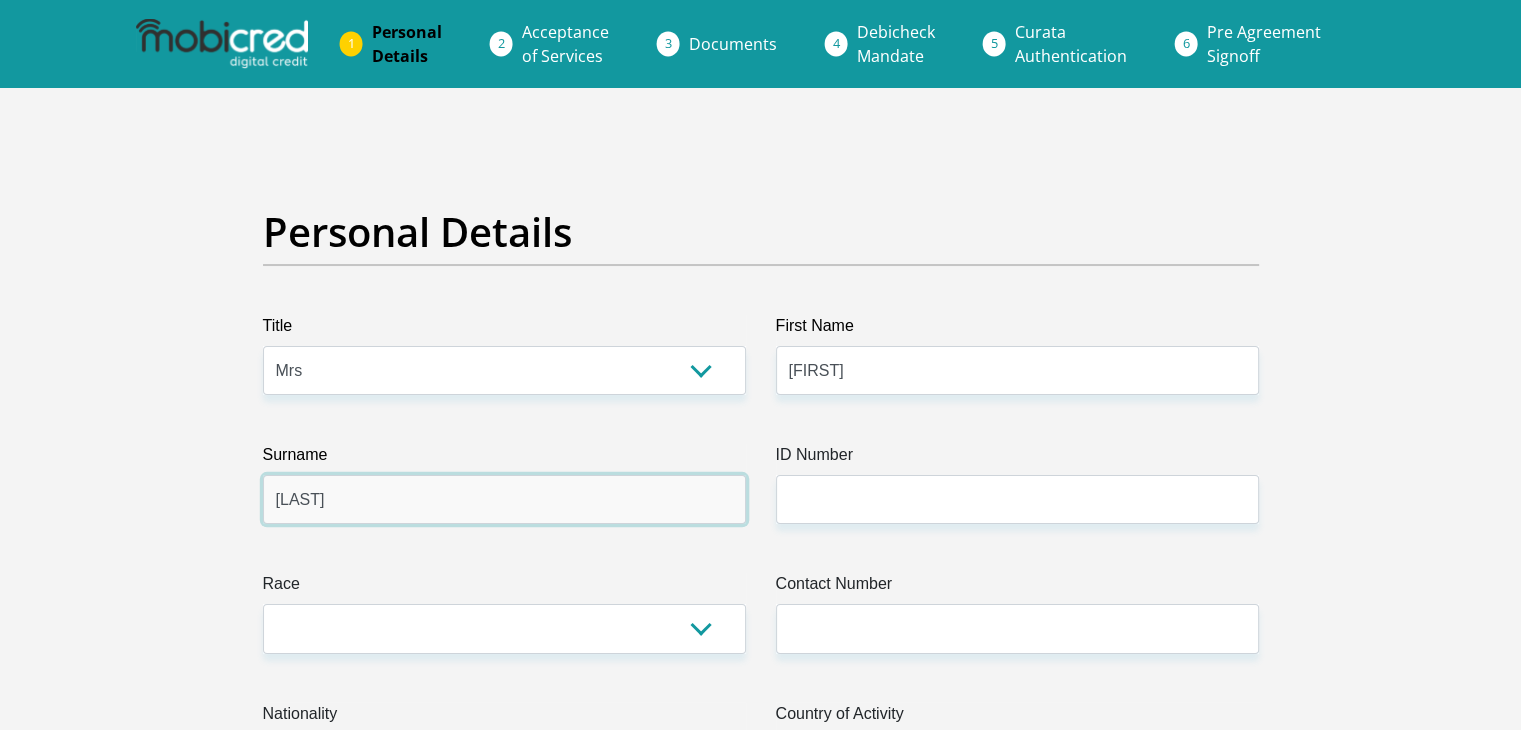 type on "Mazibuko" 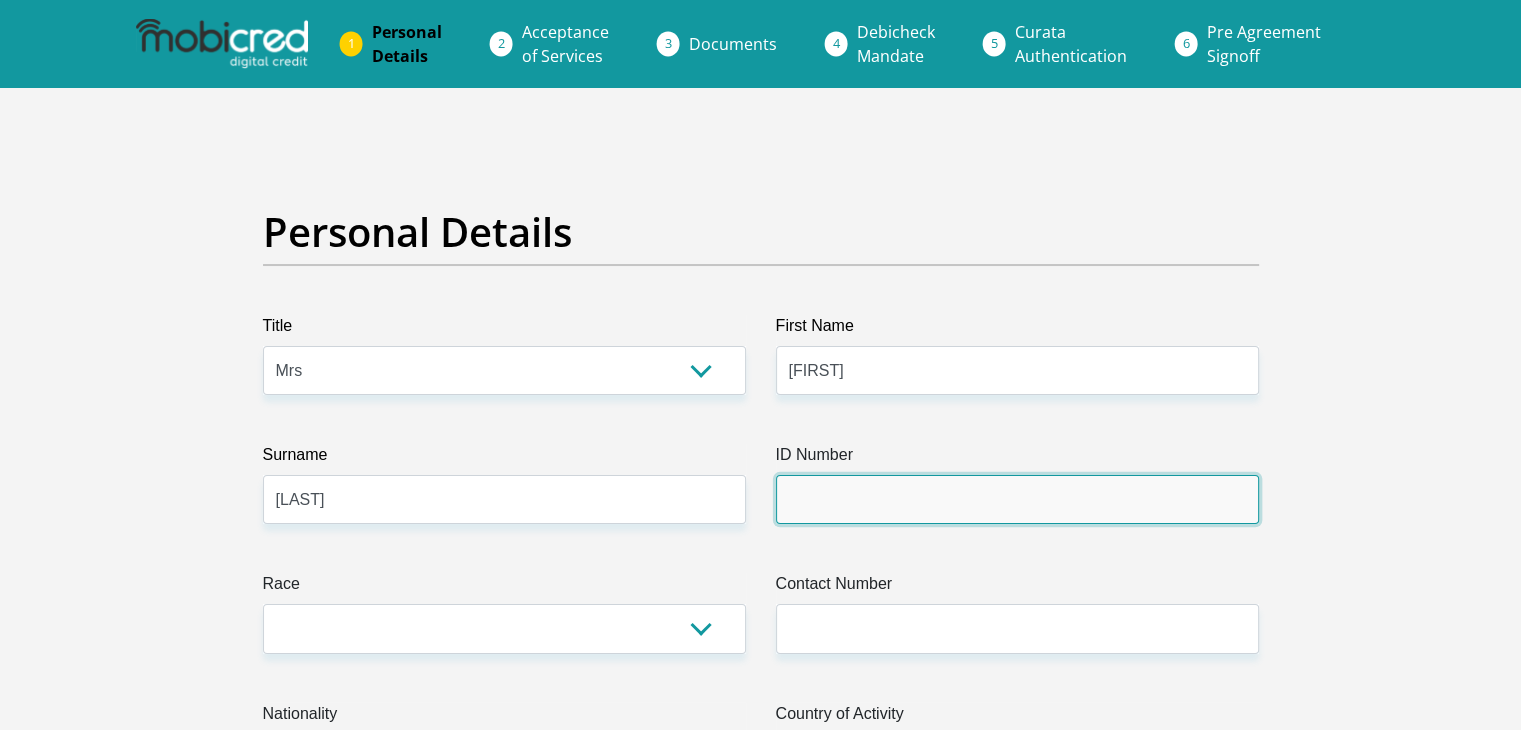 click on "ID Number" at bounding box center (1017, 499) 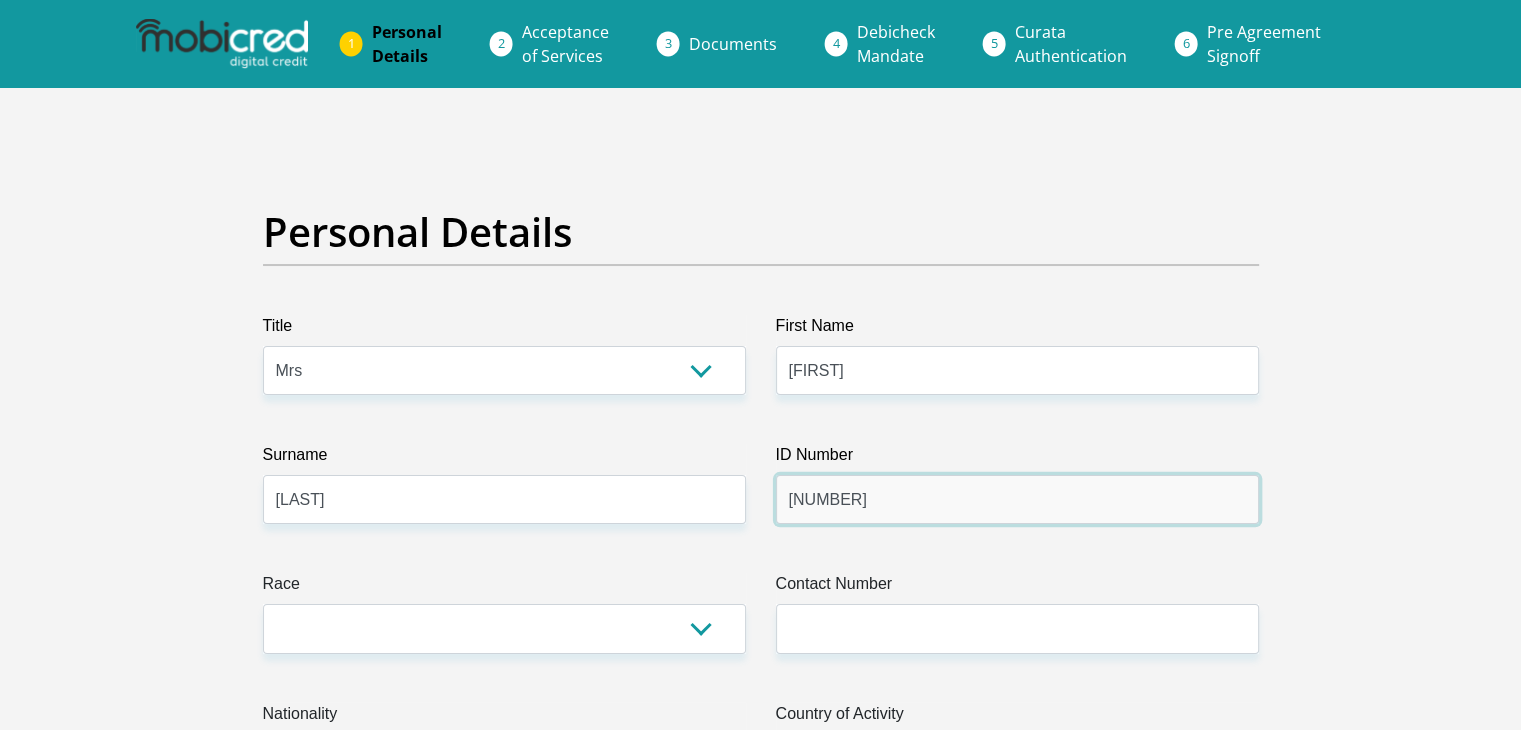 type on "8709181076082" 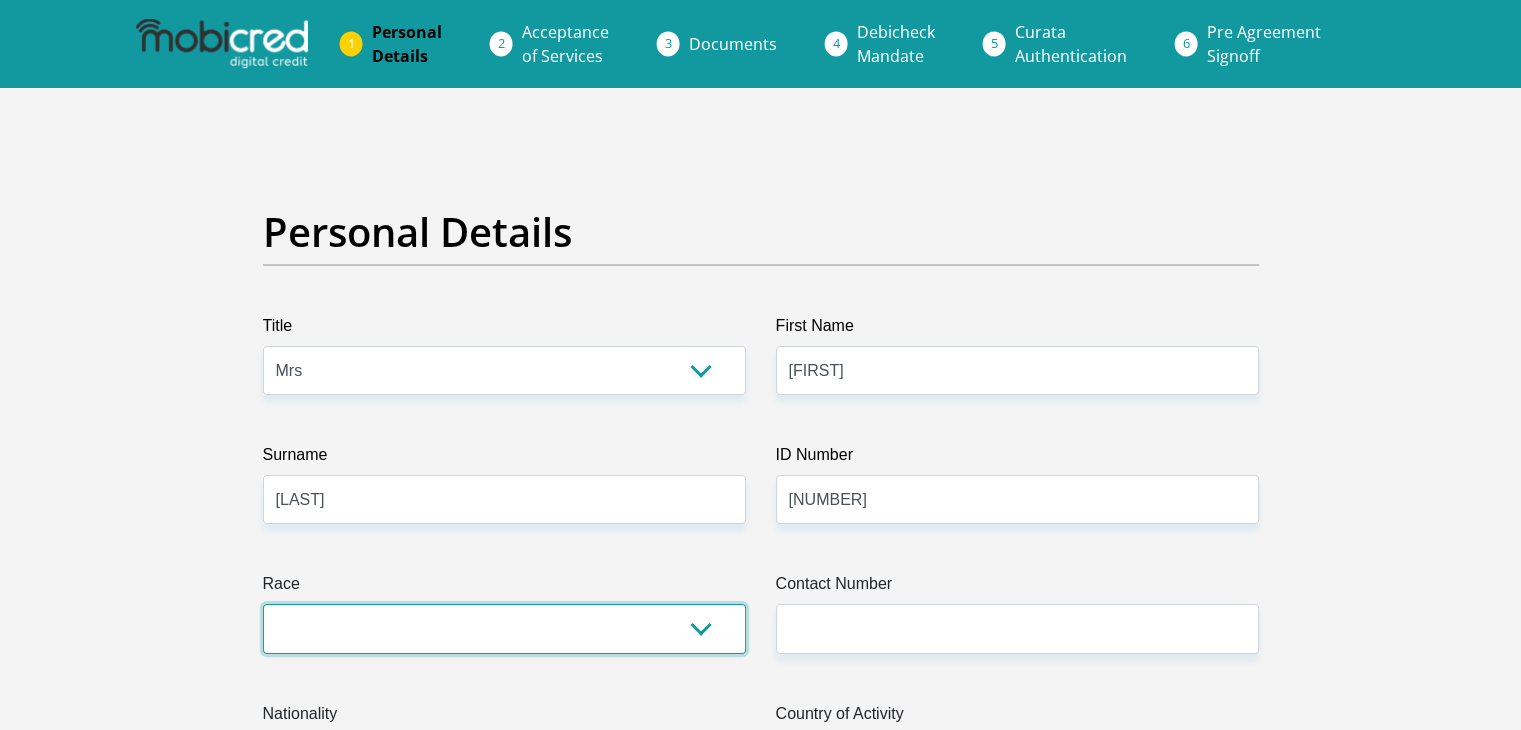 click on "Black
Coloured
Indian
White
Other" at bounding box center (504, 628) 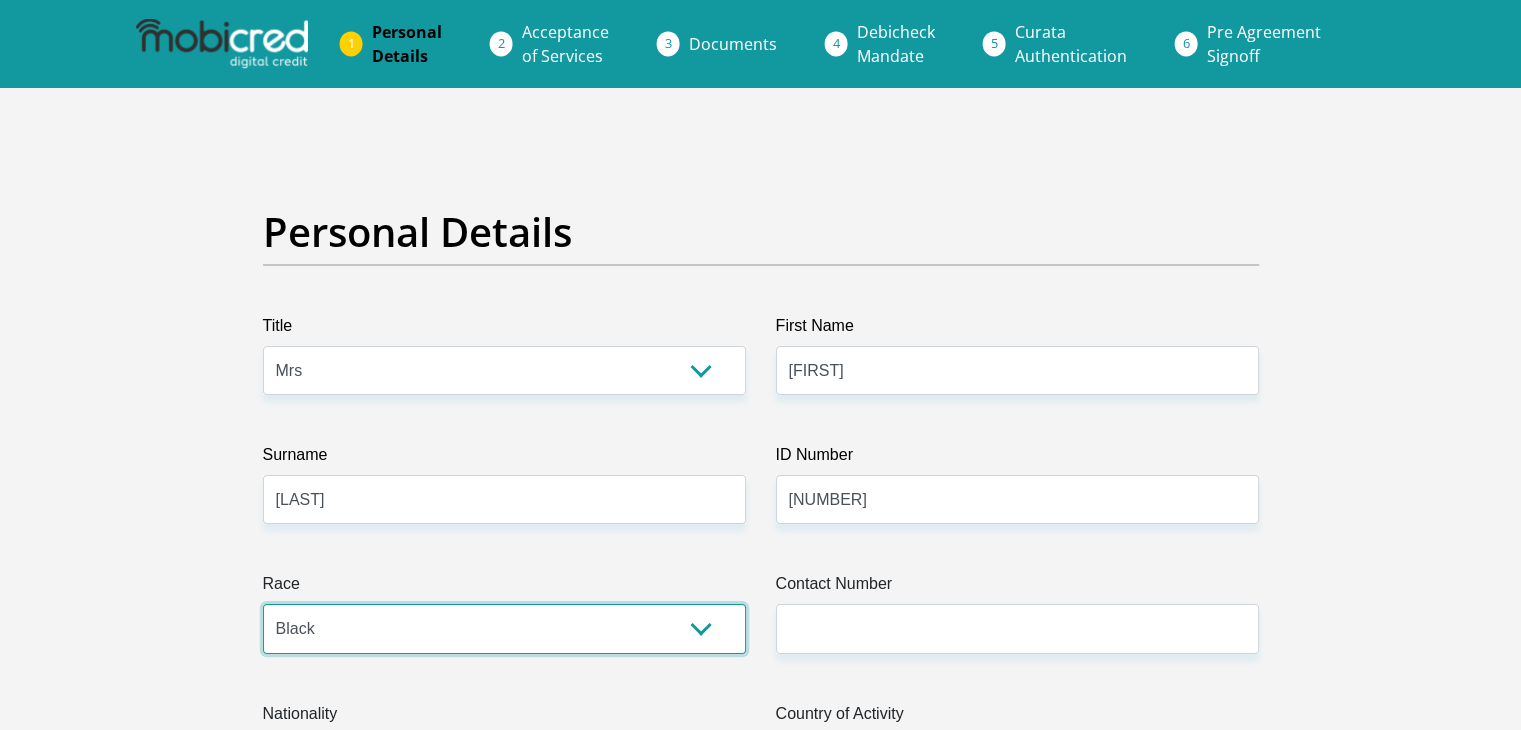click on "Black
Coloured
Indian
White
Other" at bounding box center (504, 628) 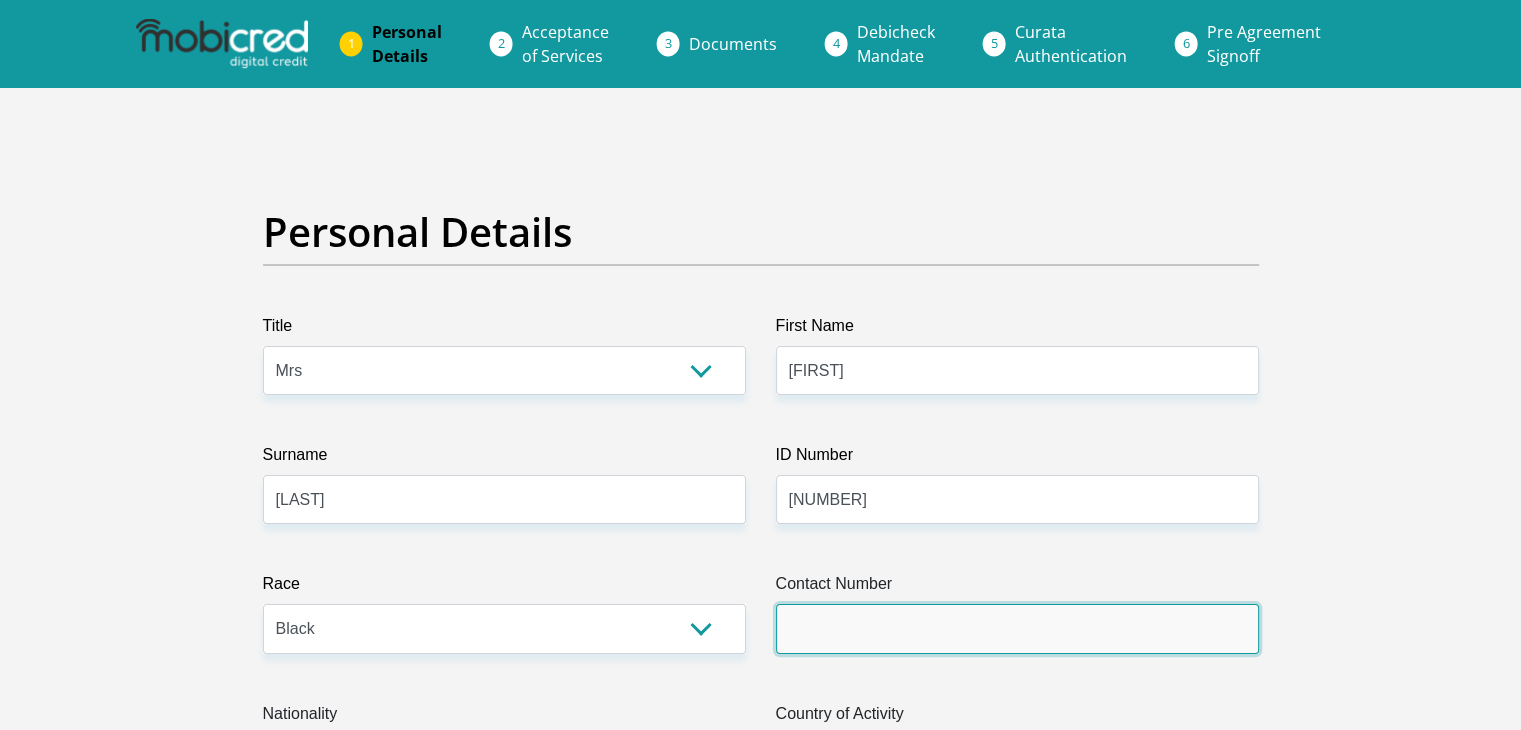 click on "Contact Number" at bounding box center [1017, 628] 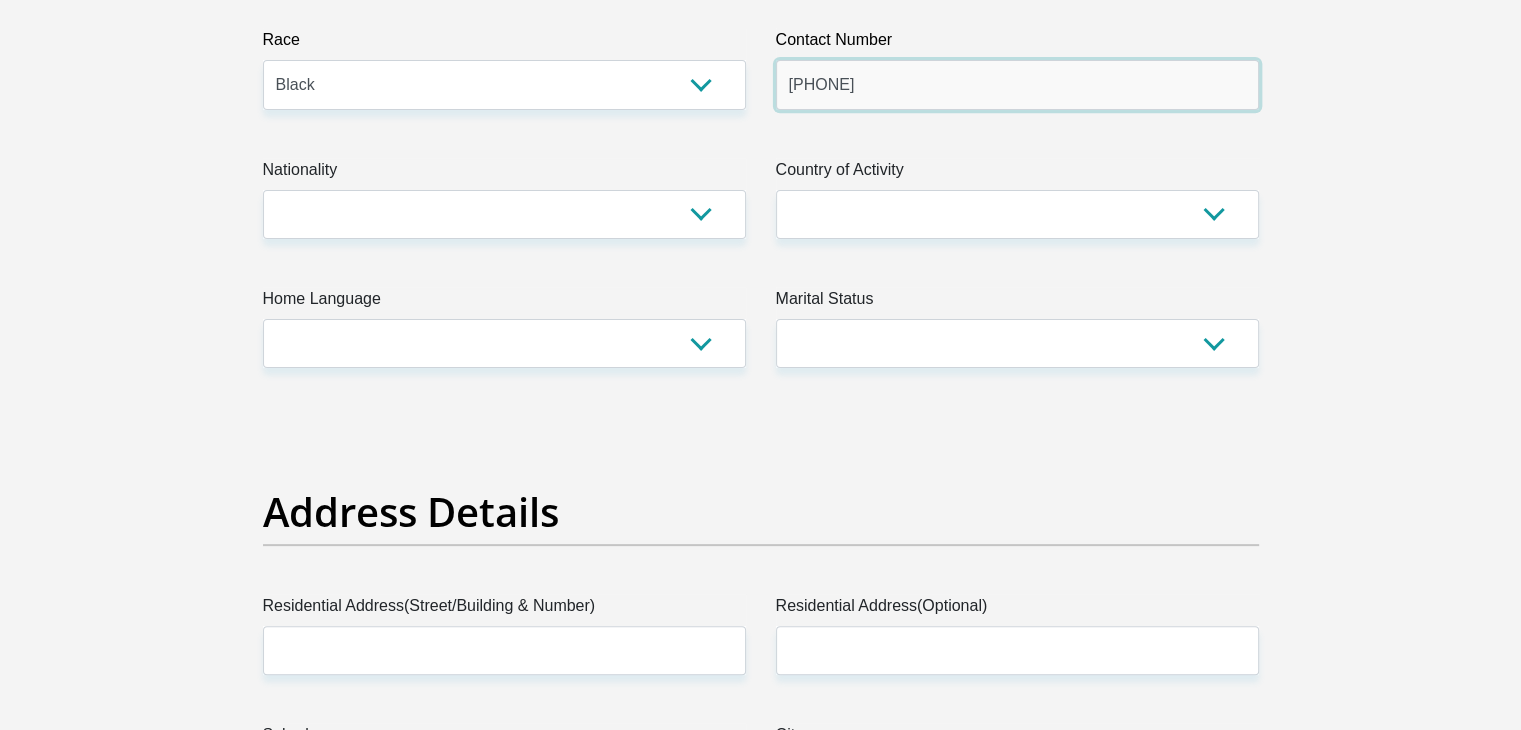 scroll, scrollTop: 619, scrollLeft: 0, axis: vertical 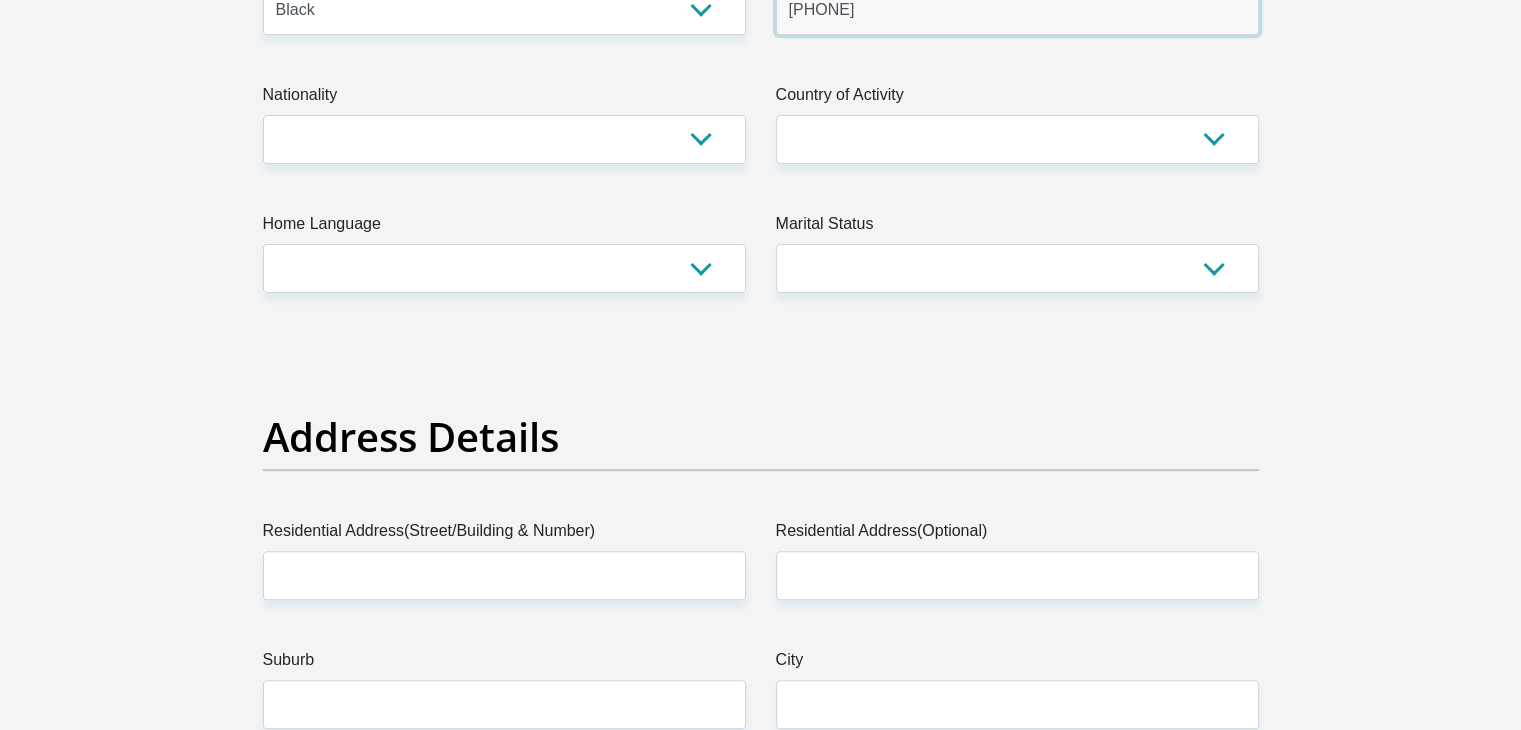 type on "0672687702" 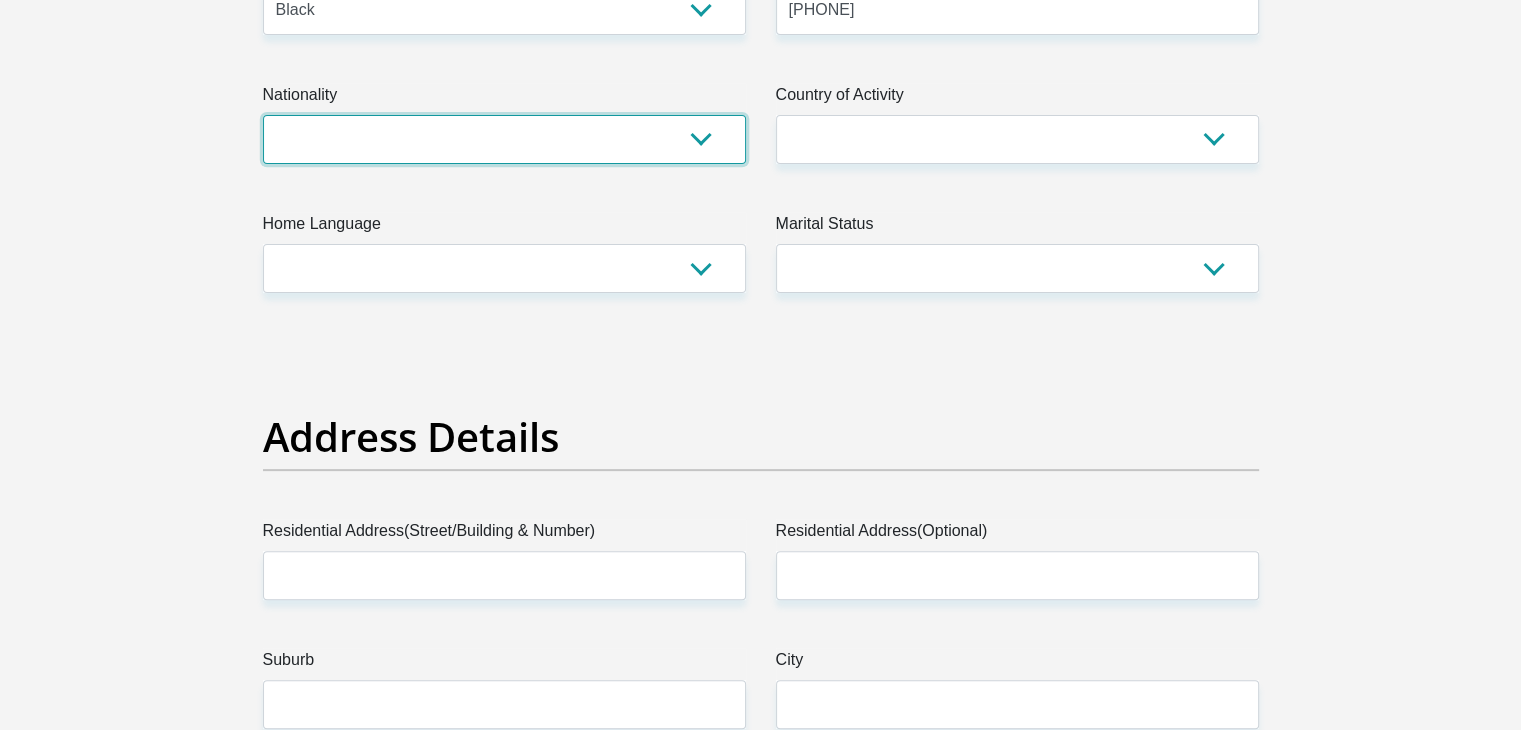 click on "South Africa
Afghanistan
Aland Islands
Albania
Algeria
America Samoa
American Virgin Islands
Andorra
Angola
Anguilla
Antarctica
Antigua and Barbuda
Argentina
Armenia
Aruba
Ascension Island
Australia
Austria
Azerbaijan
Bahamas
Bahrain
Bangladesh
Barbados
Chad" at bounding box center (504, 139) 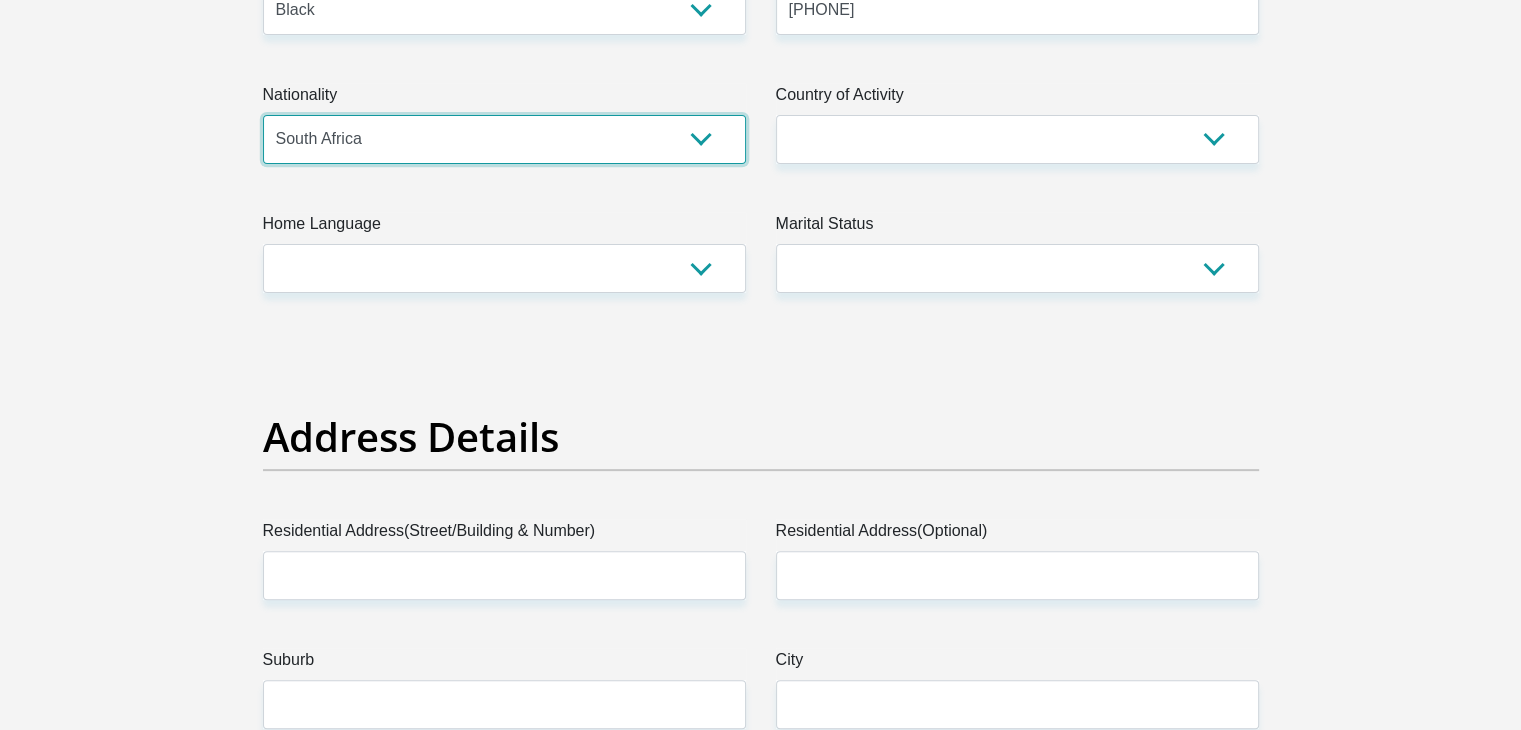 click on "South Africa
Afghanistan
Aland Islands
Albania
Algeria
America Samoa
American Virgin Islands
Andorra
Angola
Anguilla
Antarctica
Antigua and Barbuda
Argentina
Armenia
Aruba
Ascension Island
Australia
Austria
Azerbaijan
Bahamas
Bahrain
Bangladesh
Barbados
Chad" at bounding box center (504, 139) 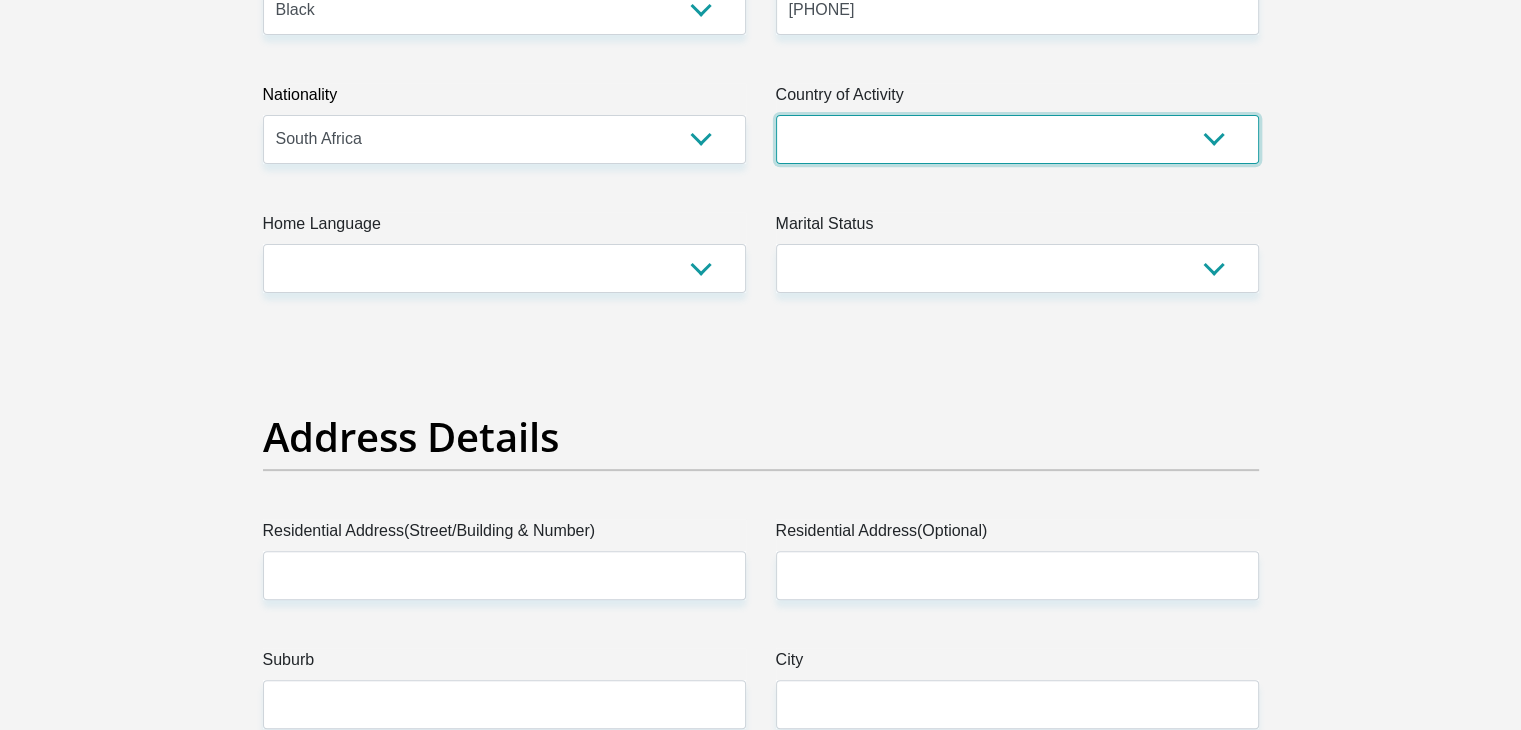 click on "South Africa
Afghanistan
Aland Islands
Albania
Algeria
America Samoa
American Virgin Islands
Andorra
Angola
Anguilla
Antarctica
Antigua and Barbuda
Argentina
Armenia
Aruba
Ascension Island
Australia
Austria
Azerbaijan
Chad" at bounding box center (1017, 139) 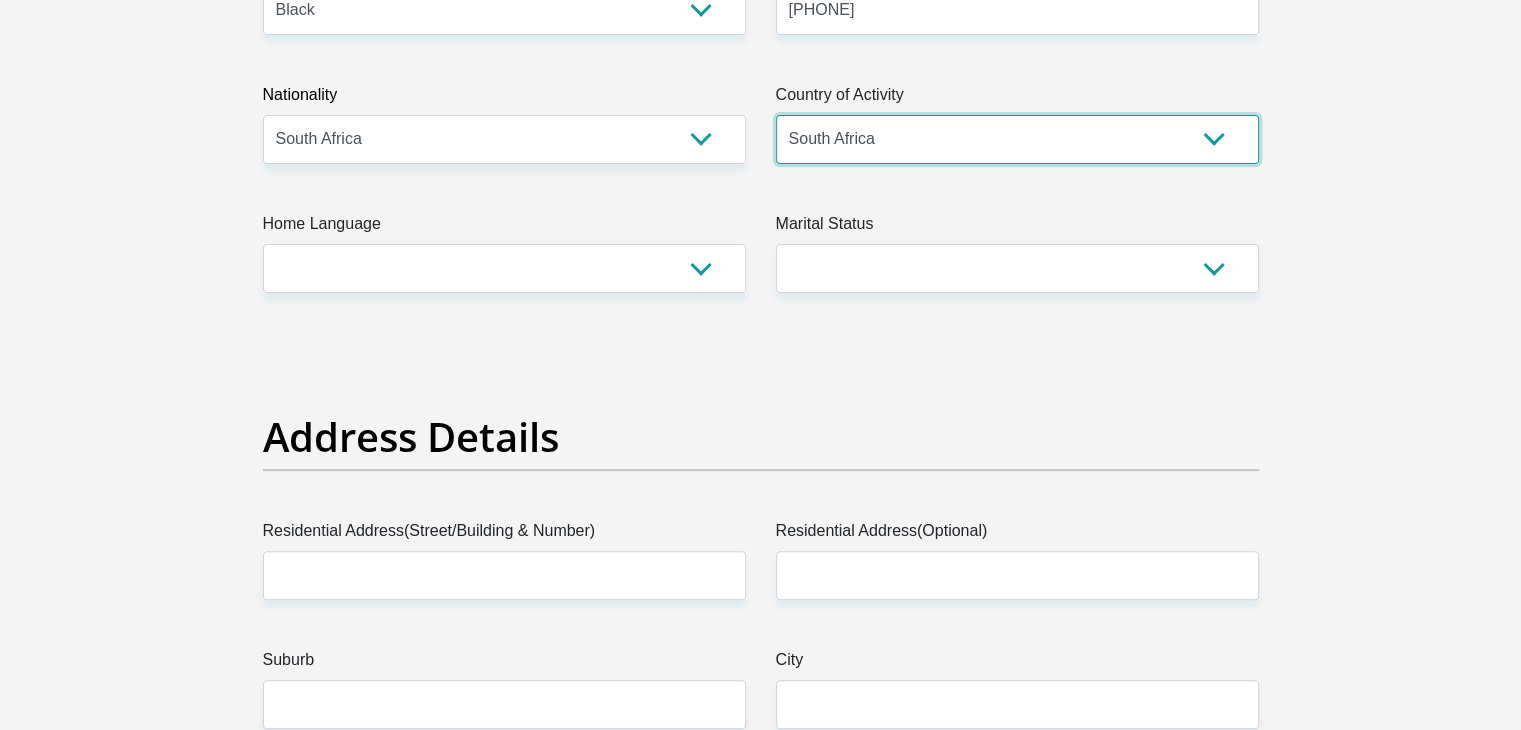 click on "South Africa
Afghanistan
Aland Islands
Albania
Algeria
America Samoa
American Virgin Islands
Andorra
Angola
Anguilla
Antarctica
Antigua and Barbuda
Argentina
Armenia
Aruba
Ascension Island
Australia
Austria
Azerbaijan
Chad" at bounding box center (1017, 139) 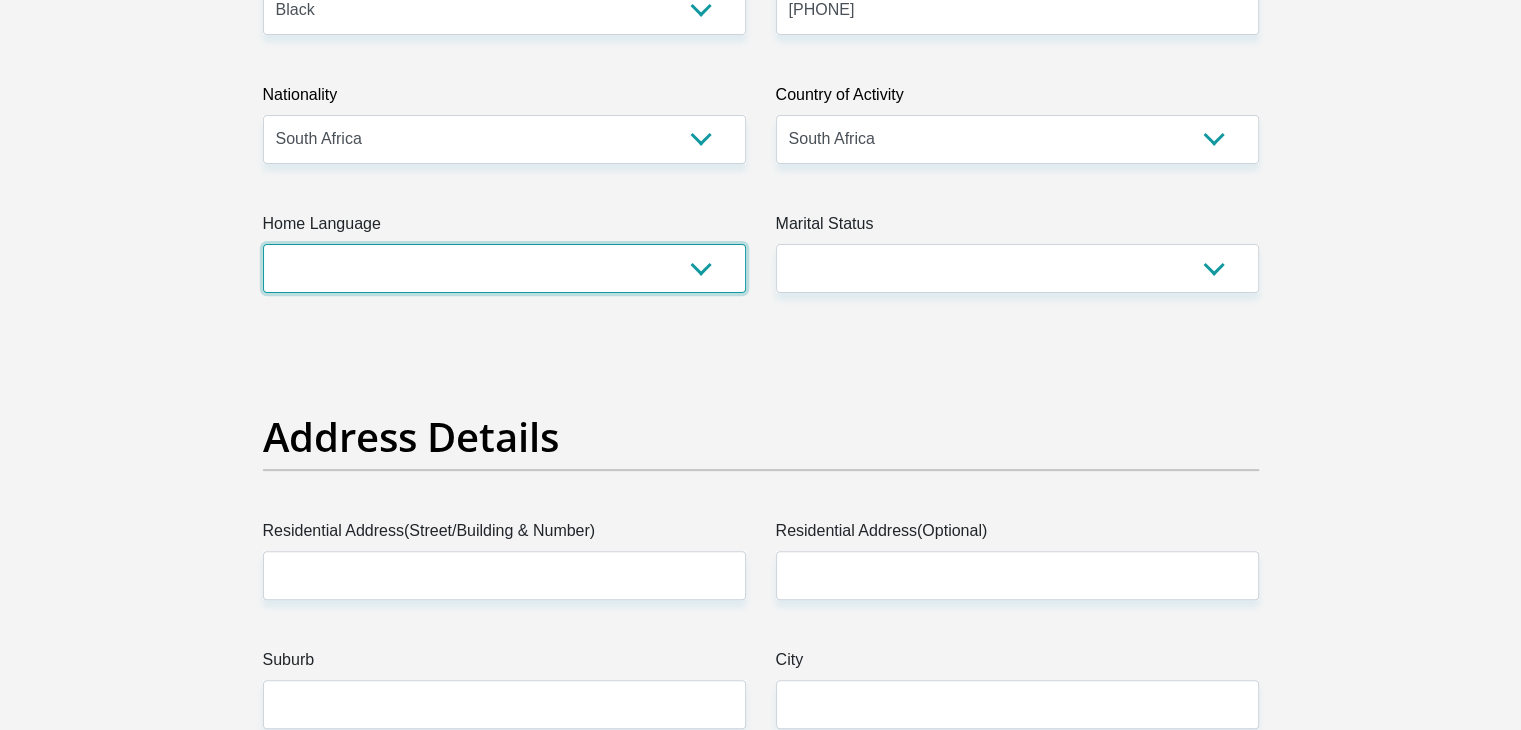 click on "Afrikaans
English
Sepedi
South Ndebele
Southern Sotho
Swati
Tsonga
Tswana
Venda
Xhosa
Zulu
Other" at bounding box center [504, 268] 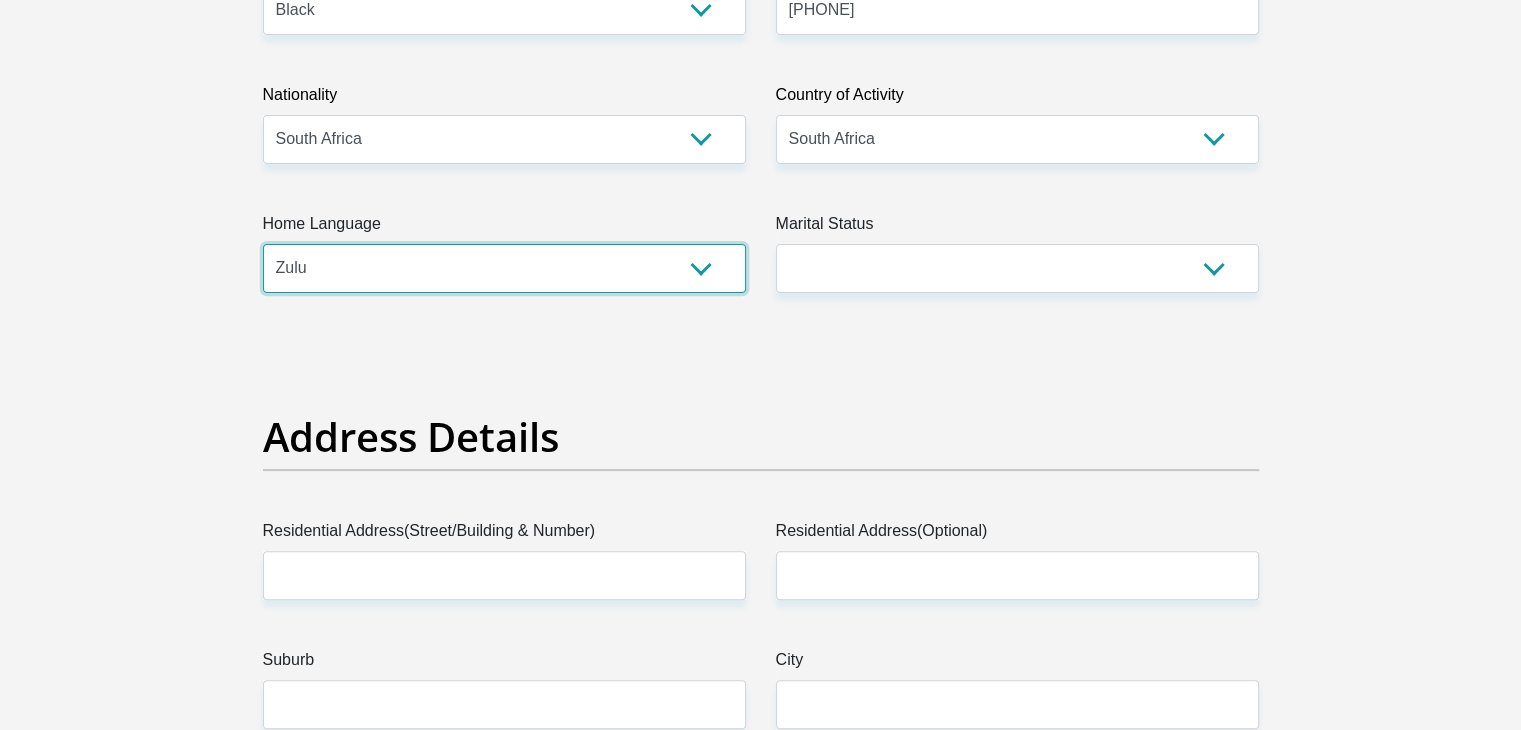 click on "Afrikaans
English
Sepedi
South Ndebele
Southern Sotho
Swati
Tsonga
Tswana
Venda
Xhosa
Zulu
Other" at bounding box center [504, 268] 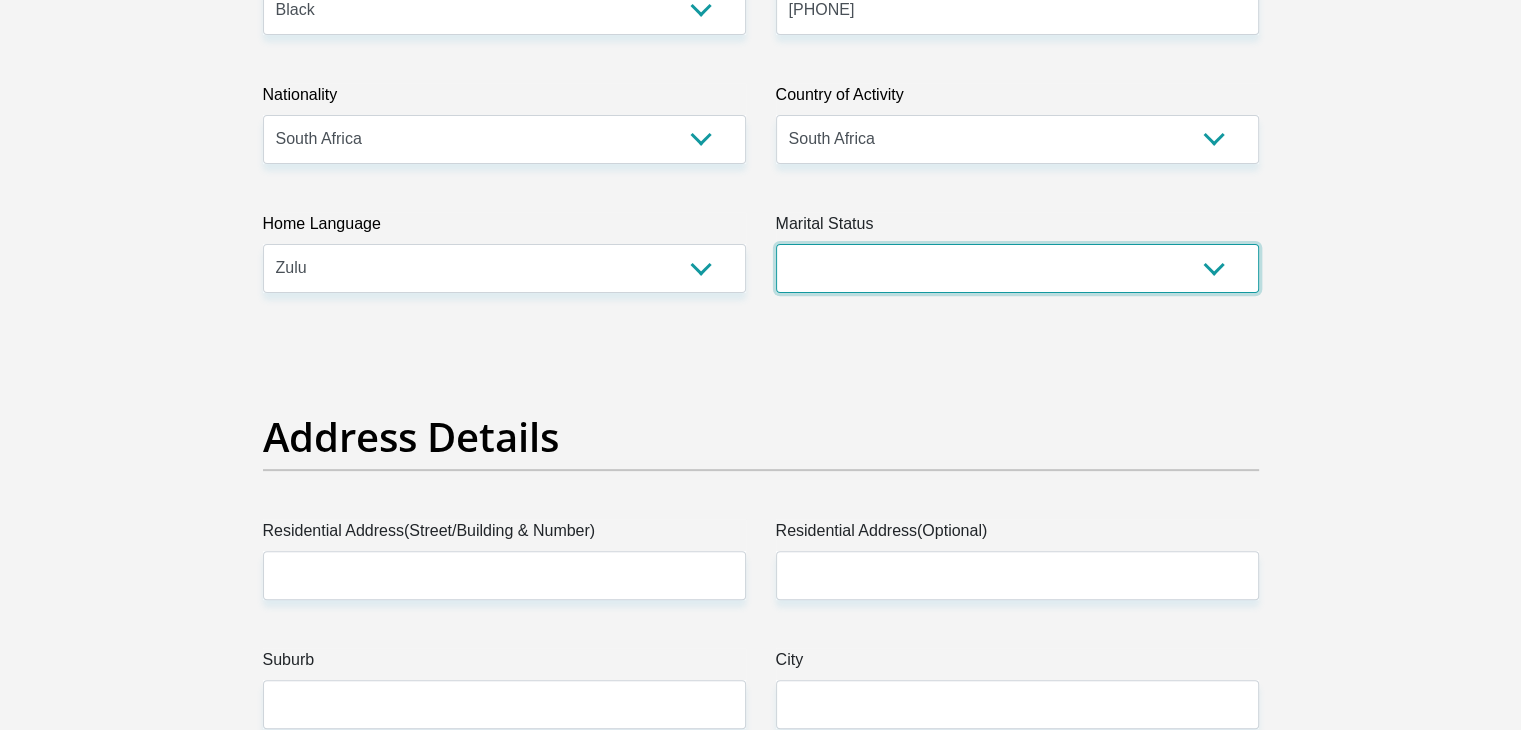 click on "Married ANC
Single
Divorced
Widowed
Married COP or Customary Law" at bounding box center (1017, 268) 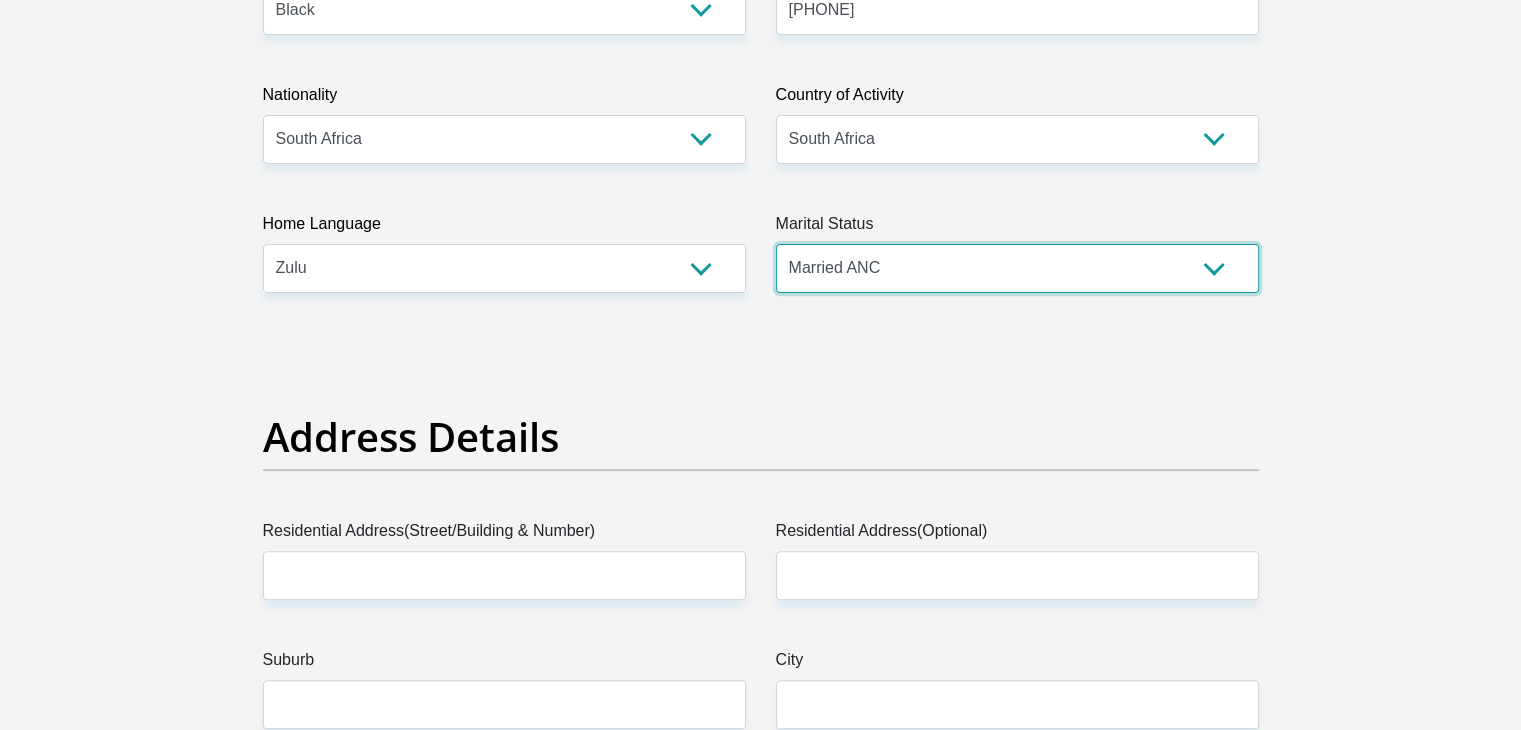 click on "Married ANC
Single
Divorced
Widowed
Married COP or Customary Law" at bounding box center (1017, 268) 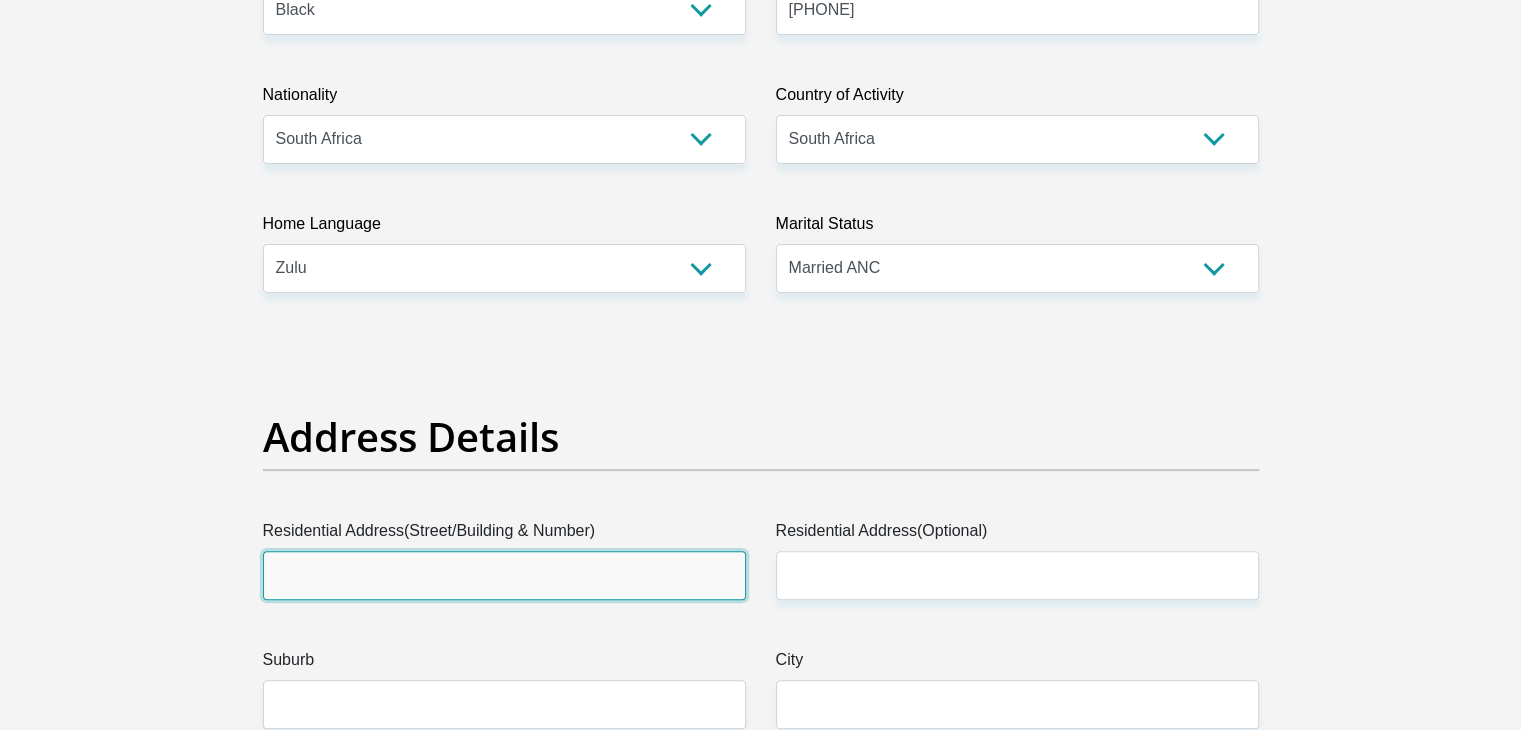 click on "Residential Address(Street/Building & Number)" at bounding box center (504, 575) 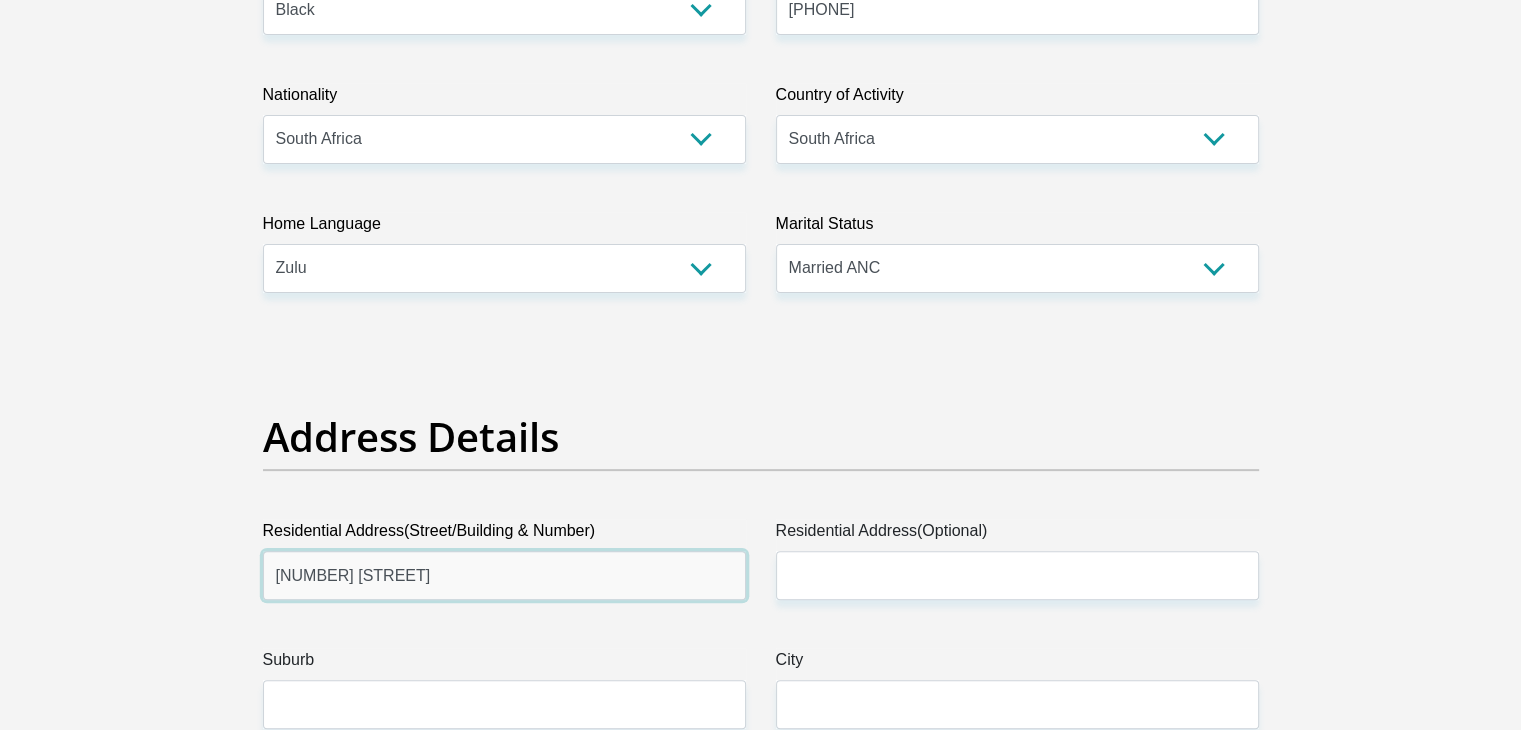 type on "1313 Ivondwe Road" 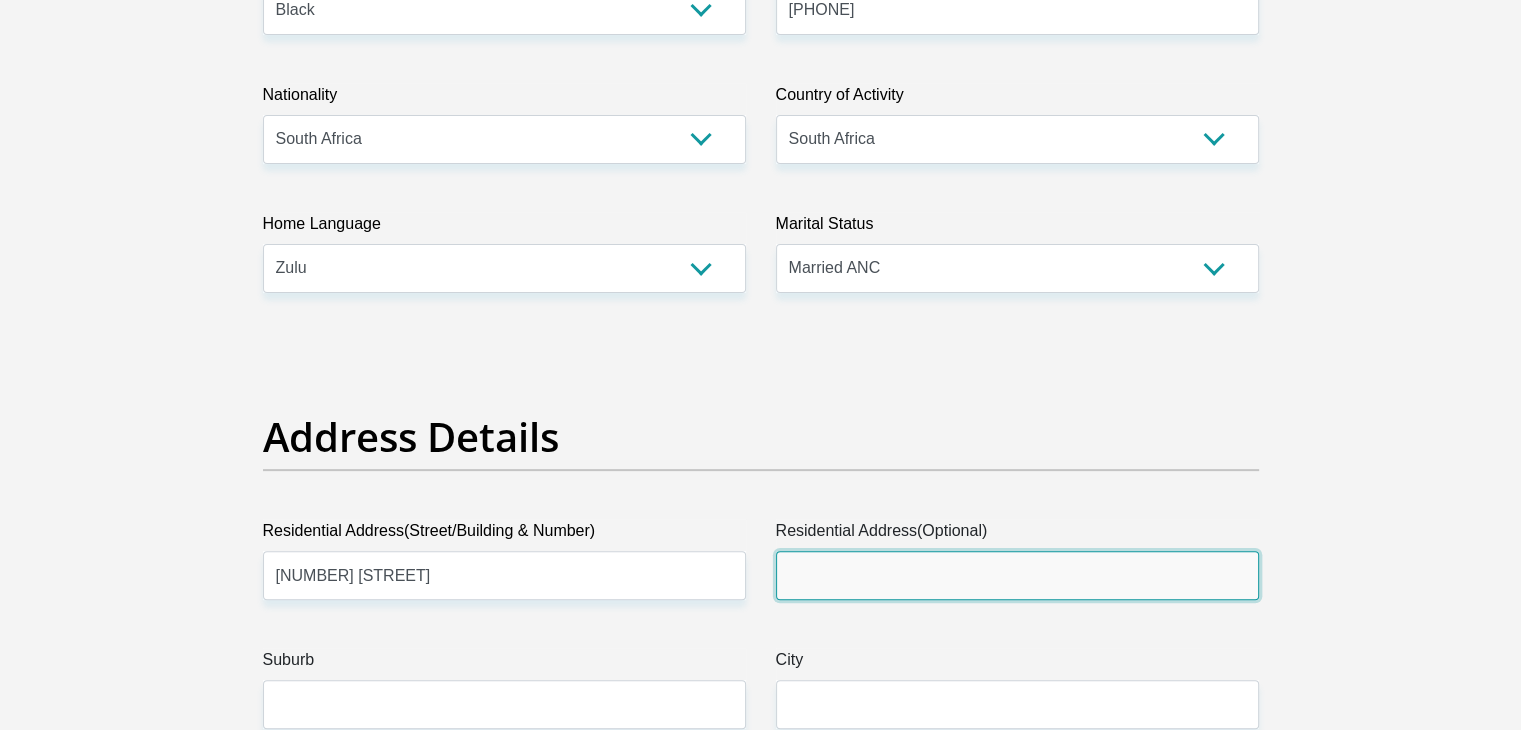 click on "Residential Address(Optional)" at bounding box center [1017, 575] 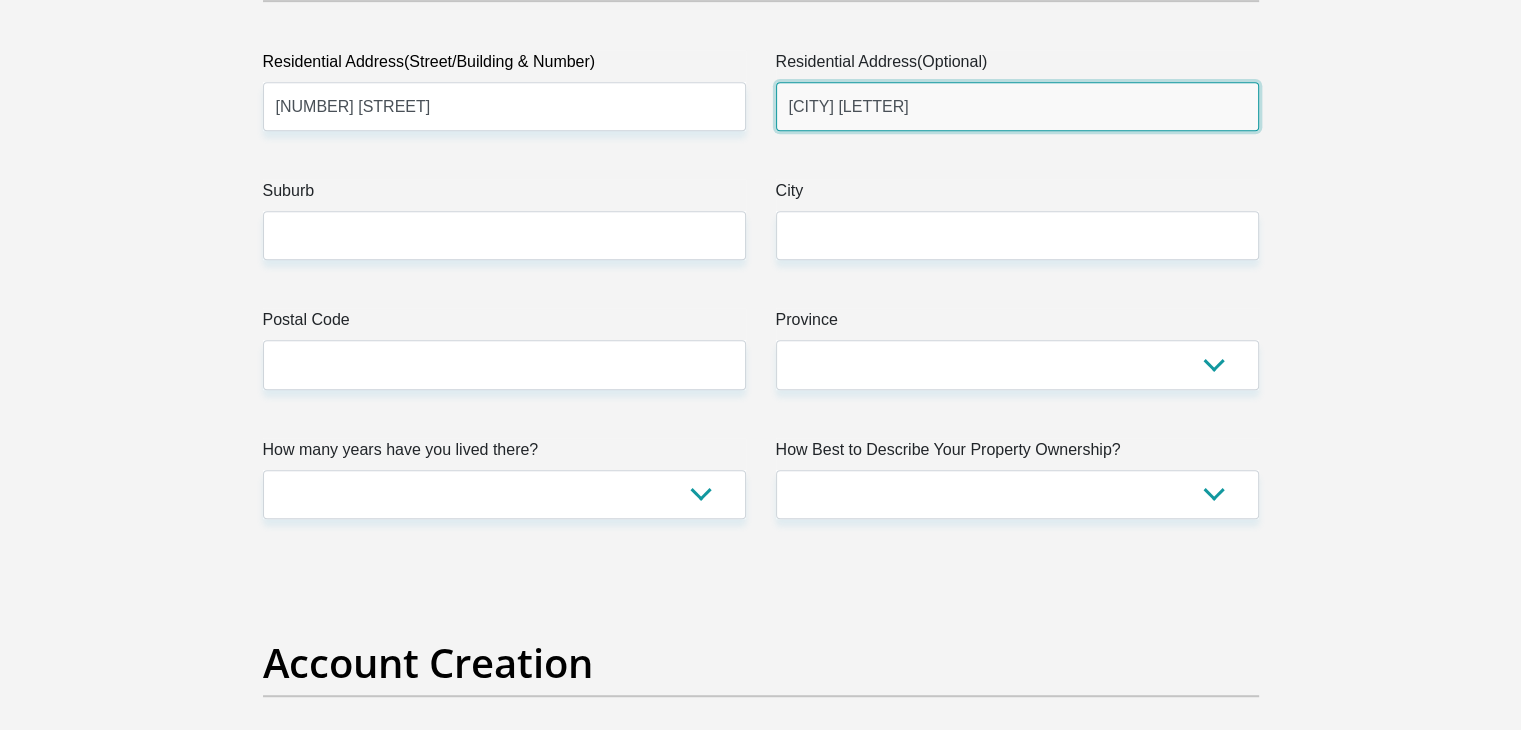 scroll, scrollTop: 1113, scrollLeft: 0, axis: vertical 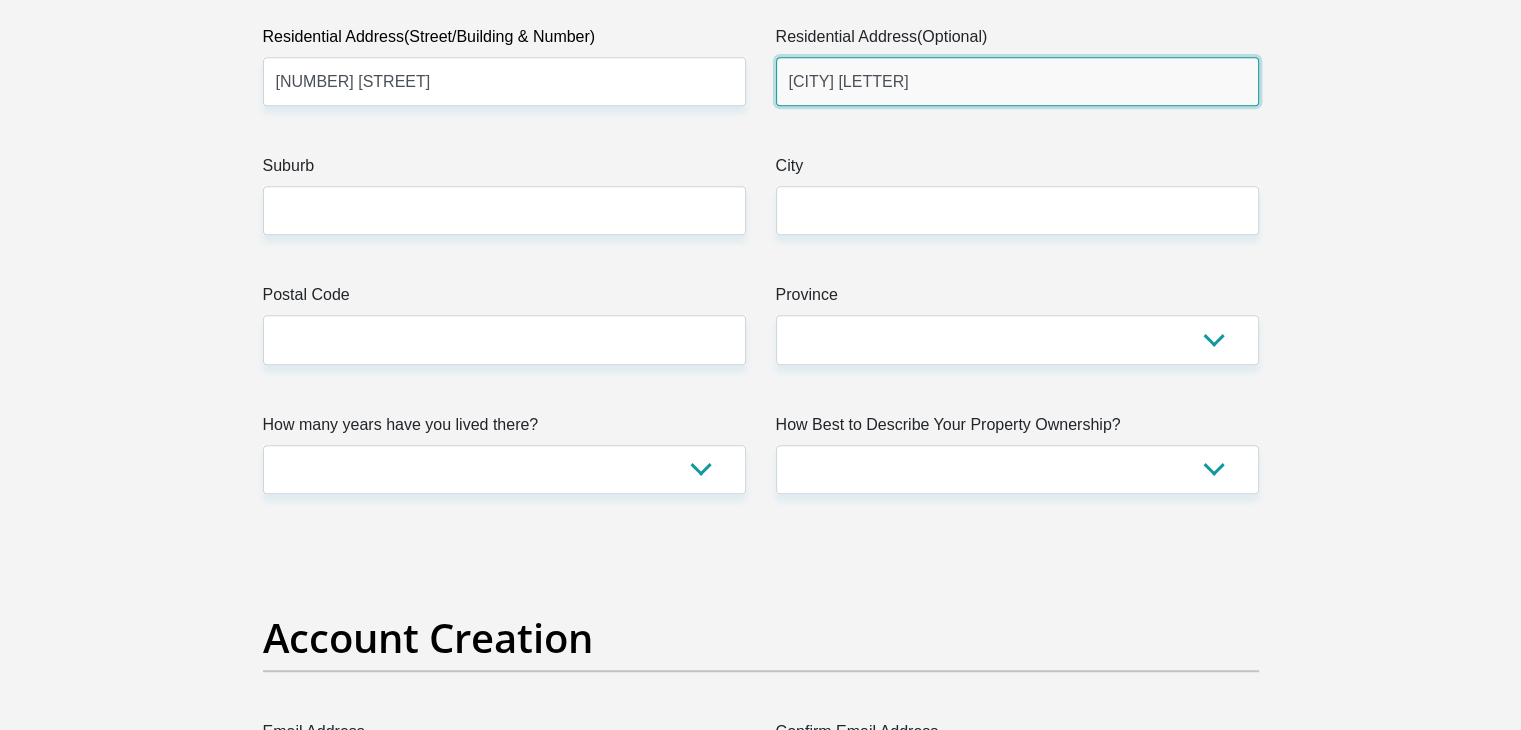 type on "Ntuzuma E" 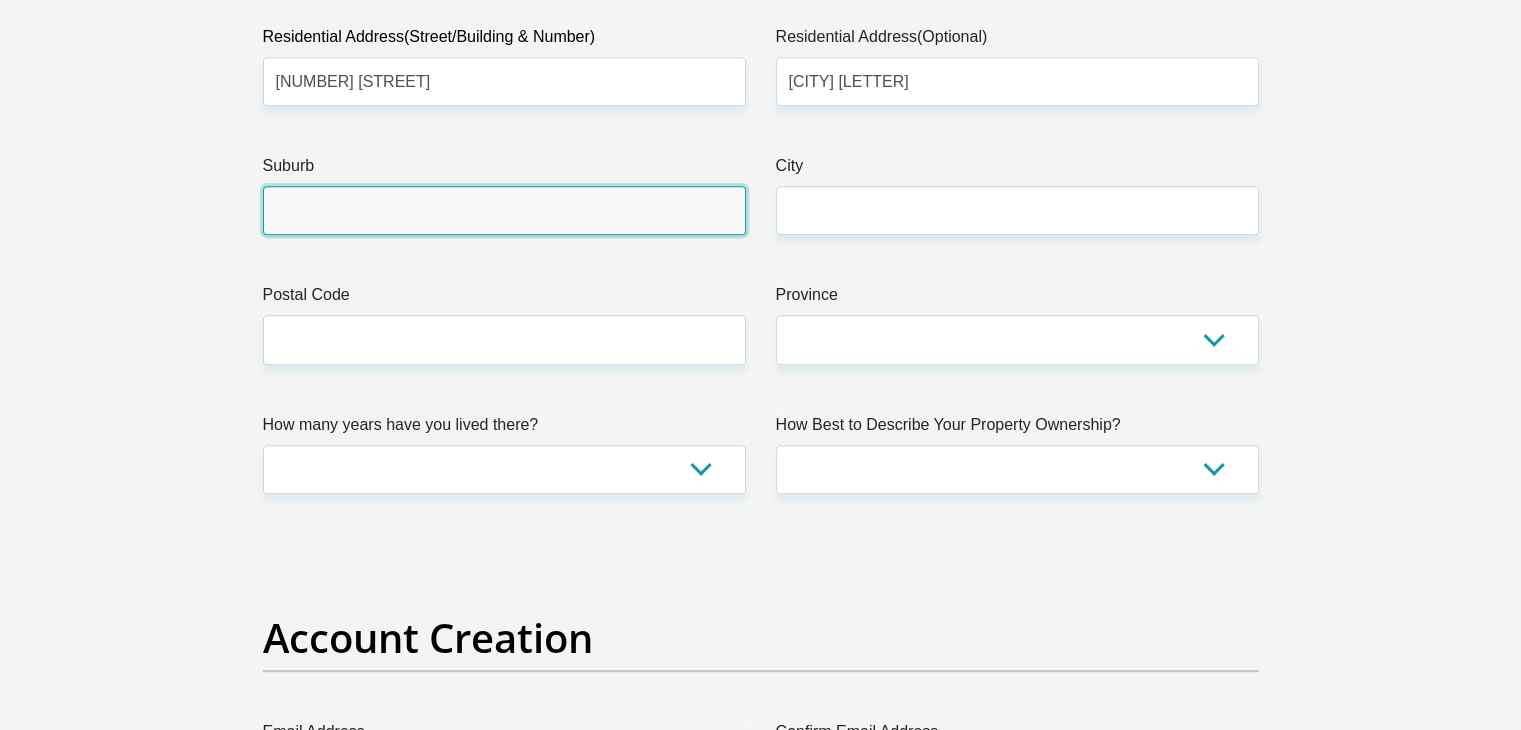 click on "Suburb" at bounding box center (504, 210) 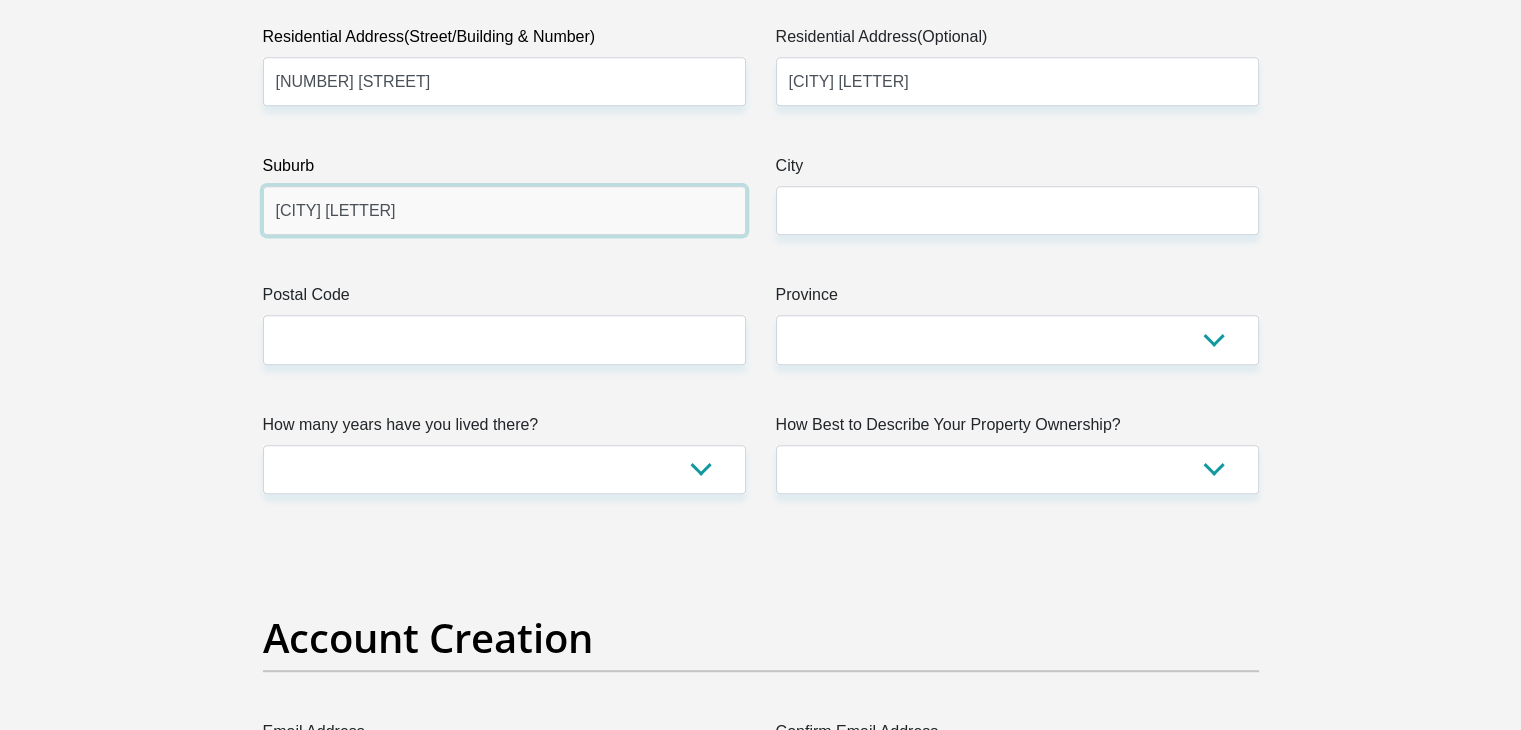 type on "Ntuzuma E" 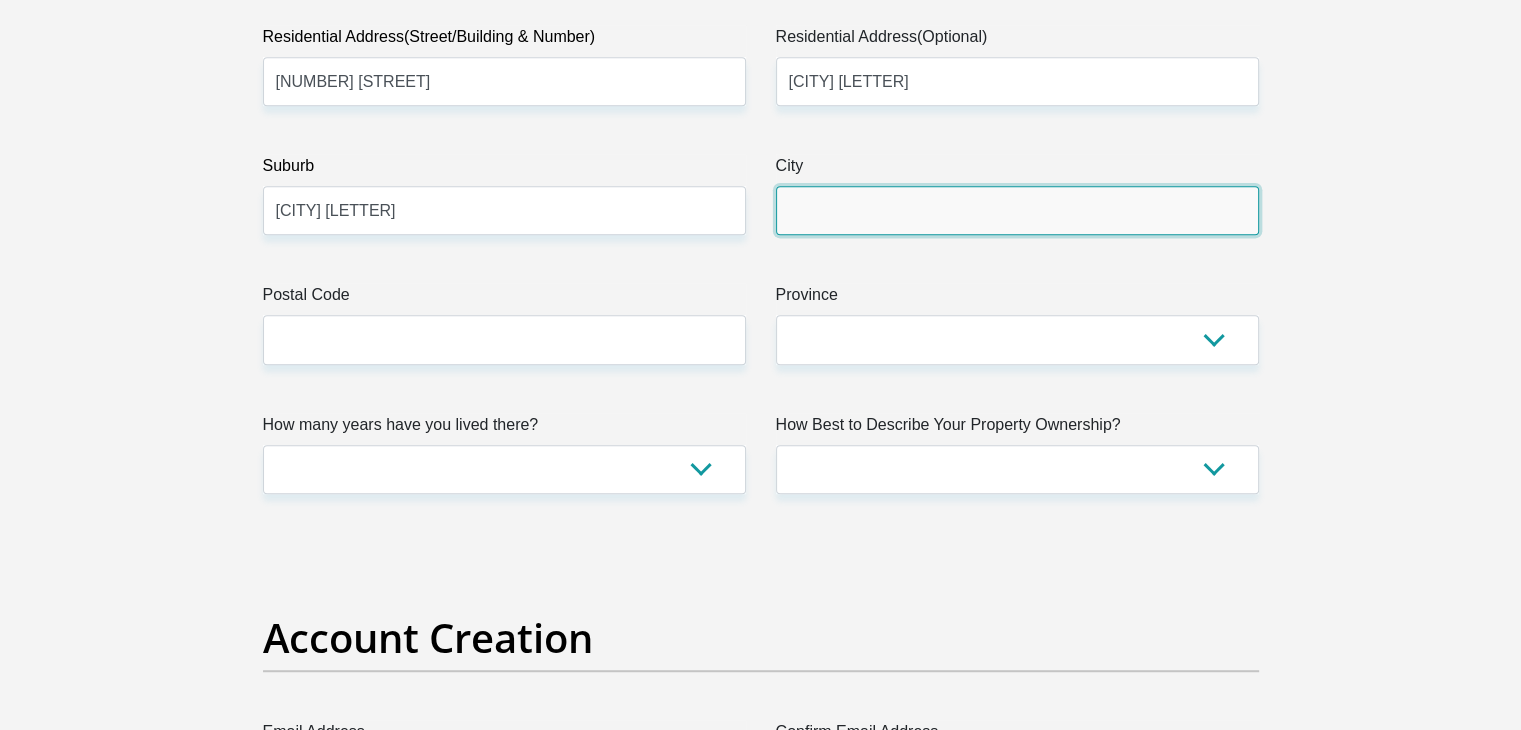 click on "City" at bounding box center [1017, 210] 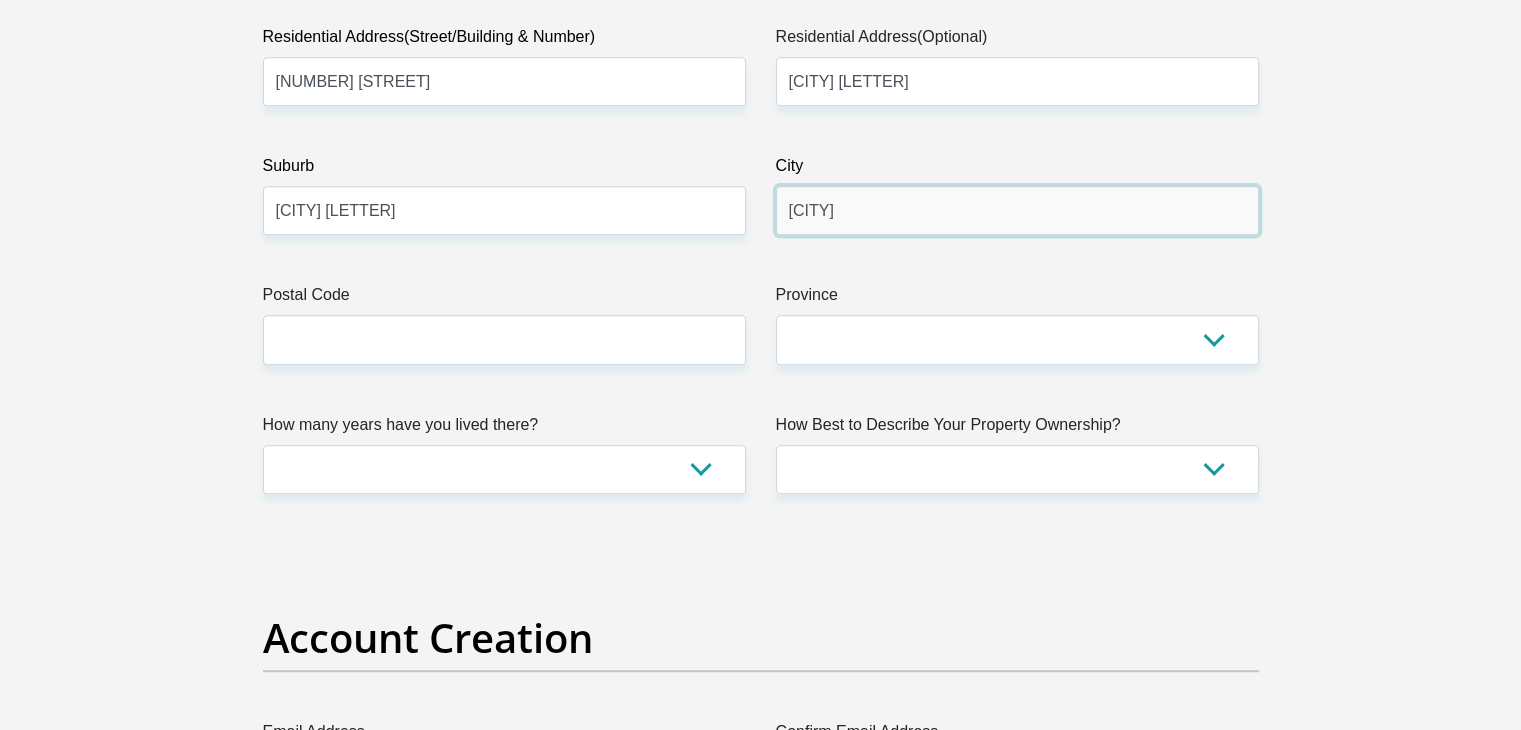 type on "Durban" 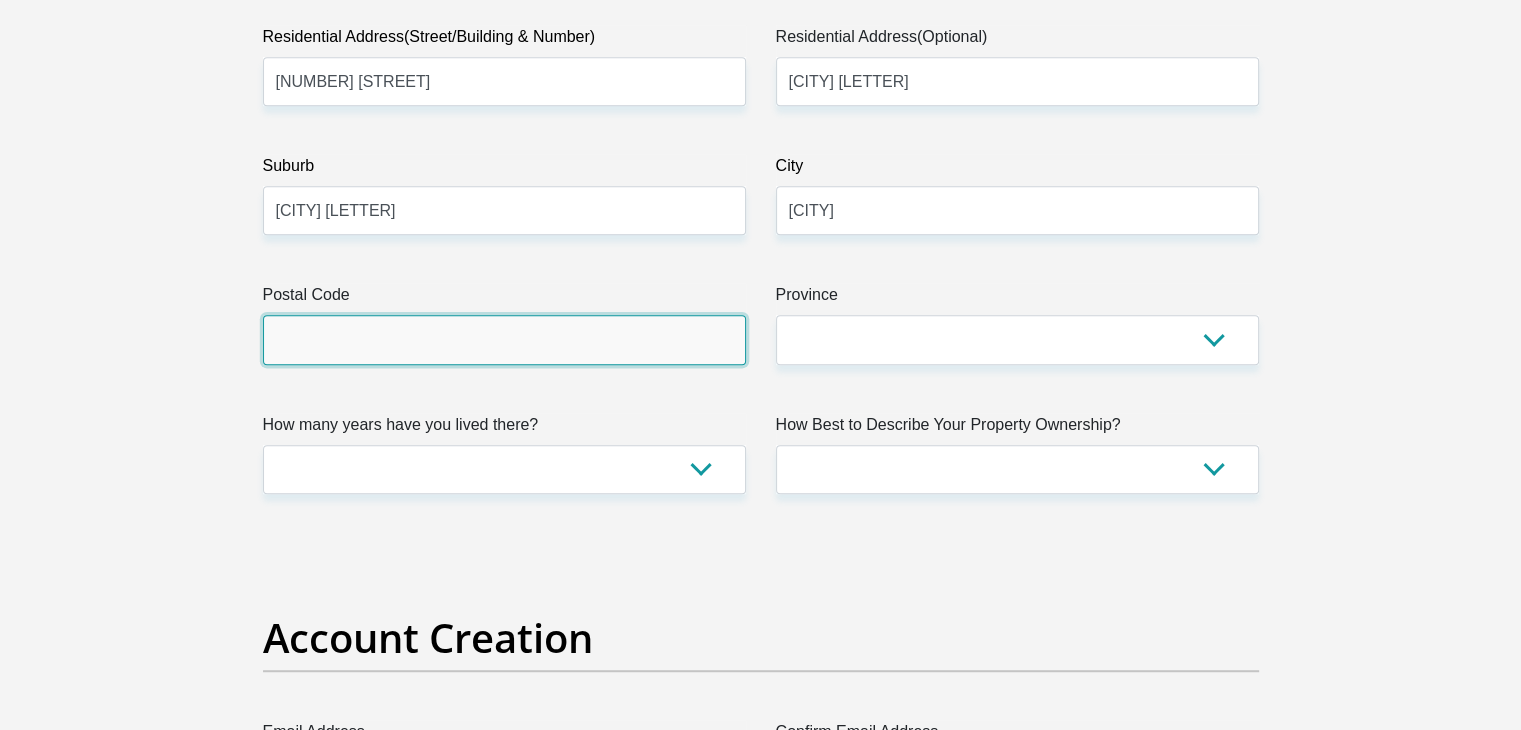 click on "Postal Code" at bounding box center (504, 339) 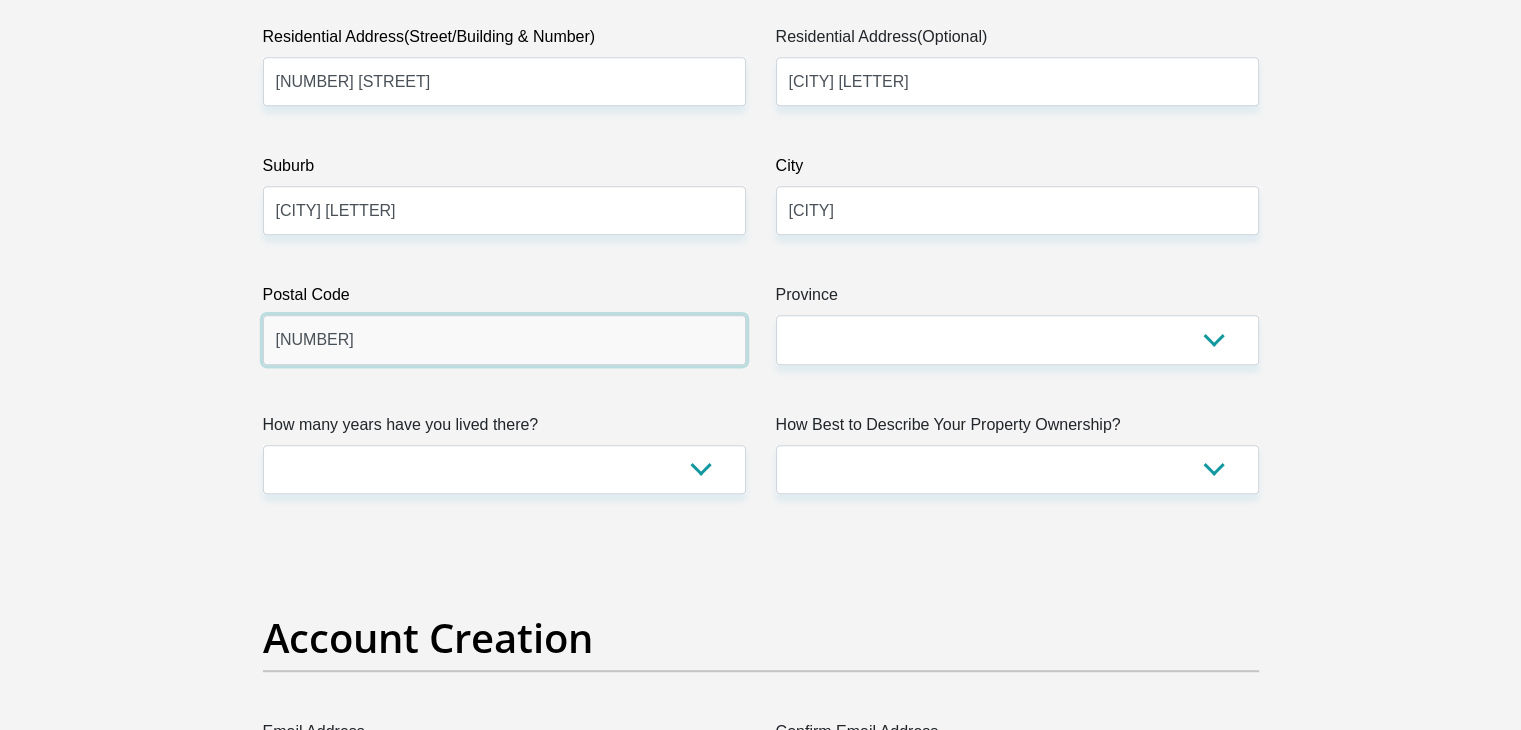 type on "4359" 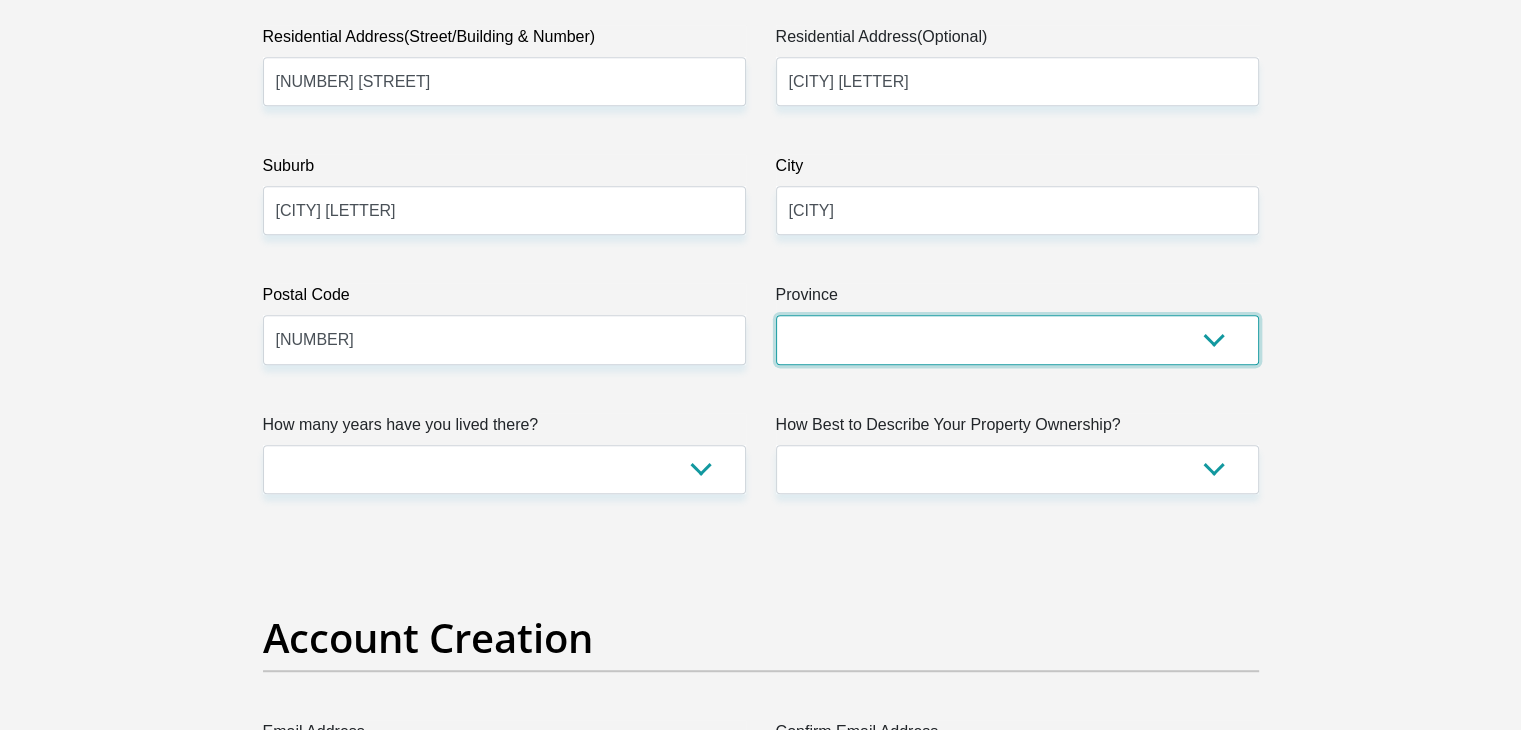 click on "Eastern Cape
Free State
Gauteng
KwaZulu-Natal
Limpopo
Mpumalanga
Northern Cape
North West
Western Cape" at bounding box center (1017, 339) 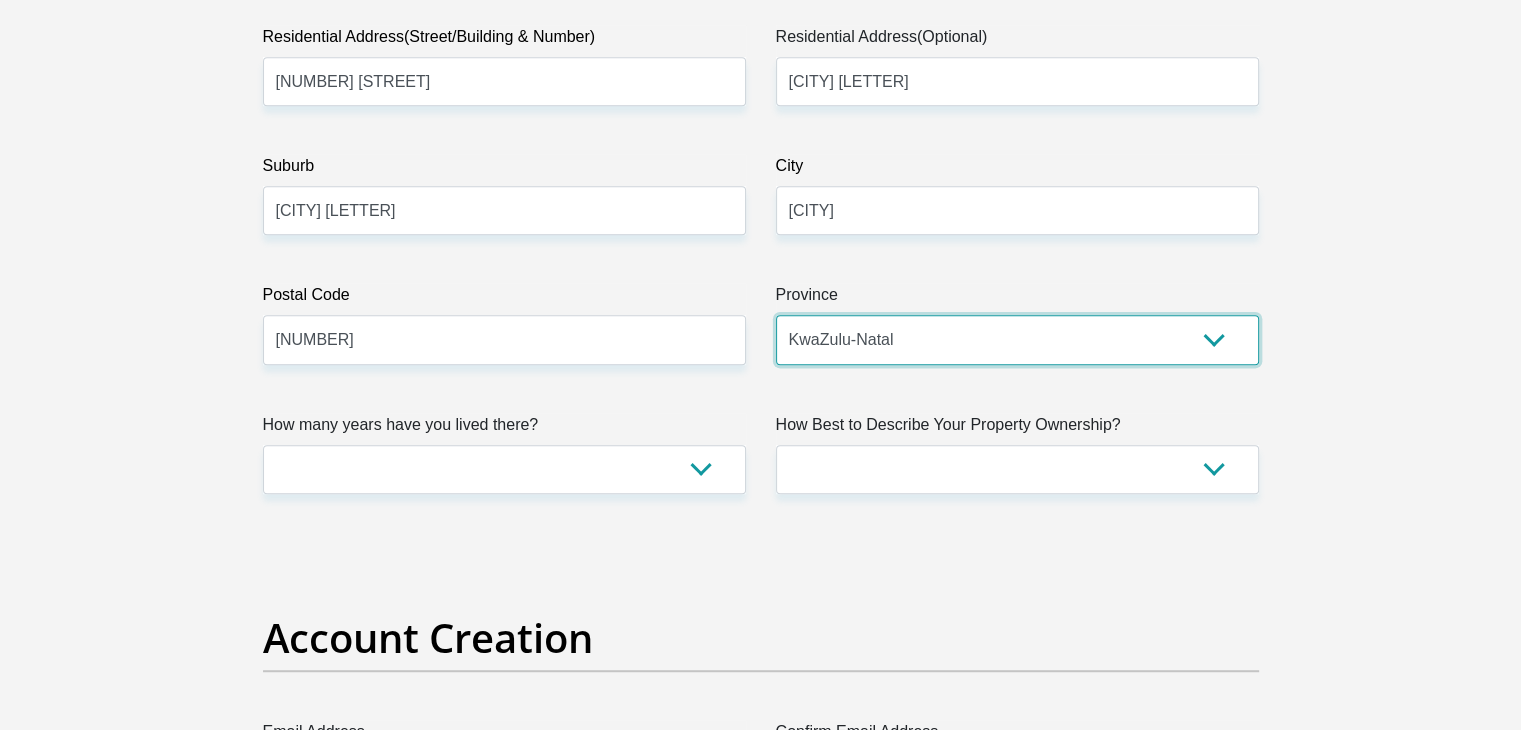 click on "Eastern Cape
Free State
Gauteng
KwaZulu-Natal
Limpopo
Mpumalanga
Northern Cape
North West
Western Cape" at bounding box center [1017, 339] 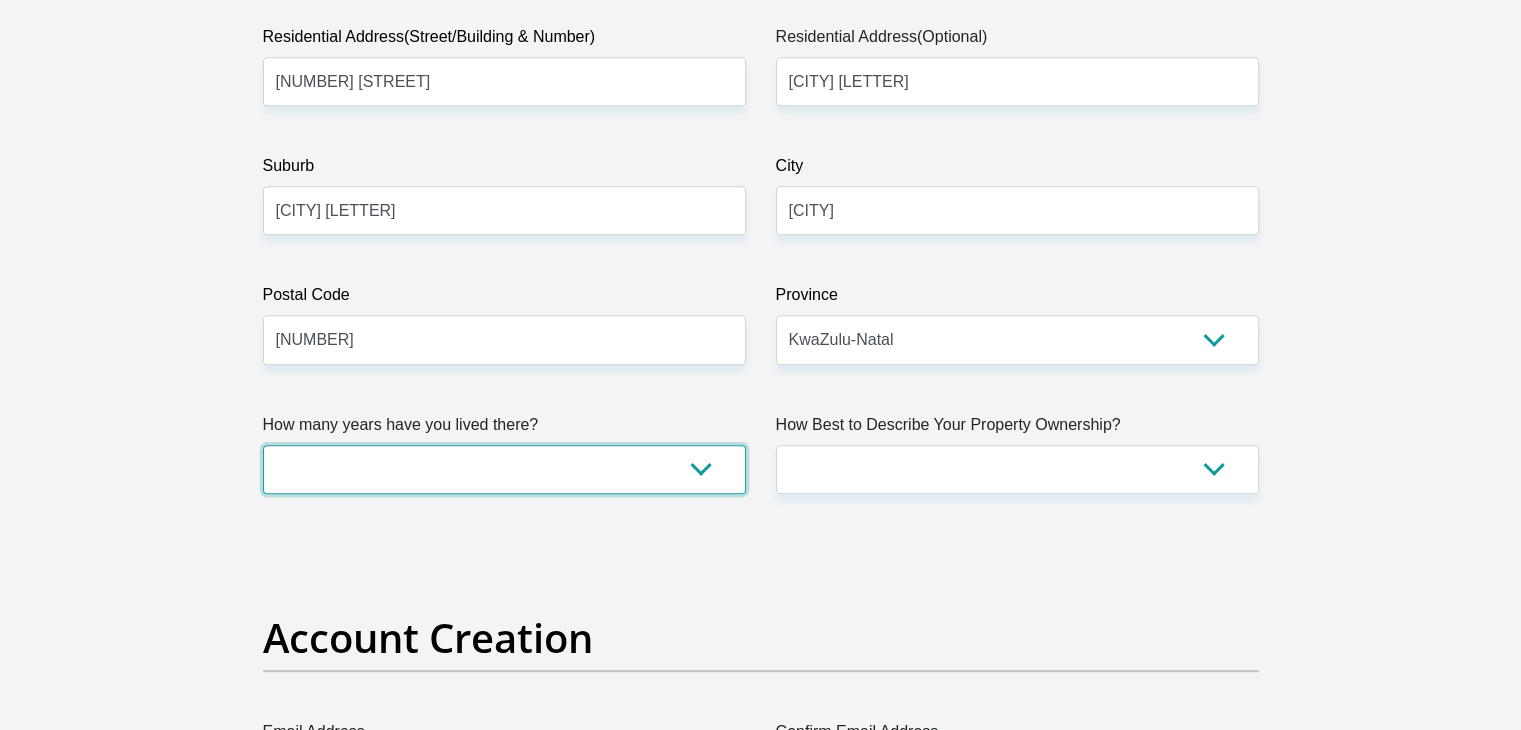 click on "less than 1 year
1-3 years
3-5 years
5+ years" at bounding box center (504, 469) 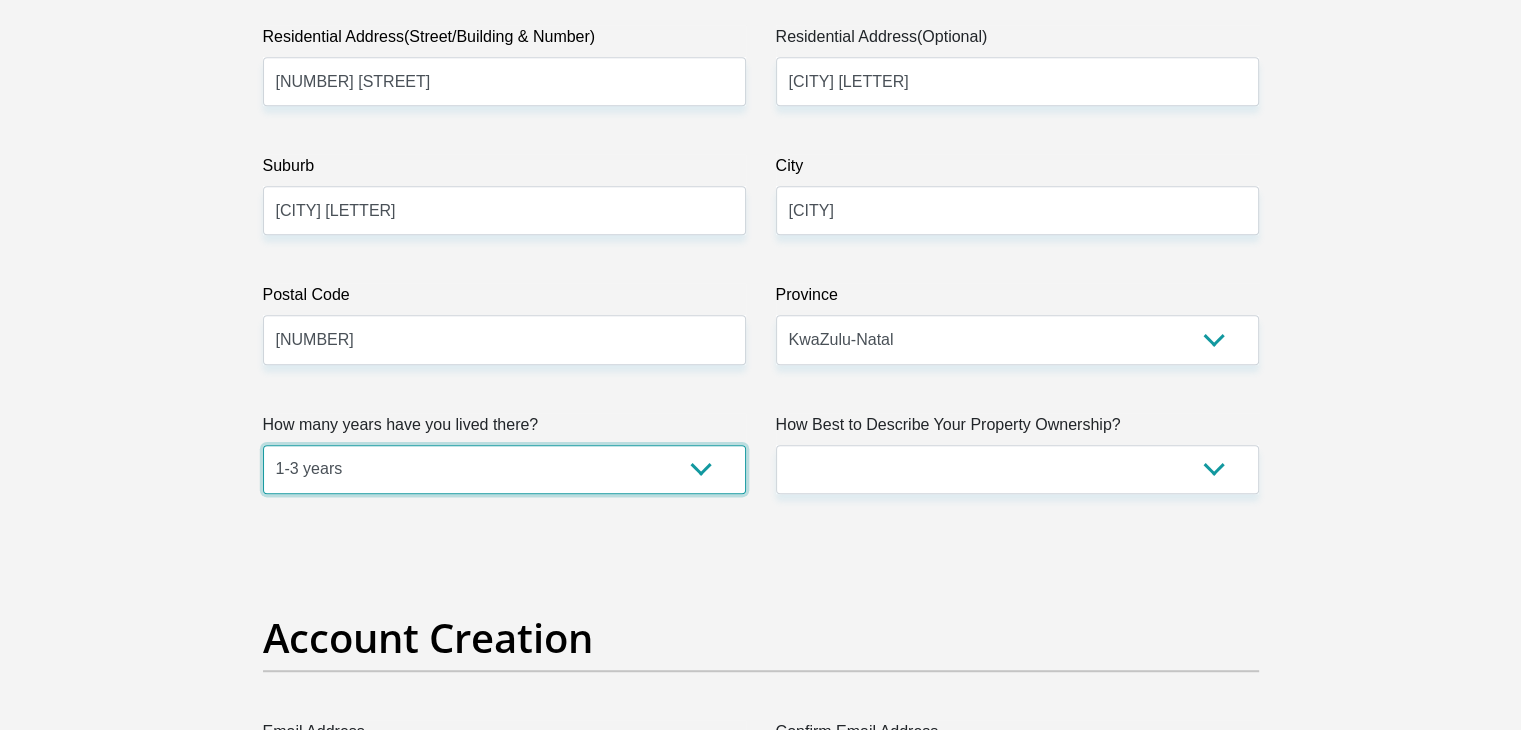 click on "less than 1 year
1-3 years
3-5 years
5+ years" at bounding box center (504, 469) 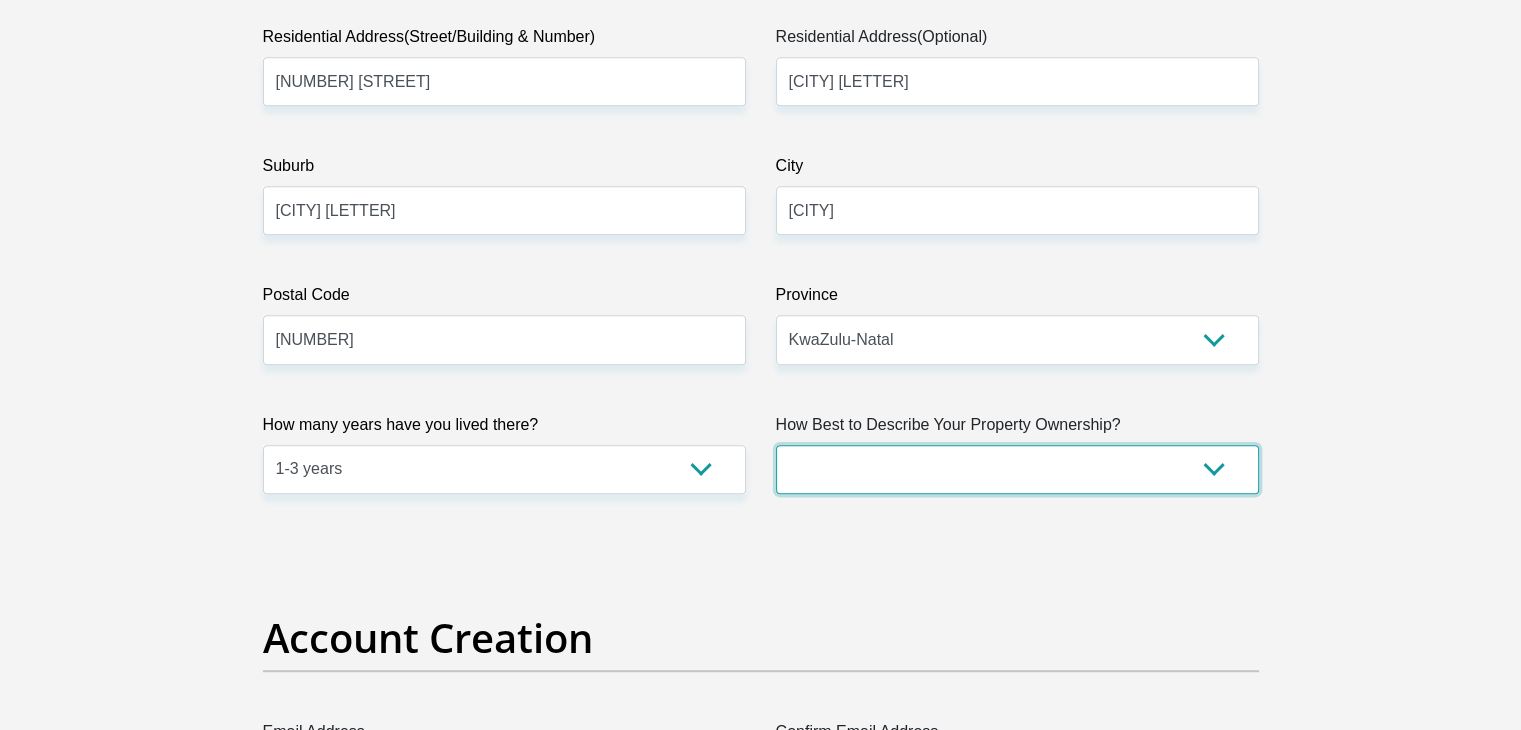 click on "Owned
Rented
Family Owned
Company Dwelling" at bounding box center (1017, 469) 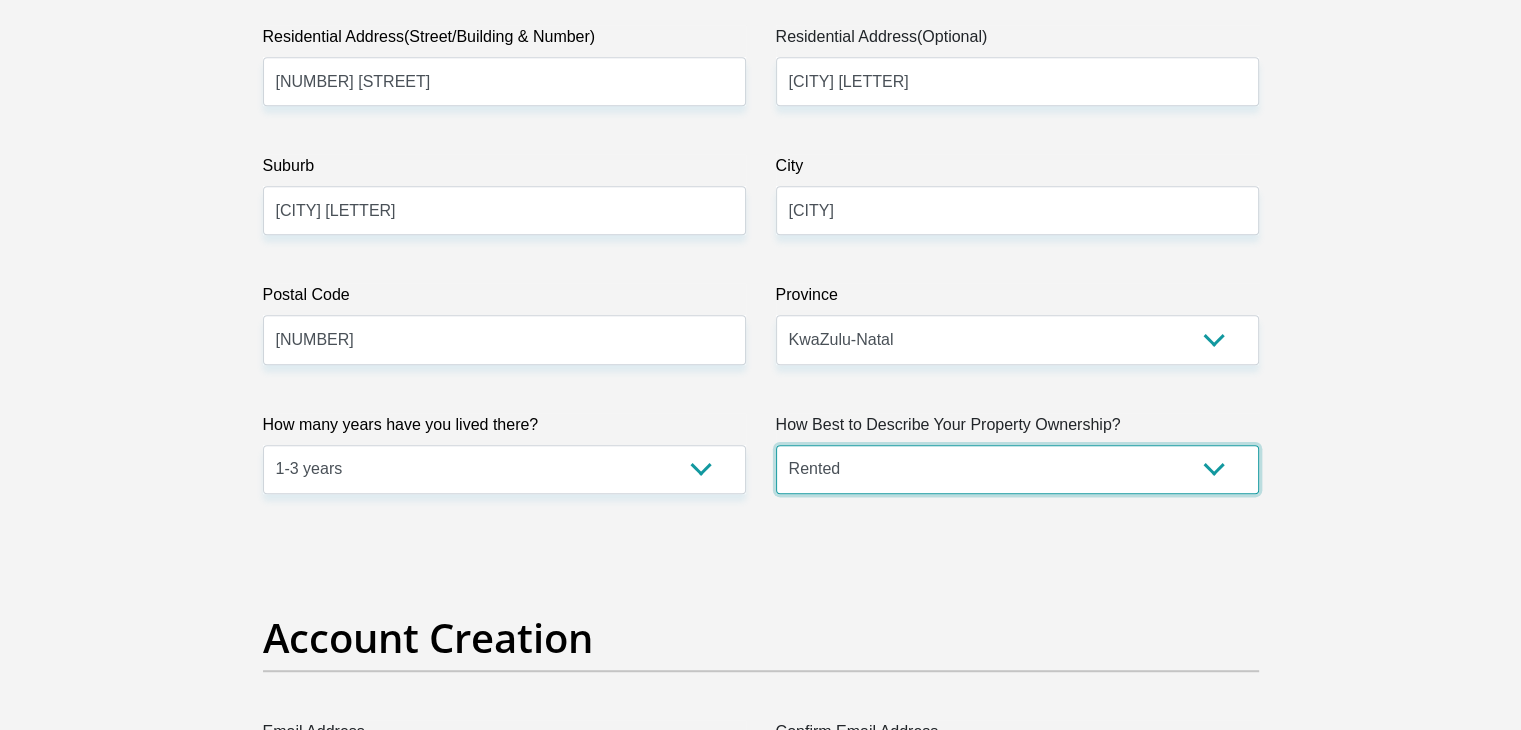 click on "Owned
Rented
Family Owned
Company Dwelling" at bounding box center (1017, 469) 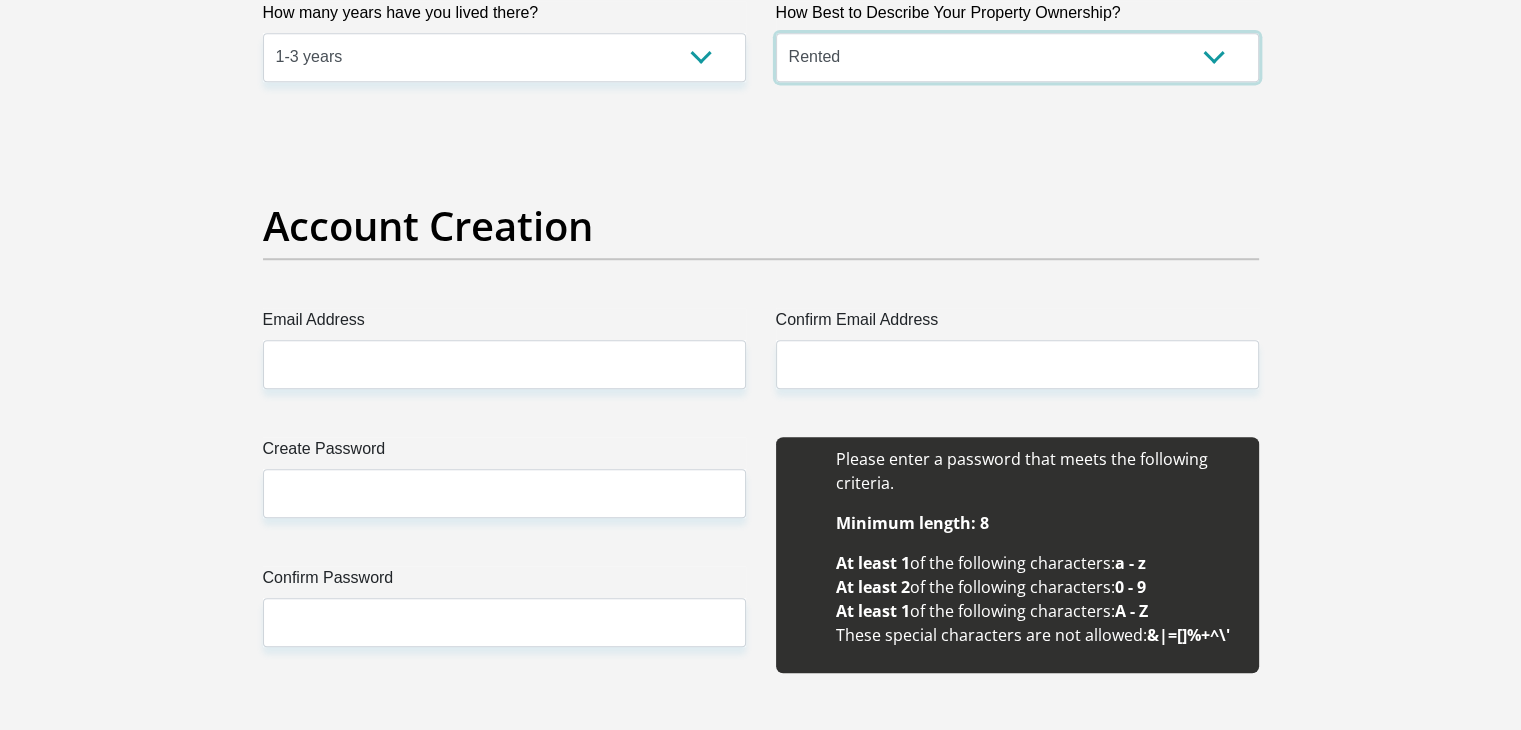 scroll, scrollTop: 1558, scrollLeft: 0, axis: vertical 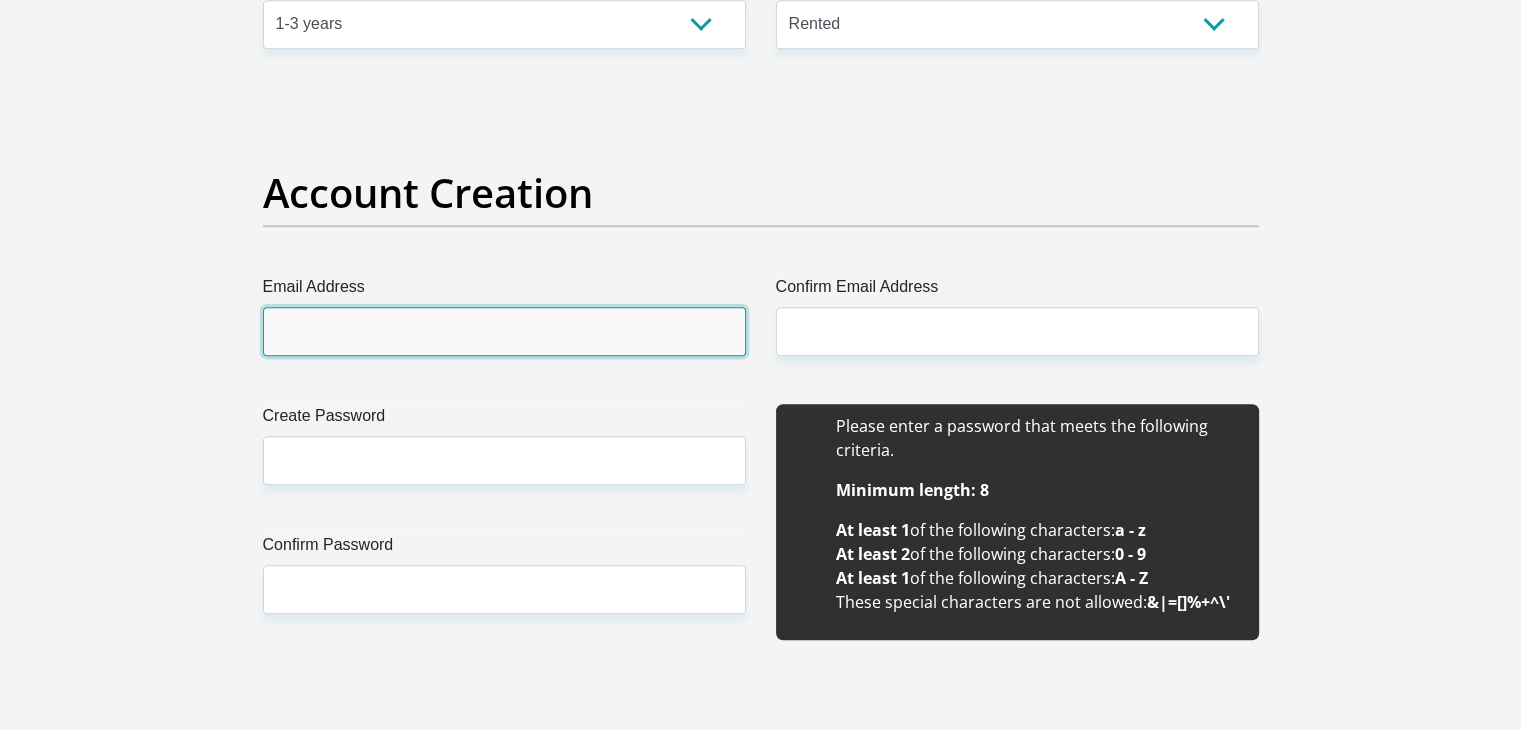 click on "Email Address" at bounding box center (504, 331) 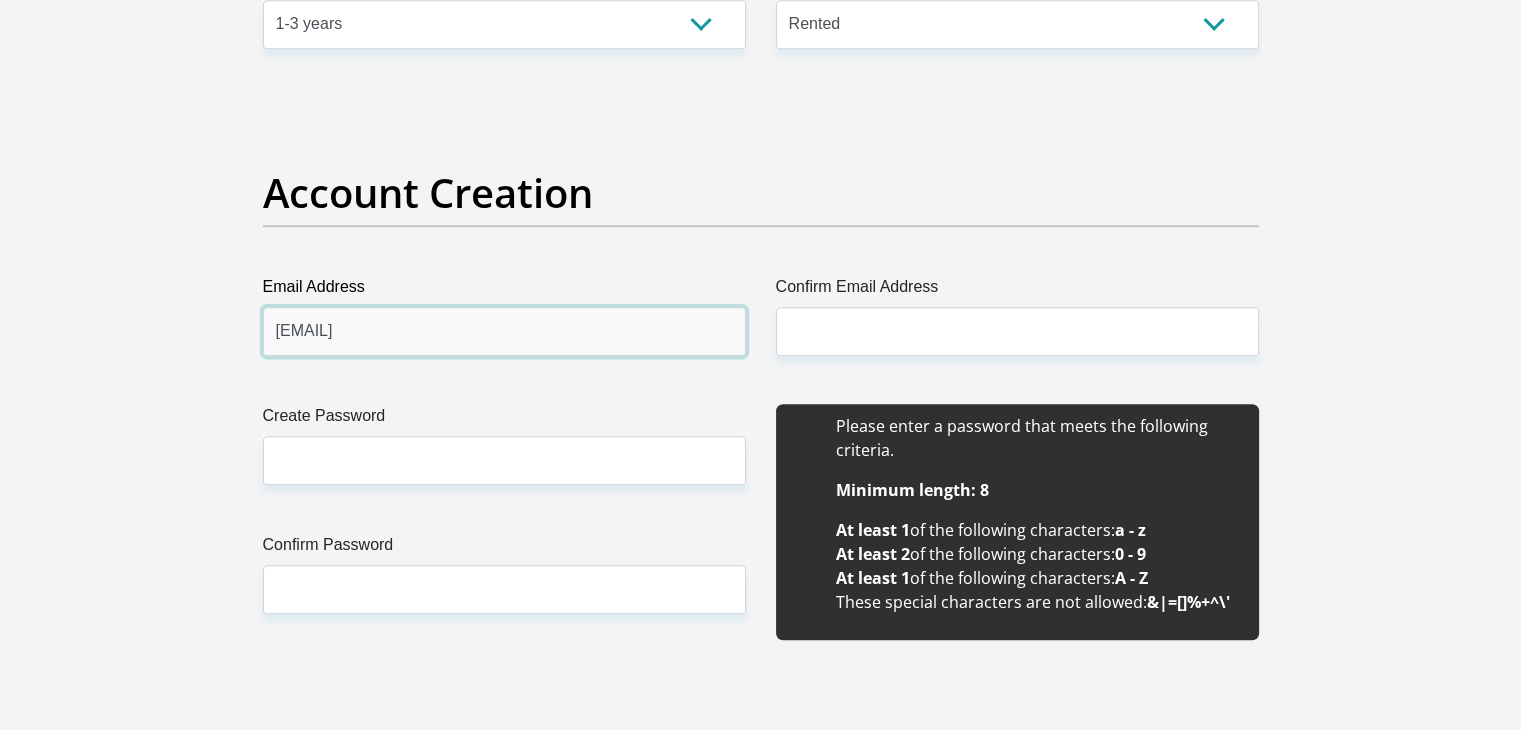 type on "dladla824@gmail.com" 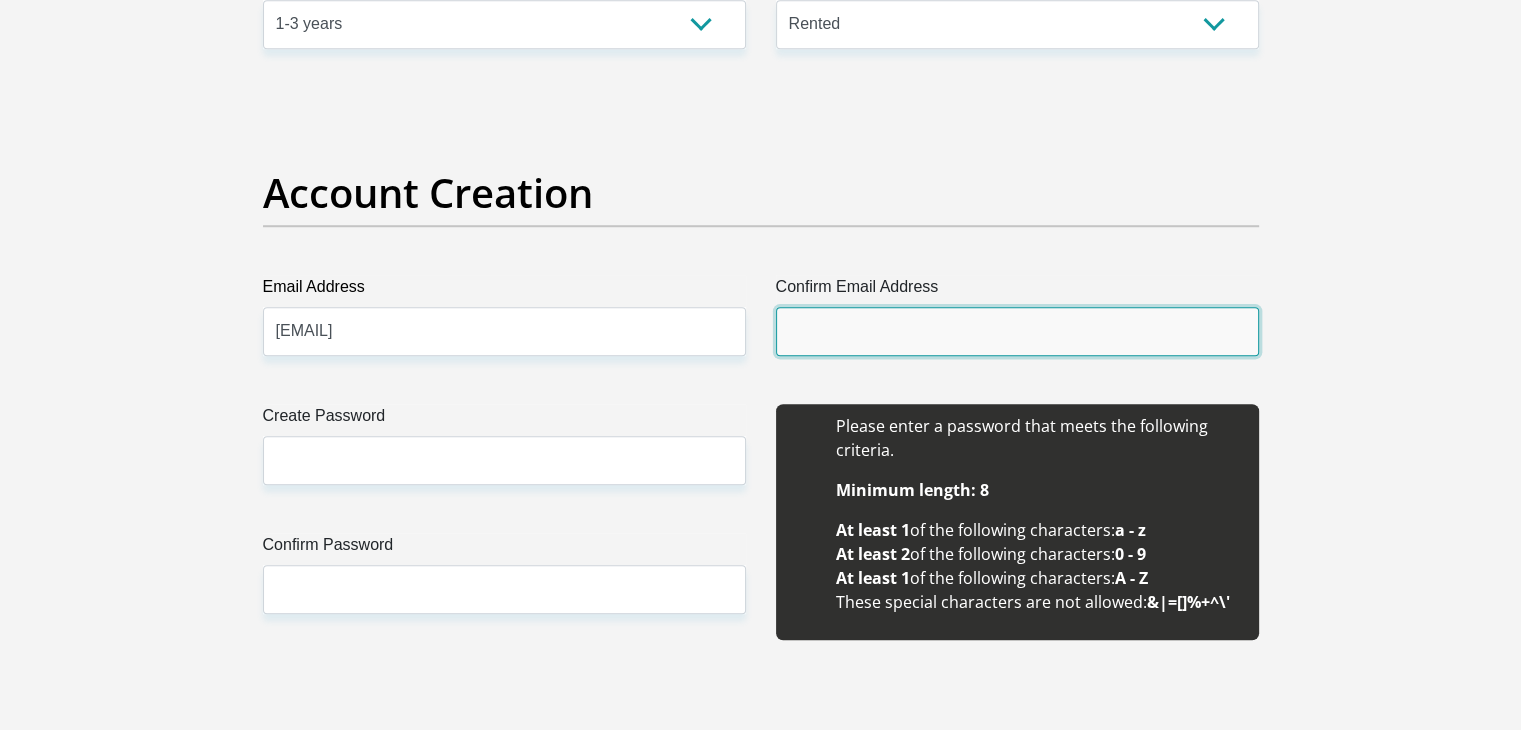 click on "Confirm Email Address" at bounding box center (1017, 331) 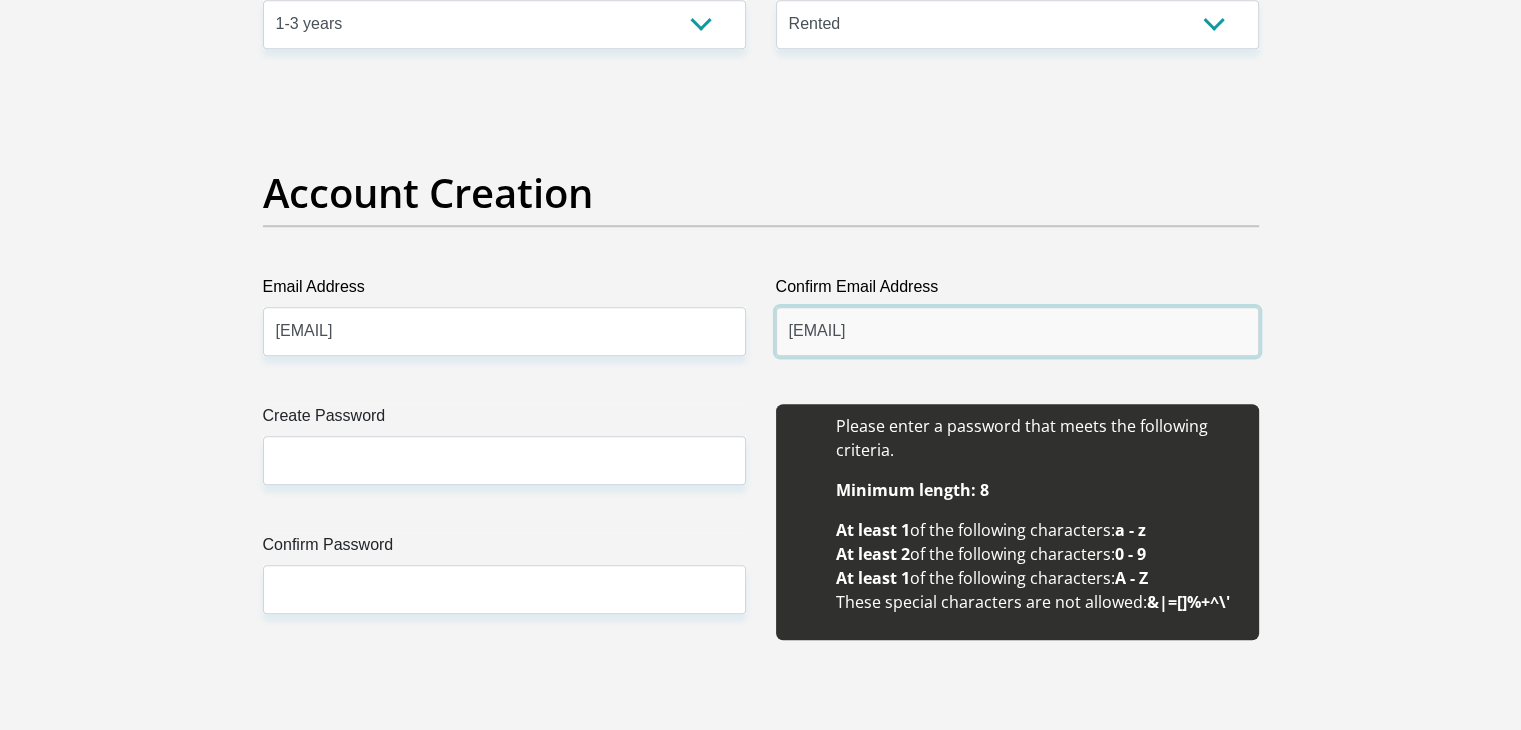 type on "dladla824@gmail.com" 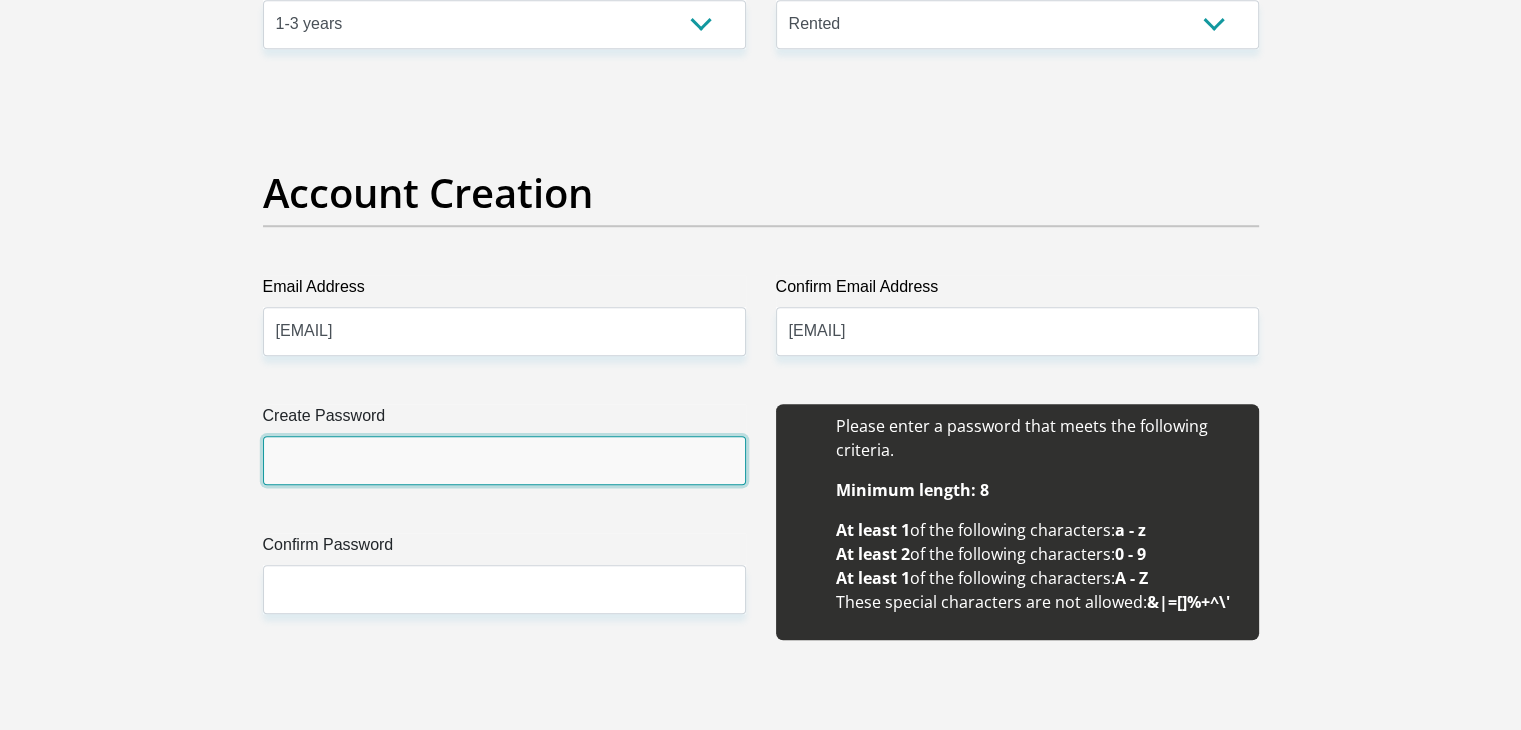 click on "Create Password" at bounding box center [504, 460] 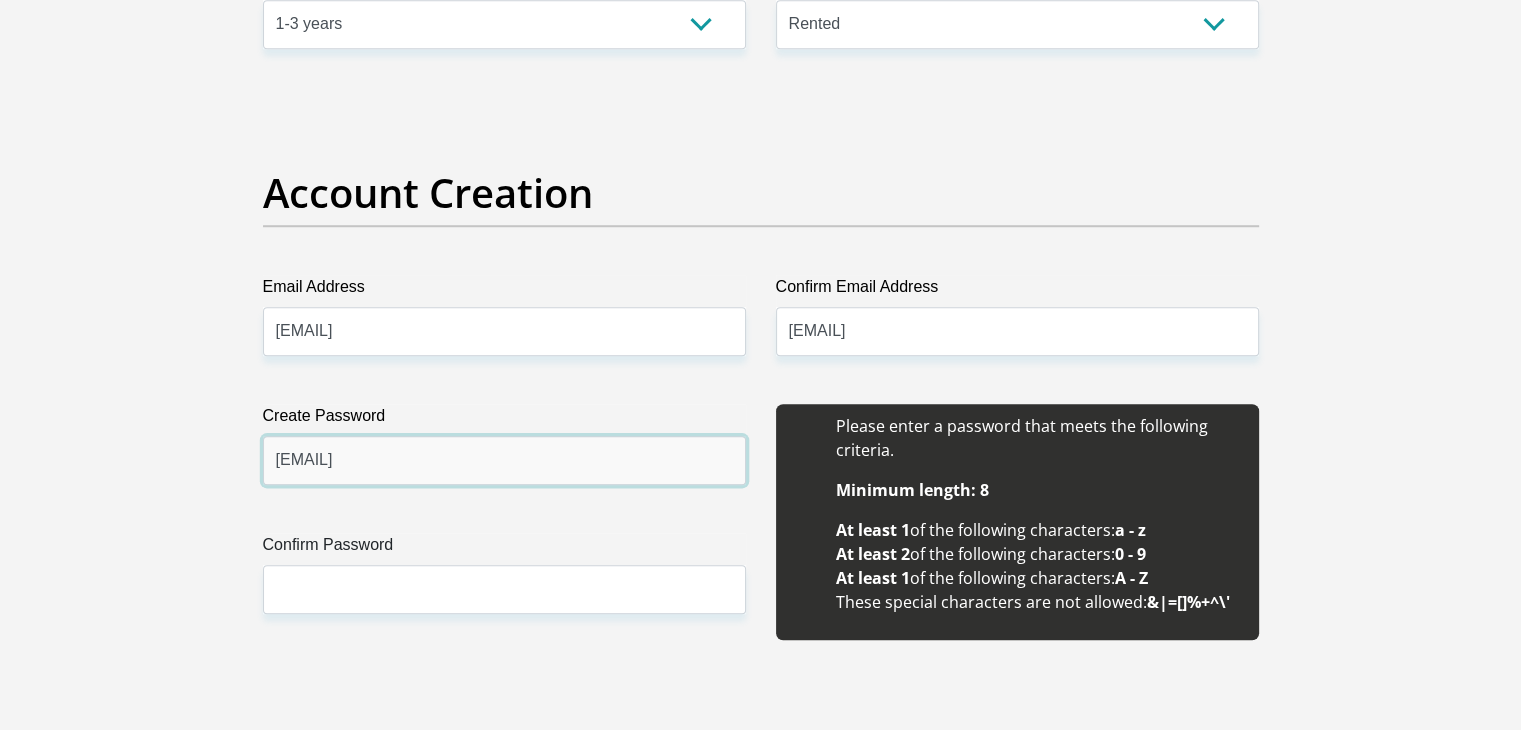 type on "Nsindi@2212" 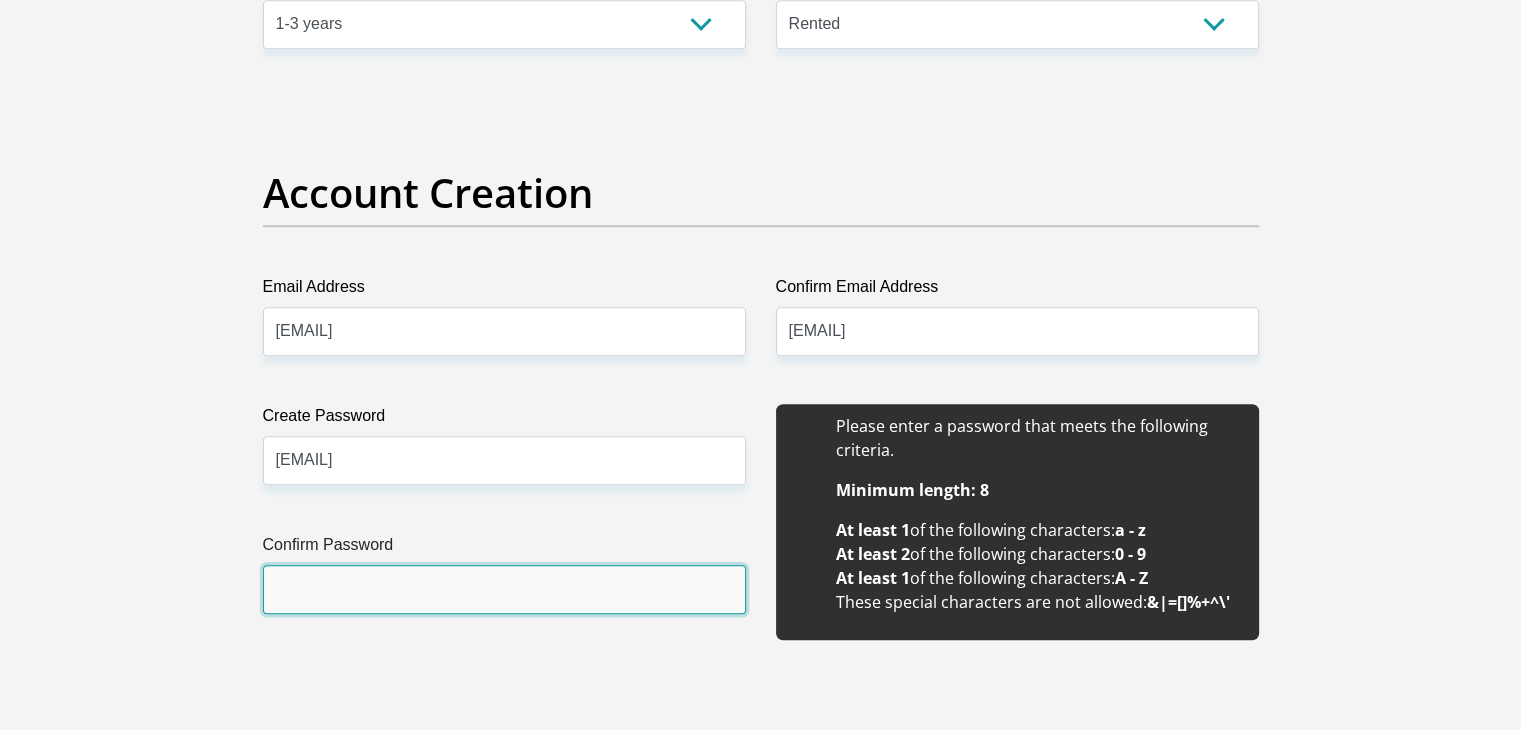 click on "Confirm Password" at bounding box center (504, 589) 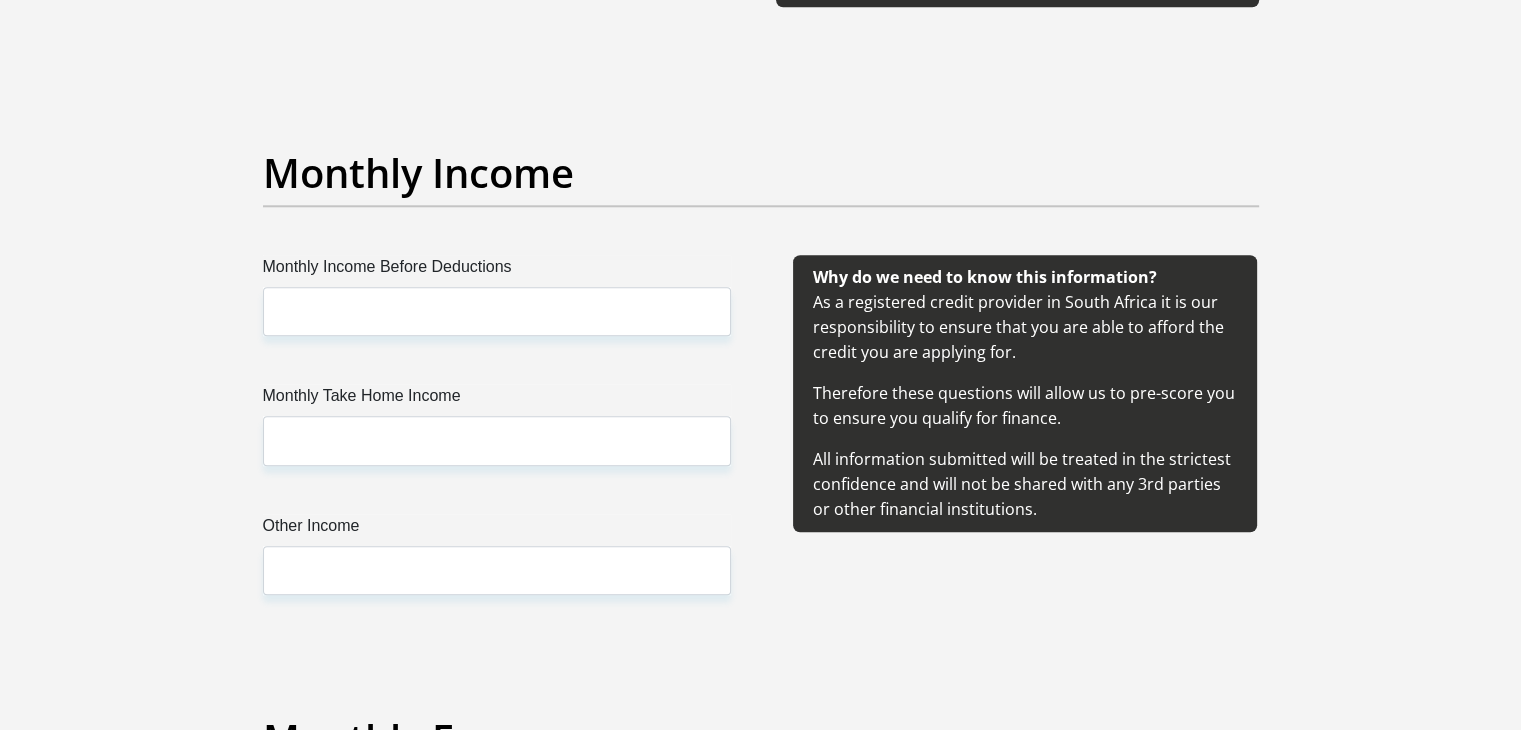 scroll, scrollTop: 2192, scrollLeft: 0, axis: vertical 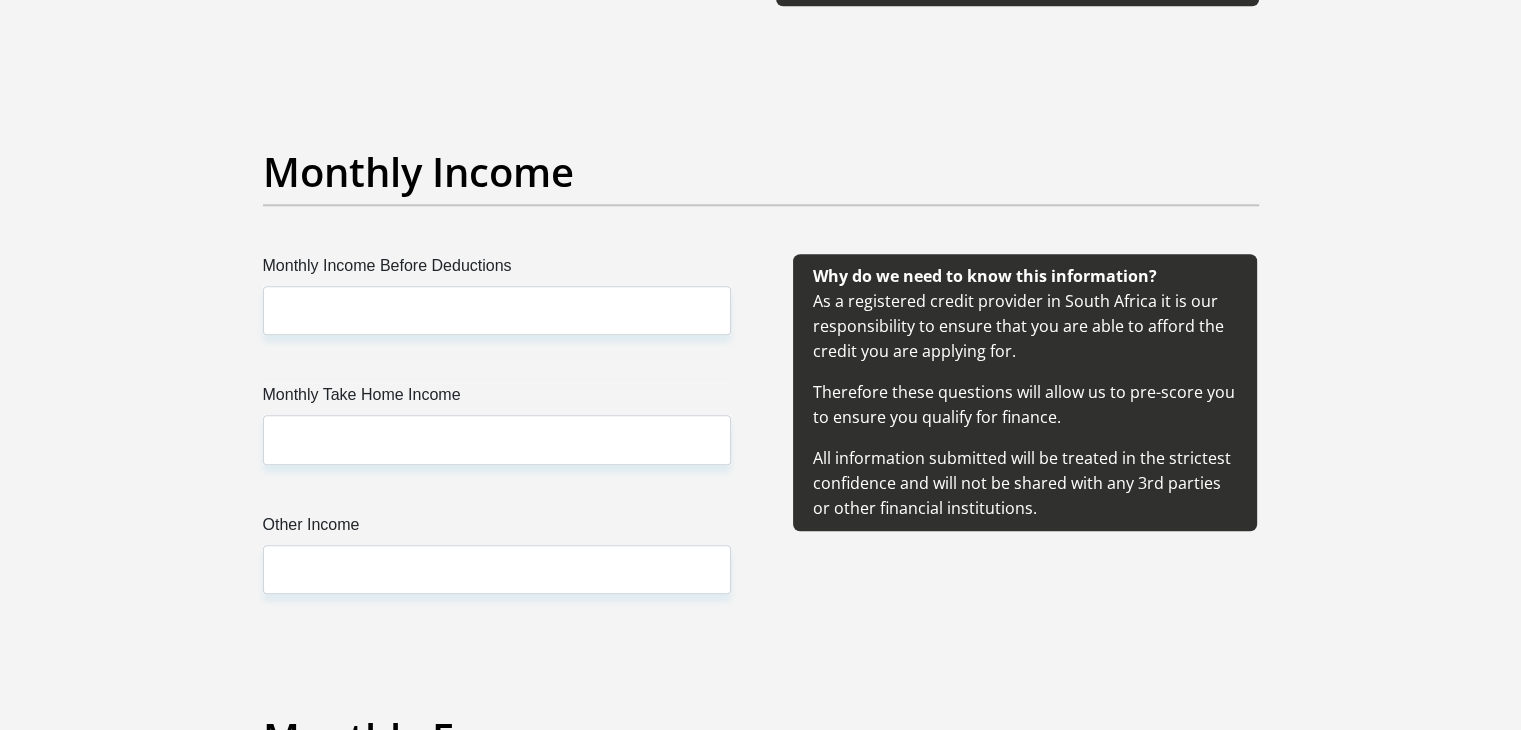 type on "Nsindi@2212" 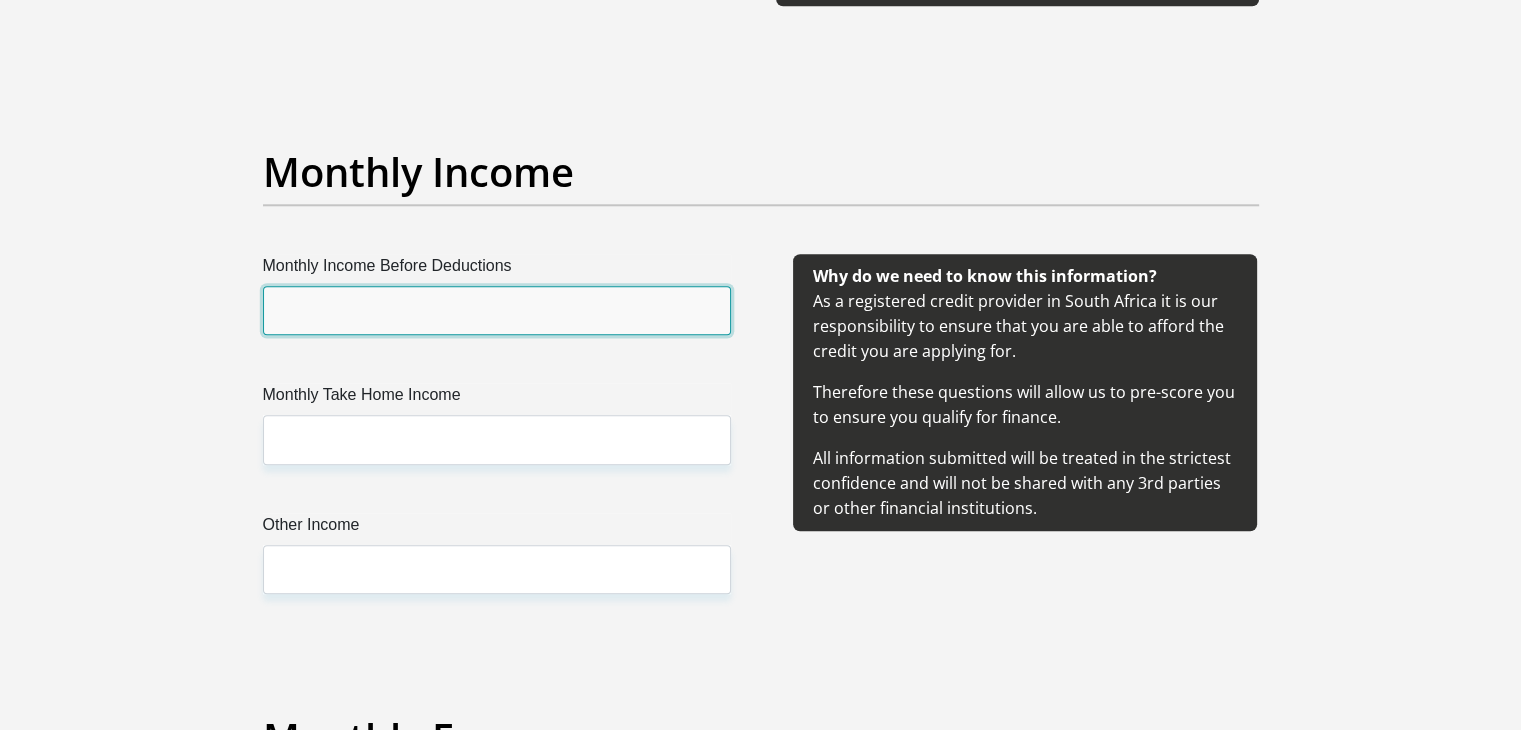 click on "Monthly Income Before Deductions" at bounding box center [497, 310] 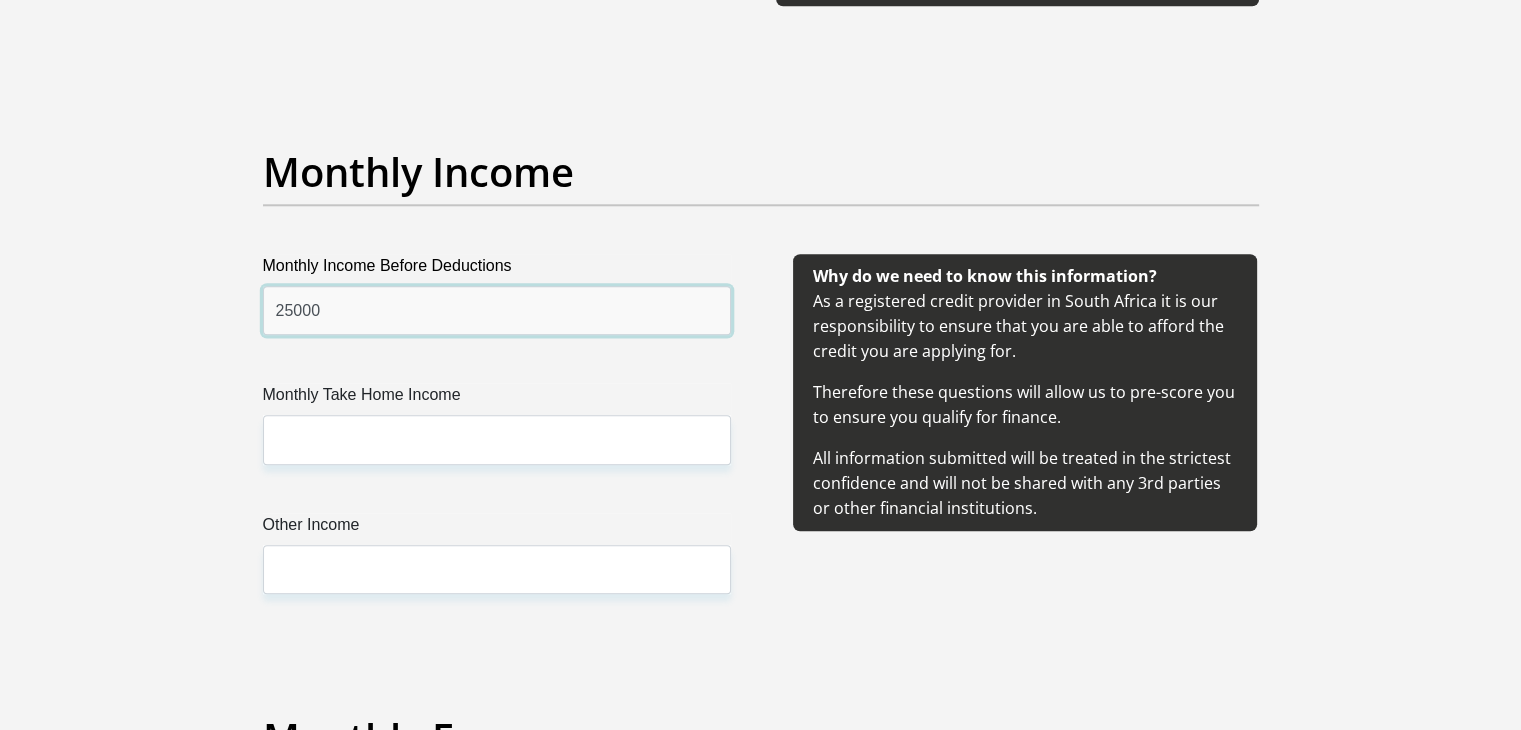 type on "25000" 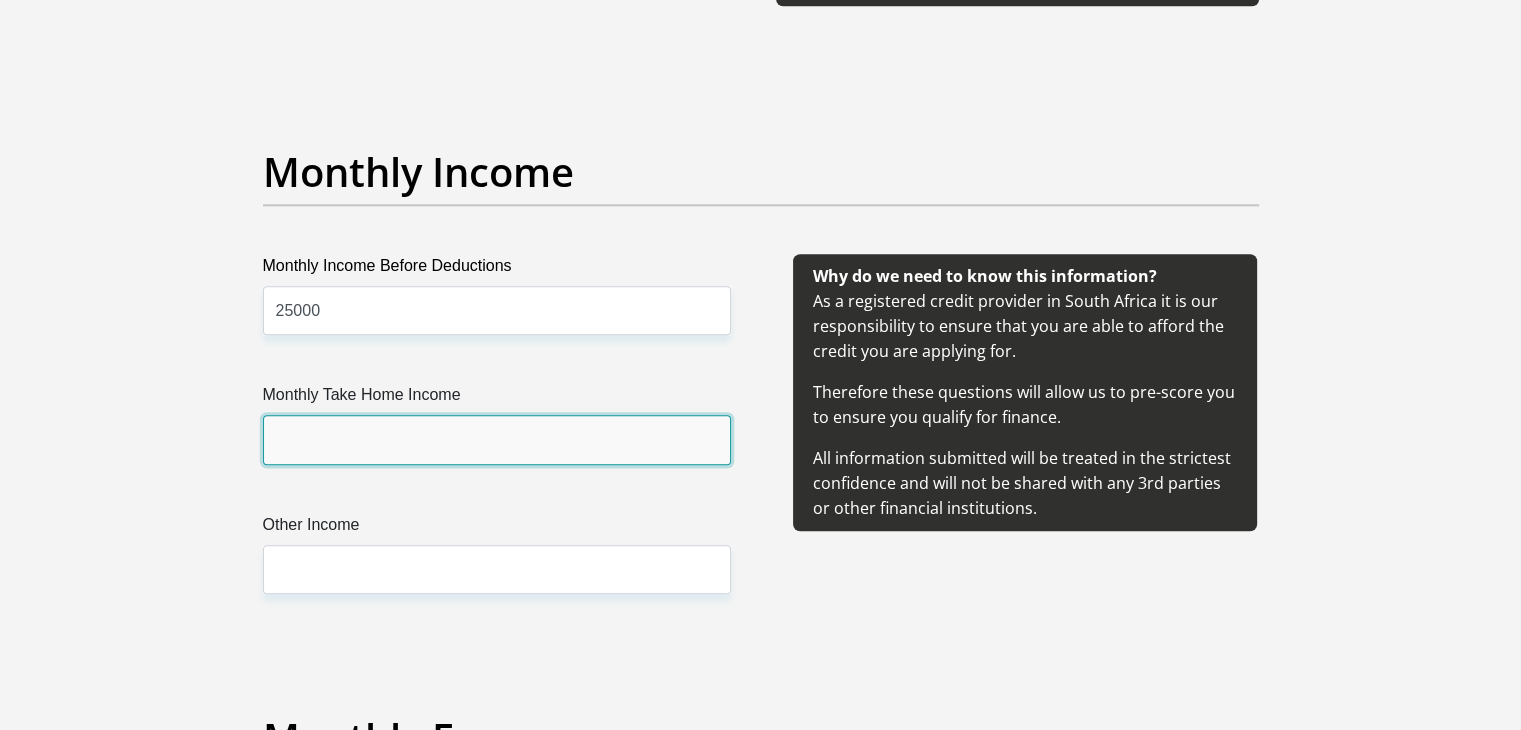 click on "Monthly Take Home Income" at bounding box center [497, 439] 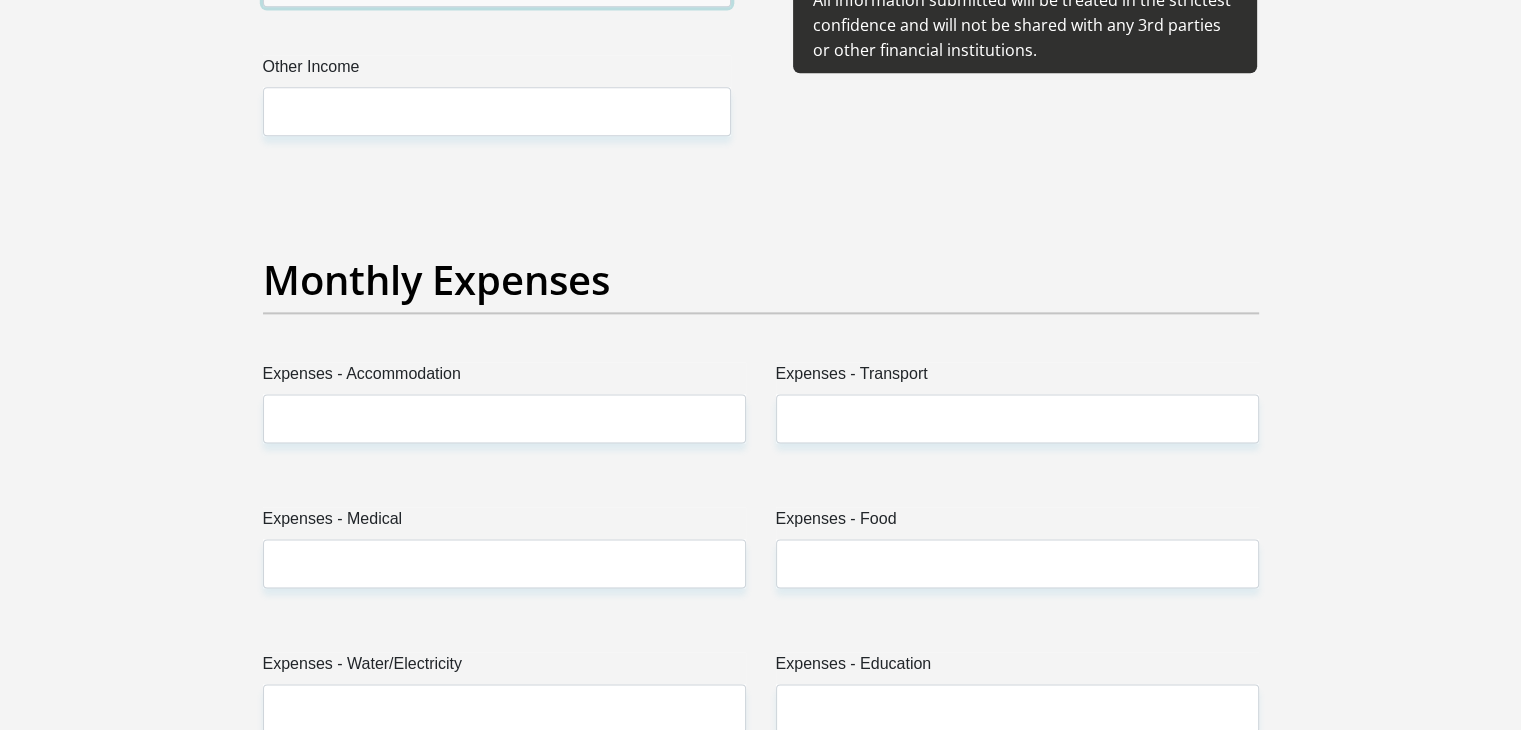scroll, scrollTop: 2658, scrollLeft: 0, axis: vertical 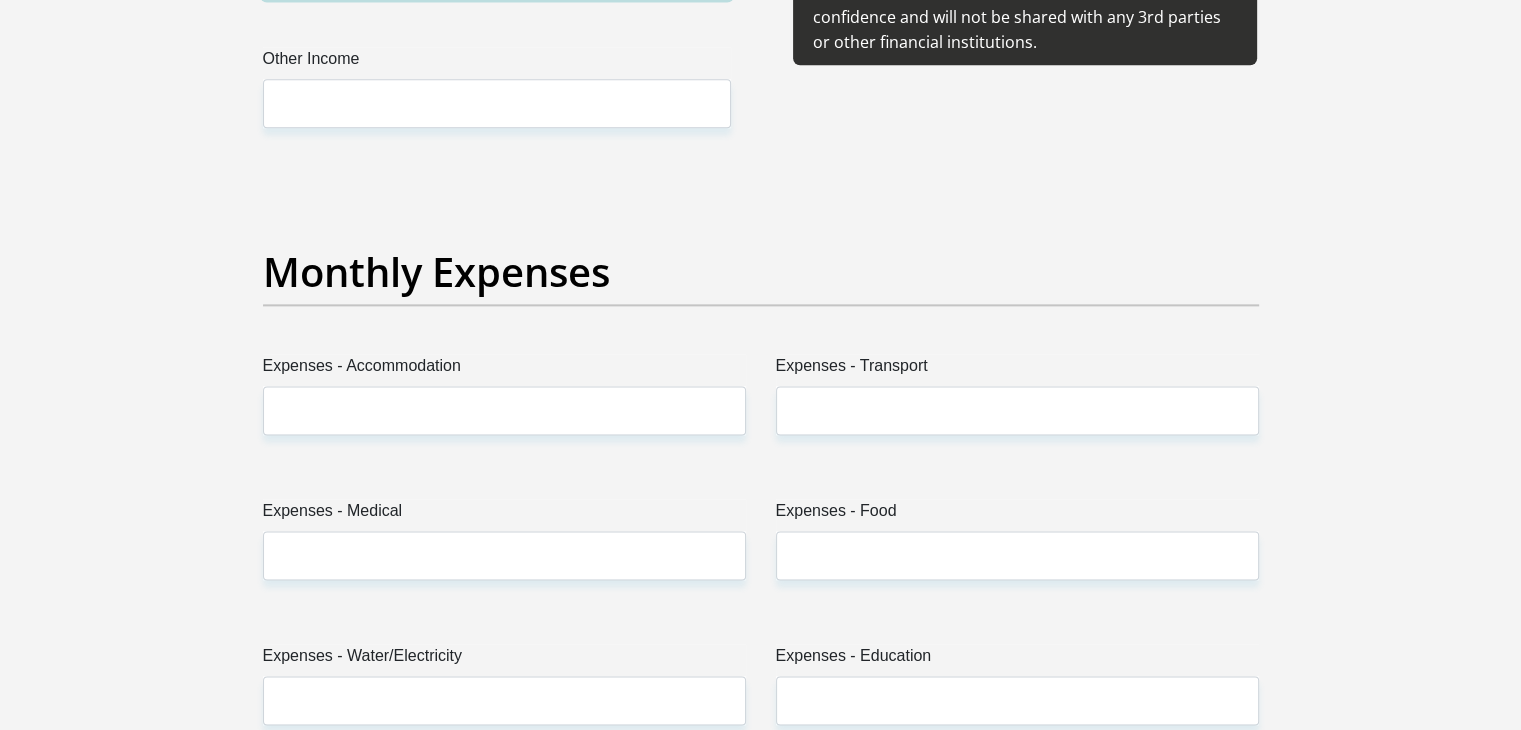 type on "21700" 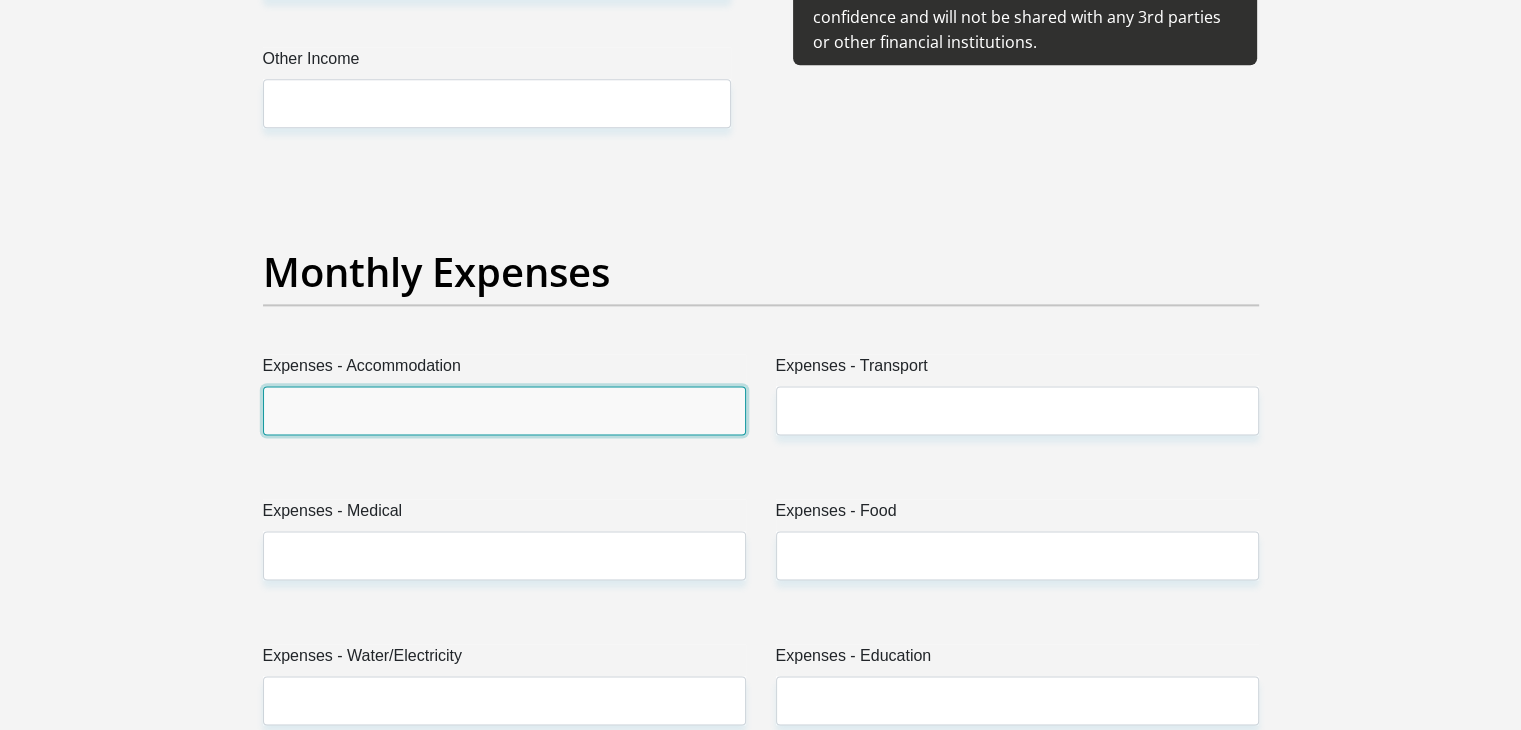 click on "Expenses - Accommodation" at bounding box center [504, 410] 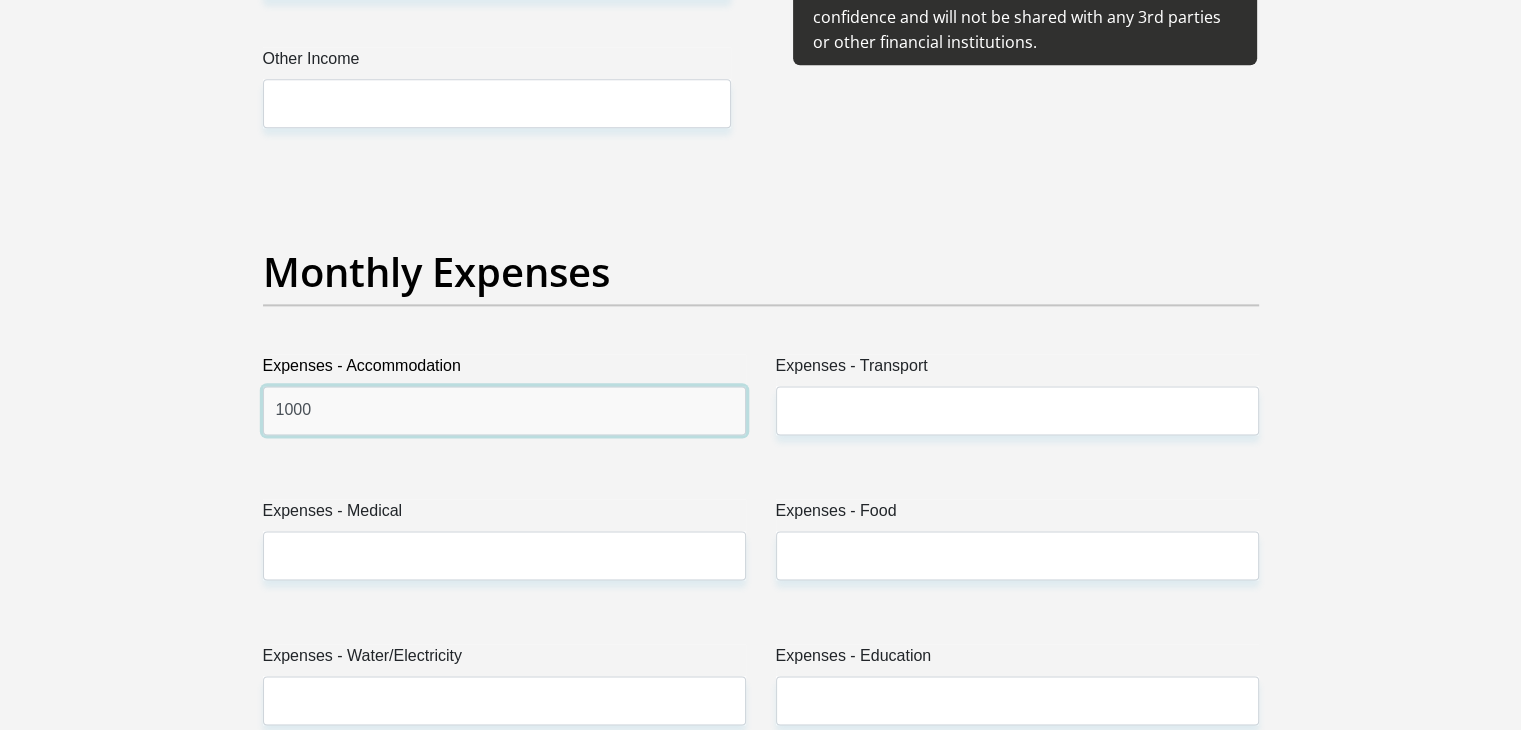 type on "1000" 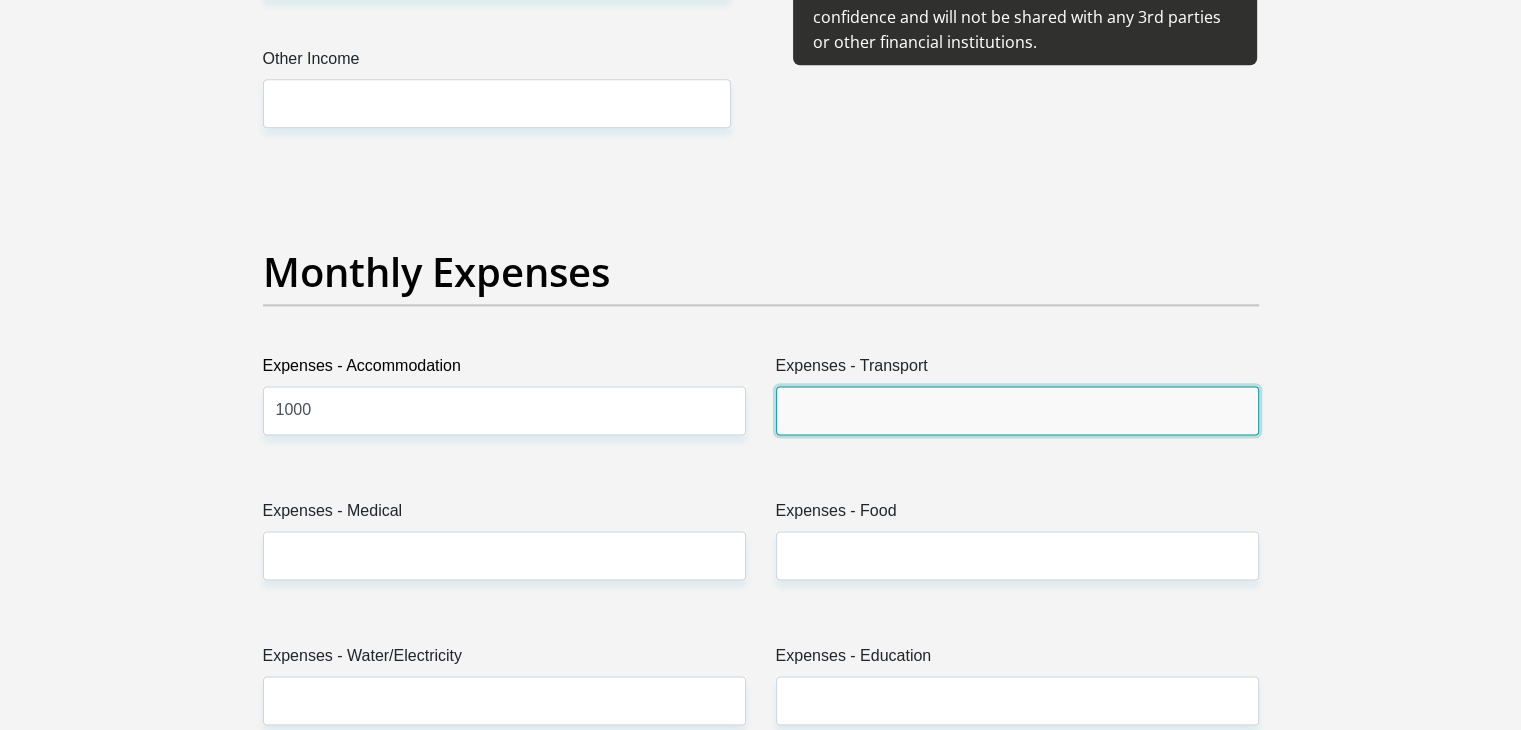 click on "Expenses - Transport" at bounding box center (1017, 410) 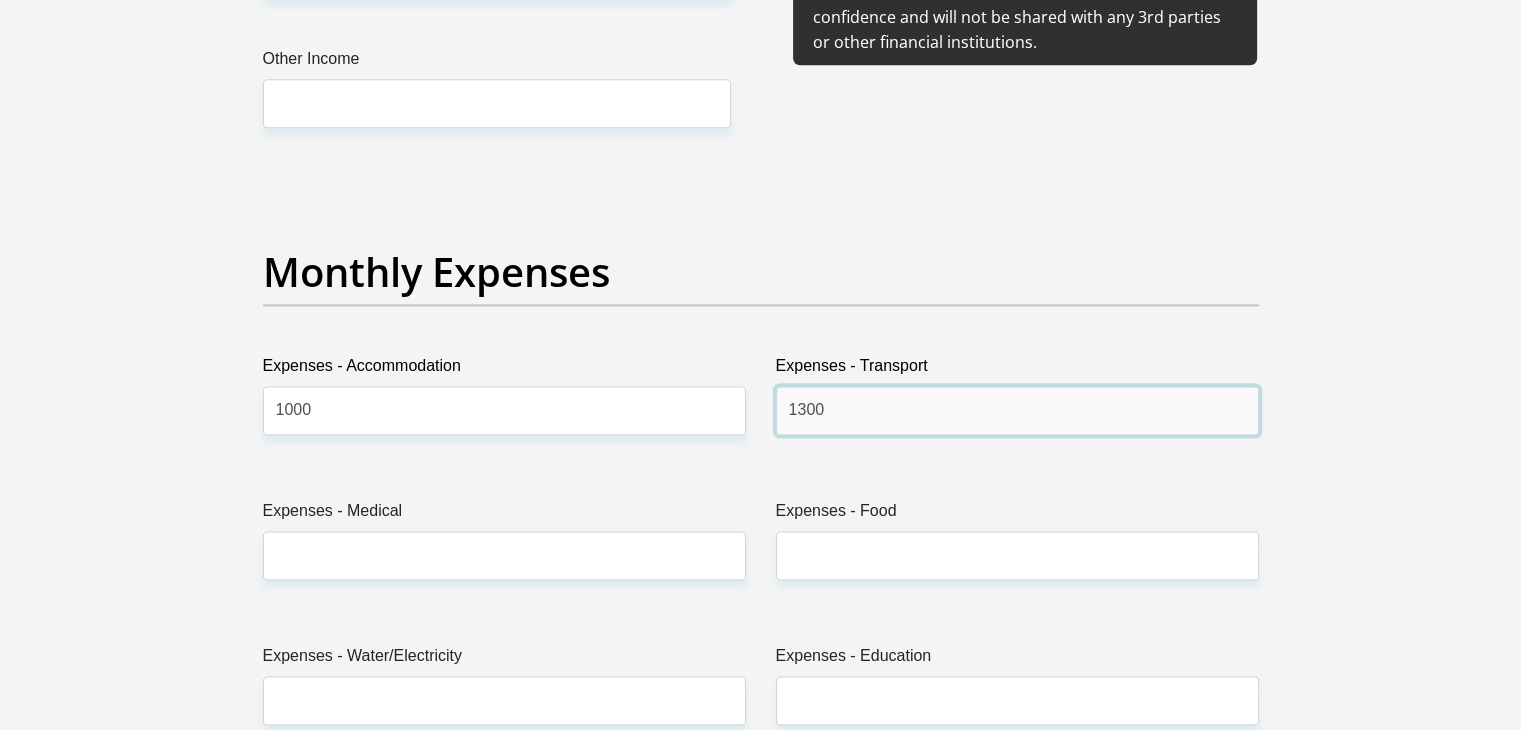 type on "1300" 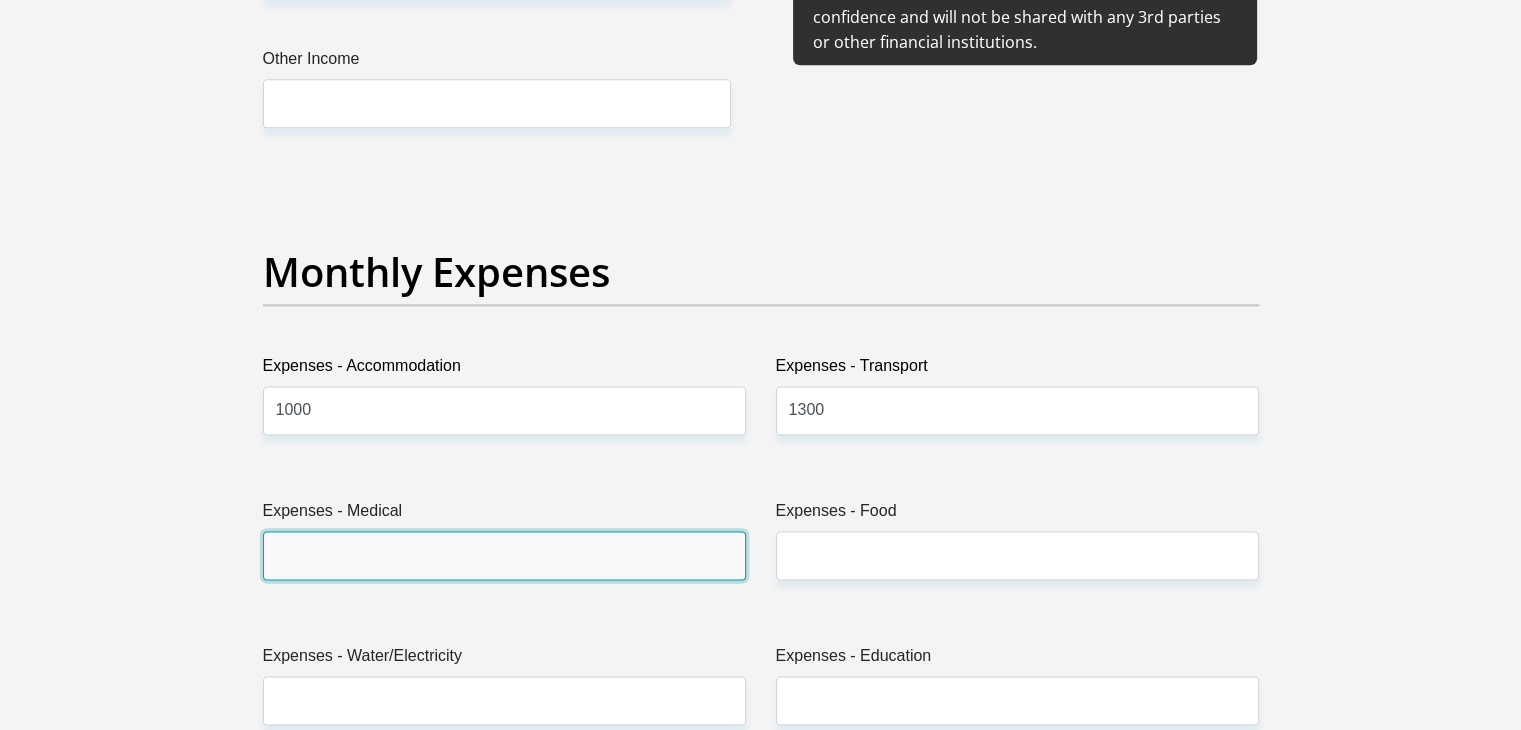 click on "Expenses - Medical" at bounding box center (504, 555) 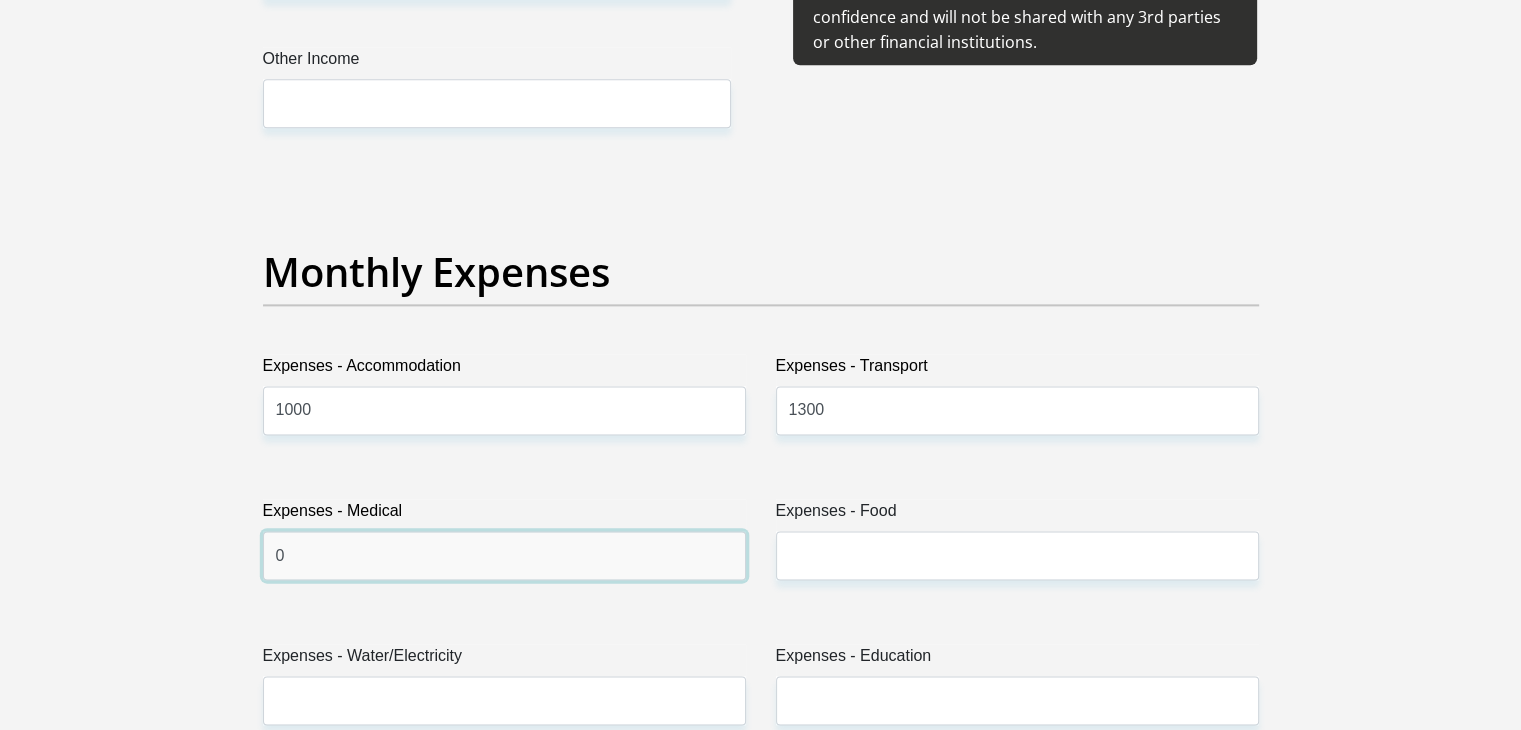 type on "0" 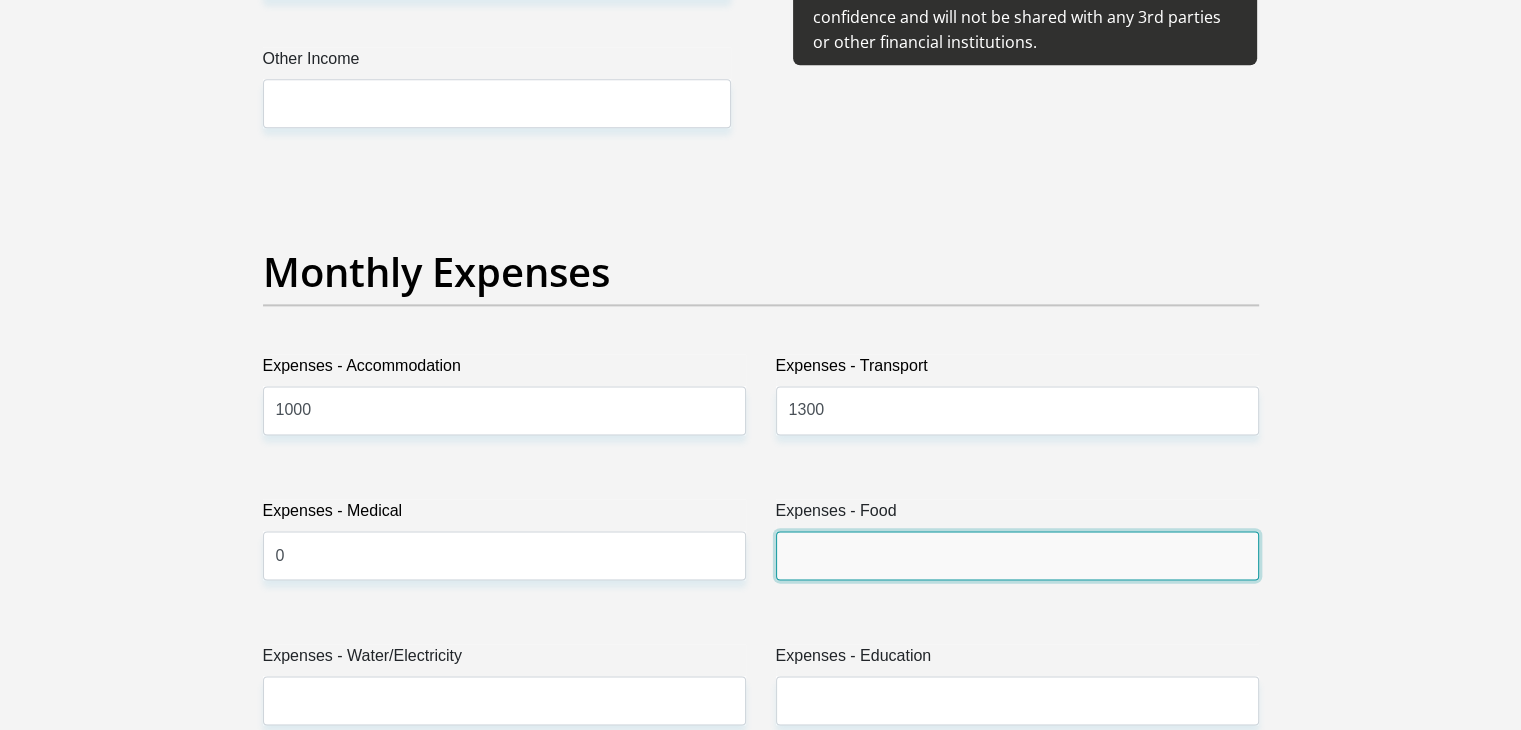 click on "Expenses - Food" at bounding box center [1017, 555] 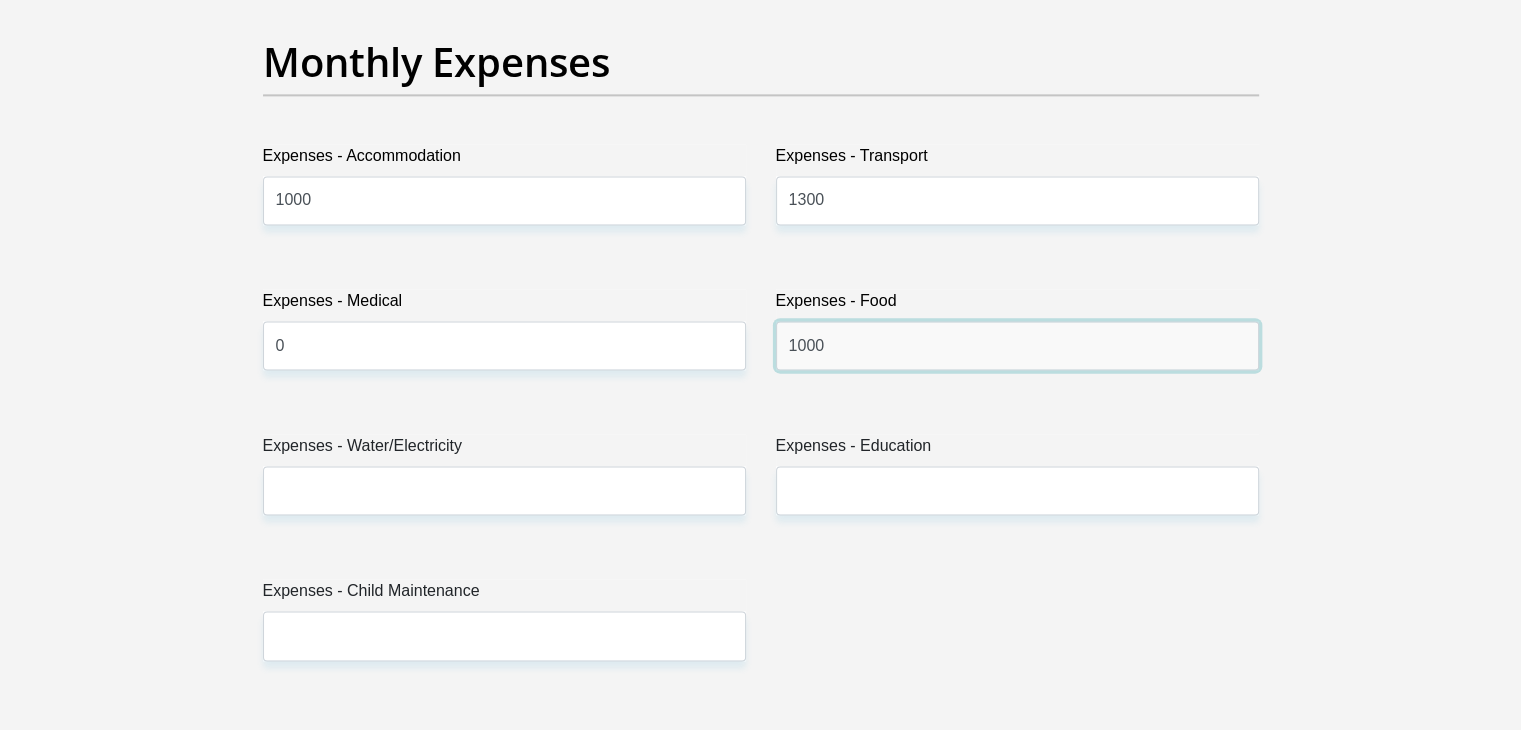 scroll, scrollTop: 2898, scrollLeft: 0, axis: vertical 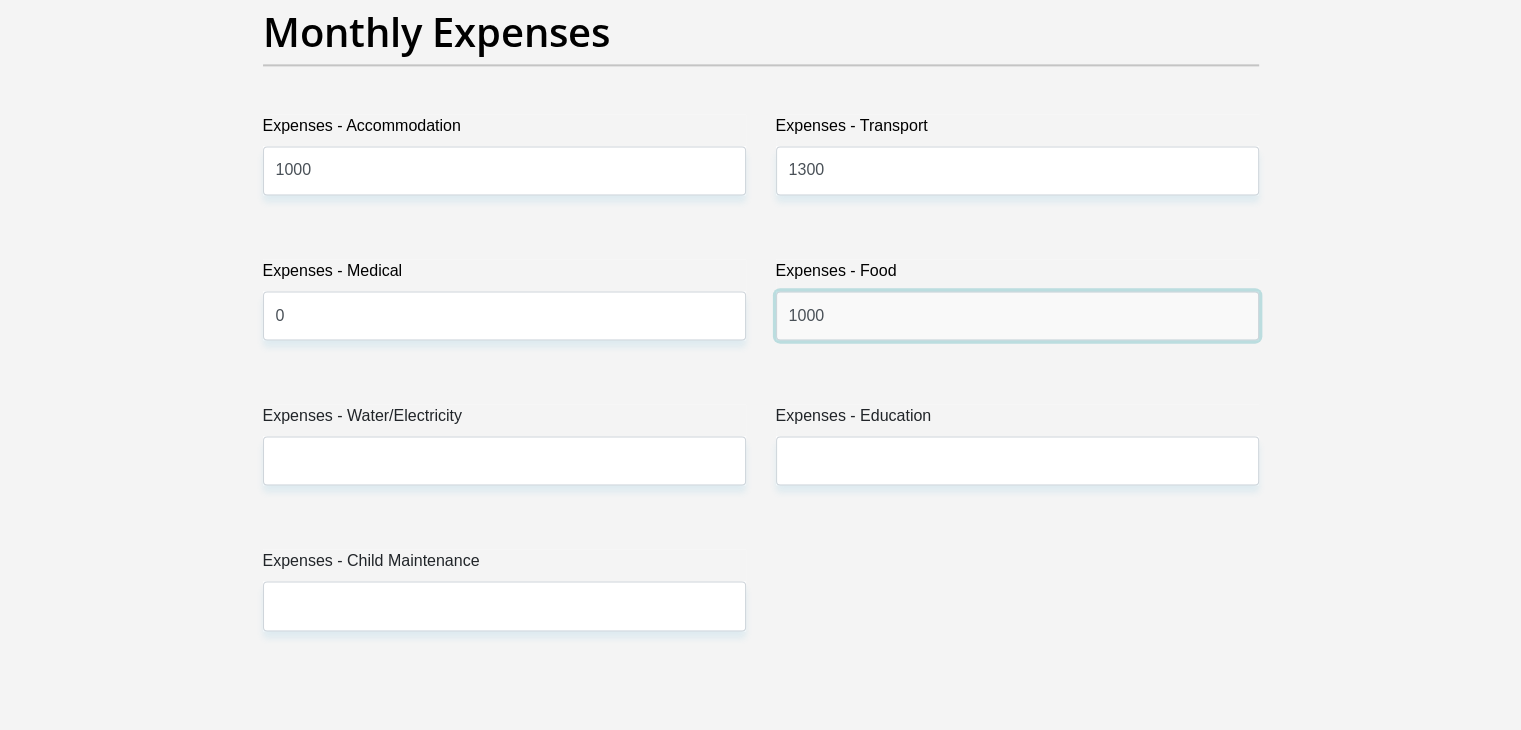 type on "1000" 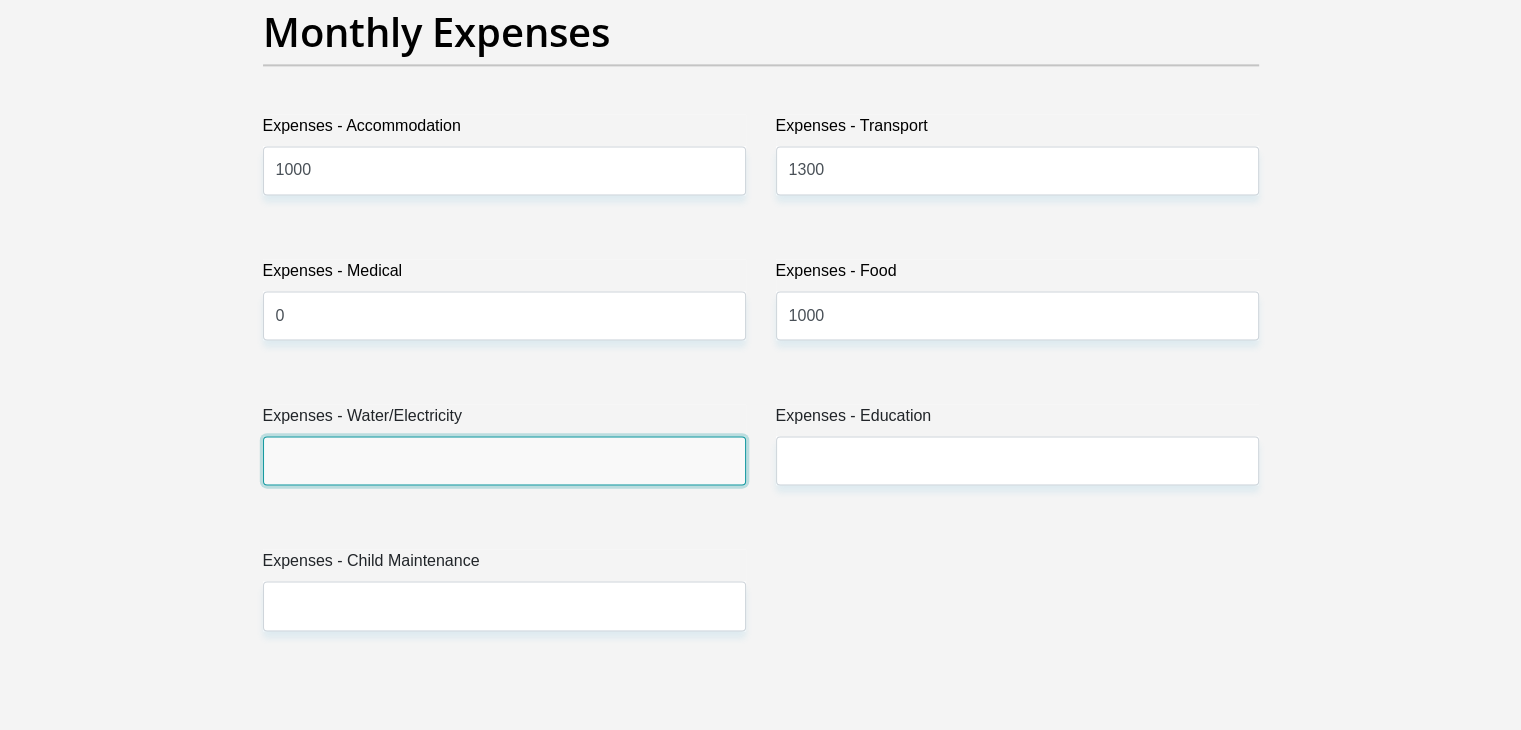 click on "Expenses - Water/Electricity" at bounding box center (504, 460) 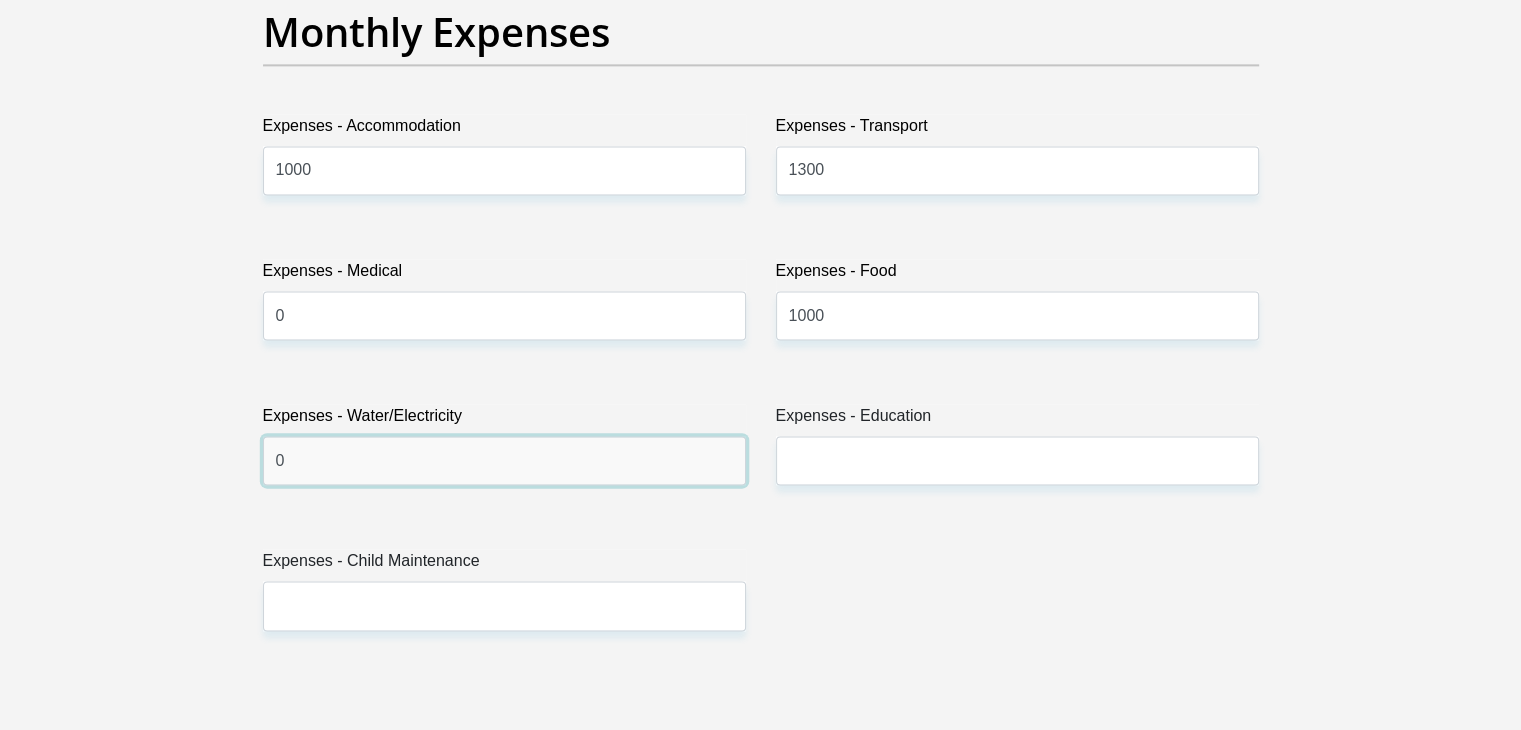 type on "0" 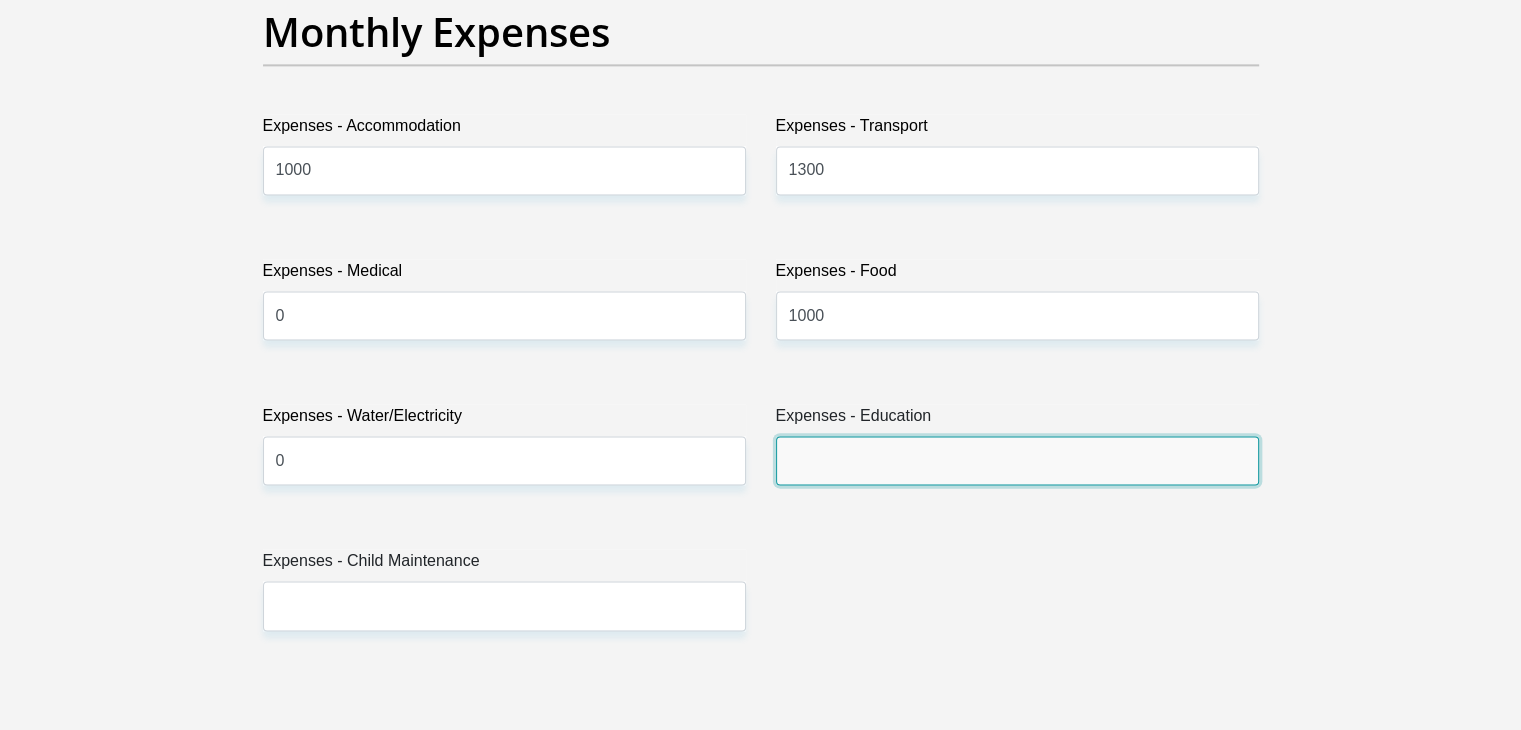 click on "Expenses - Education" at bounding box center (1017, 460) 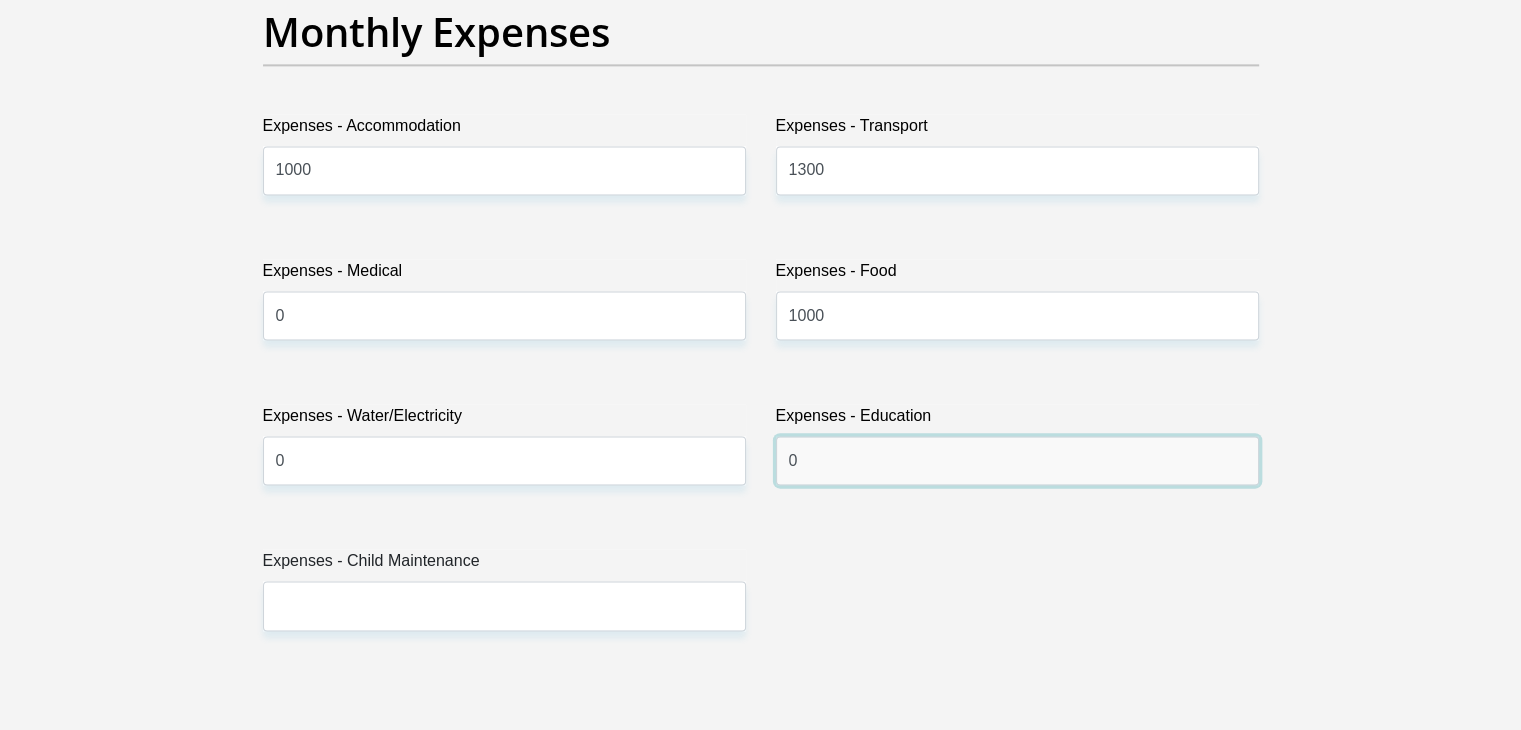 type on "0" 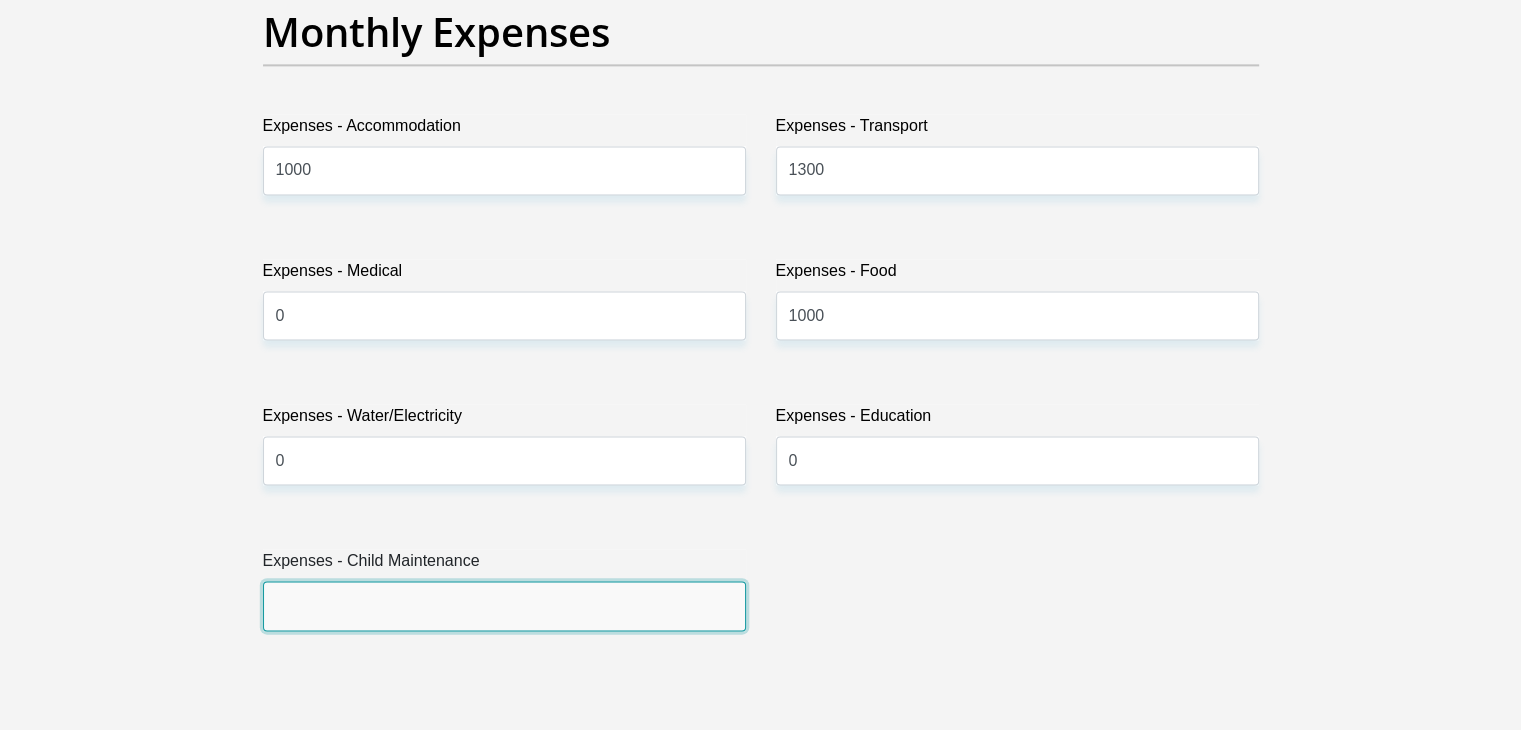 click on "Expenses - Child Maintenance" at bounding box center [504, 605] 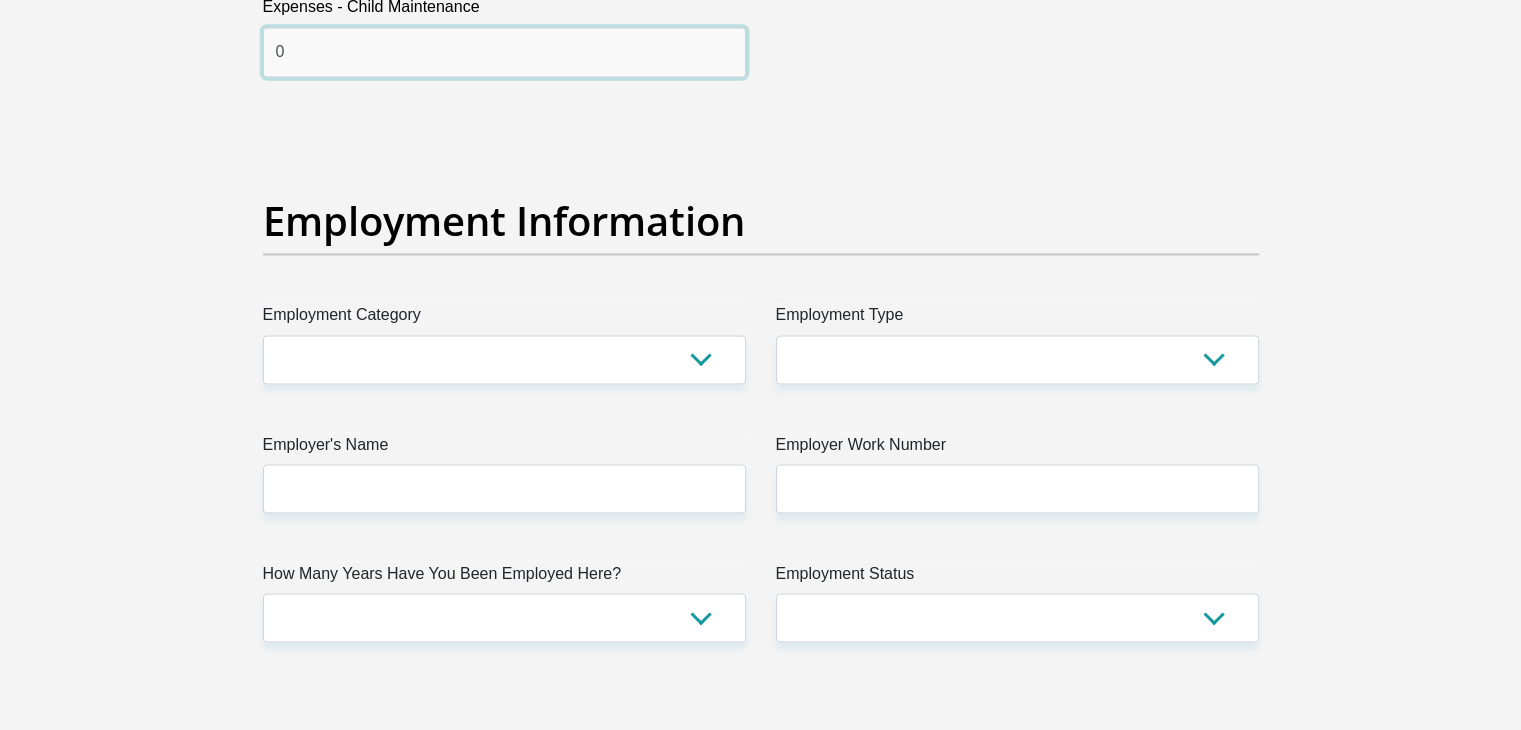 scroll, scrollTop: 3472, scrollLeft: 0, axis: vertical 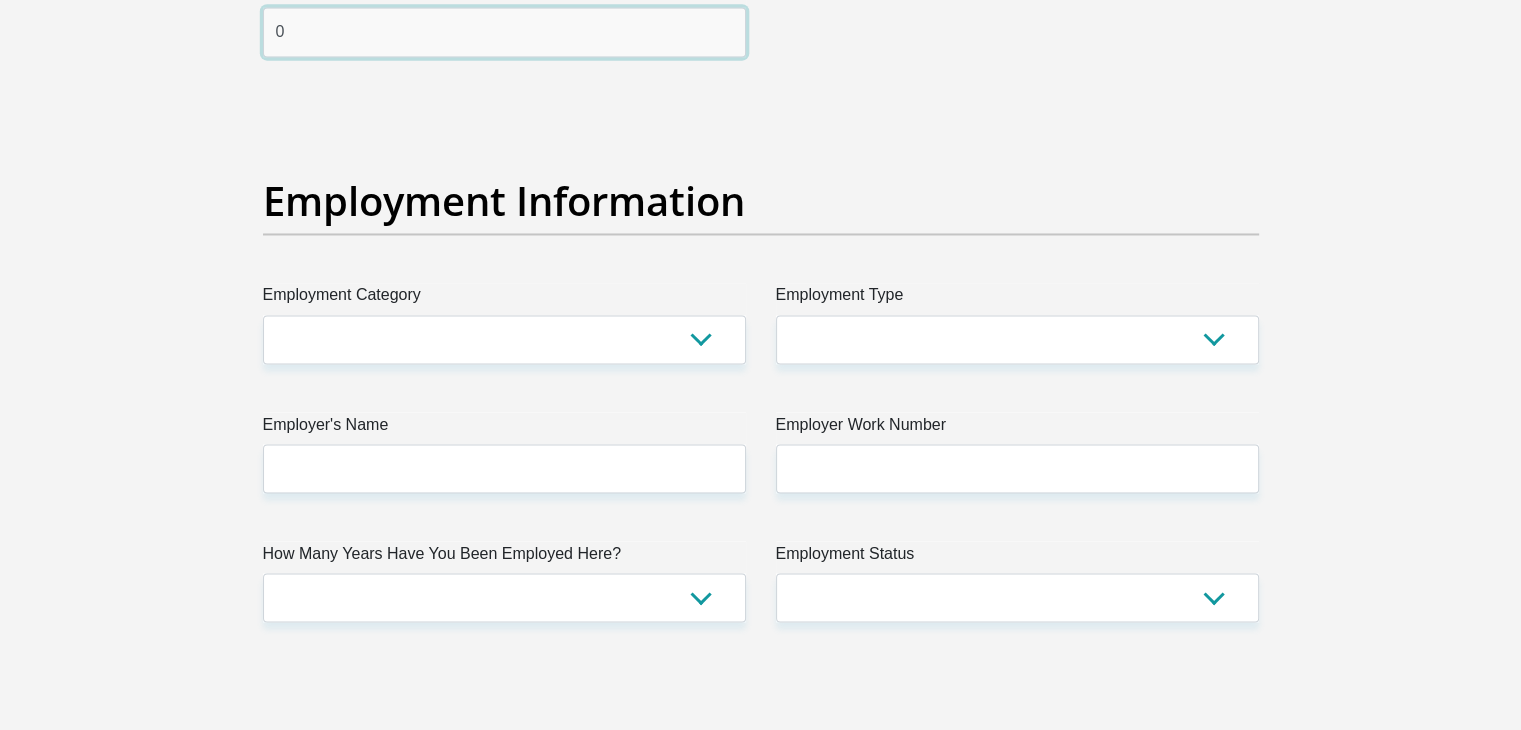 type on "0" 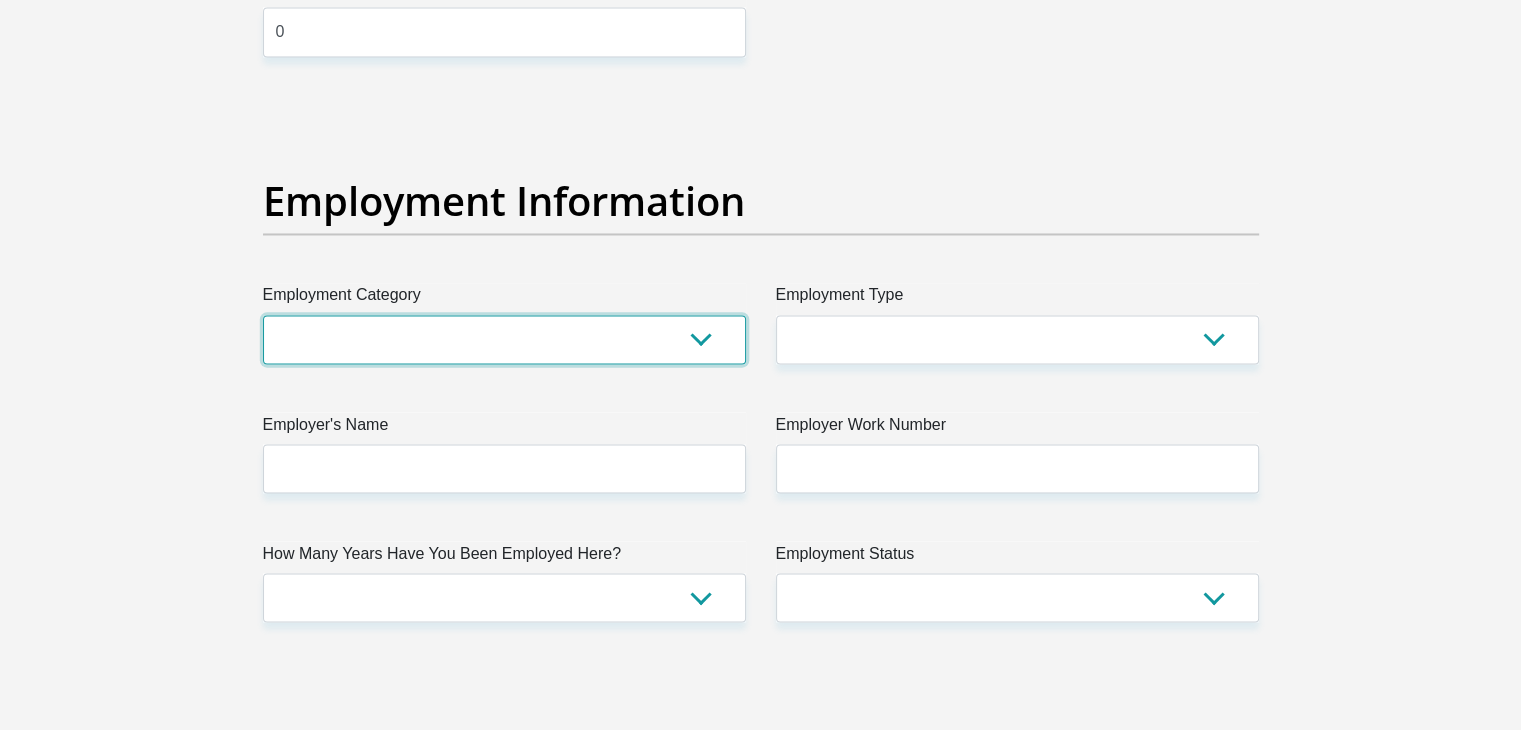 click on "AGRICULTURE
ALCOHOL & TOBACCO
CONSTRUCTION MATERIALS
METALLURGY
EQUIPMENT FOR RENEWABLE ENERGY
SPECIALIZED CONTRACTORS
CAR
GAMING (INCL. INTERNET
OTHER WHOLESALE
UNLICENSED PHARMACEUTICALS
CURRENCY EXCHANGE HOUSES
OTHER FINANCIAL INSTITUTIONS & INSURANCE
REAL ESTATE AGENTS
OIL & GAS
OTHER MATERIALS (E.G. IRON ORE)
PRECIOUS STONES & PRECIOUS METALS
POLITICAL ORGANIZATIONS
RELIGIOUS ORGANIZATIONS(NOT SECTS)
ACTI. HAVING BUSINESS DEAL WITH PUBLIC ADMINISTRATION
LAUNDROMATS" at bounding box center [504, 339] 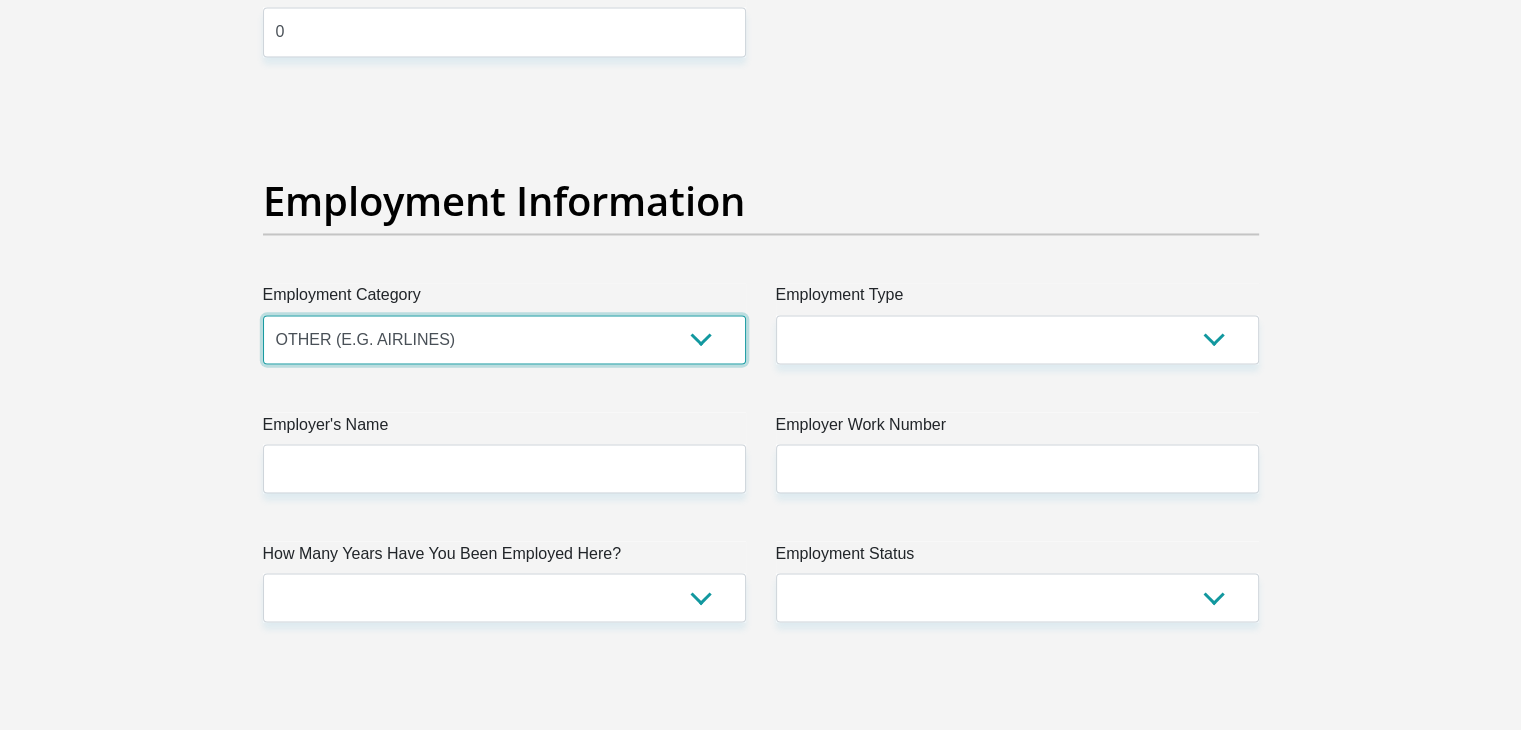 click on "AGRICULTURE
ALCOHOL & TOBACCO
CONSTRUCTION MATERIALS
METALLURGY
EQUIPMENT FOR RENEWABLE ENERGY
SPECIALIZED CONTRACTORS
CAR
GAMING (INCL. INTERNET
OTHER WHOLESALE
UNLICENSED PHARMACEUTICALS
CURRENCY EXCHANGE HOUSES
OTHER FINANCIAL INSTITUTIONS & INSURANCE
REAL ESTATE AGENTS
OIL & GAS
OTHER MATERIALS (E.G. IRON ORE)
PRECIOUS STONES & PRECIOUS METALS
POLITICAL ORGANIZATIONS
RELIGIOUS ORGANIZATIONS(NOT SECTS)
ACTI. HAVING BUSINESS DEAL WITH PUBLIC ADMINISTRATION
LAUNDROMATS" at bounding box center (504, 339) 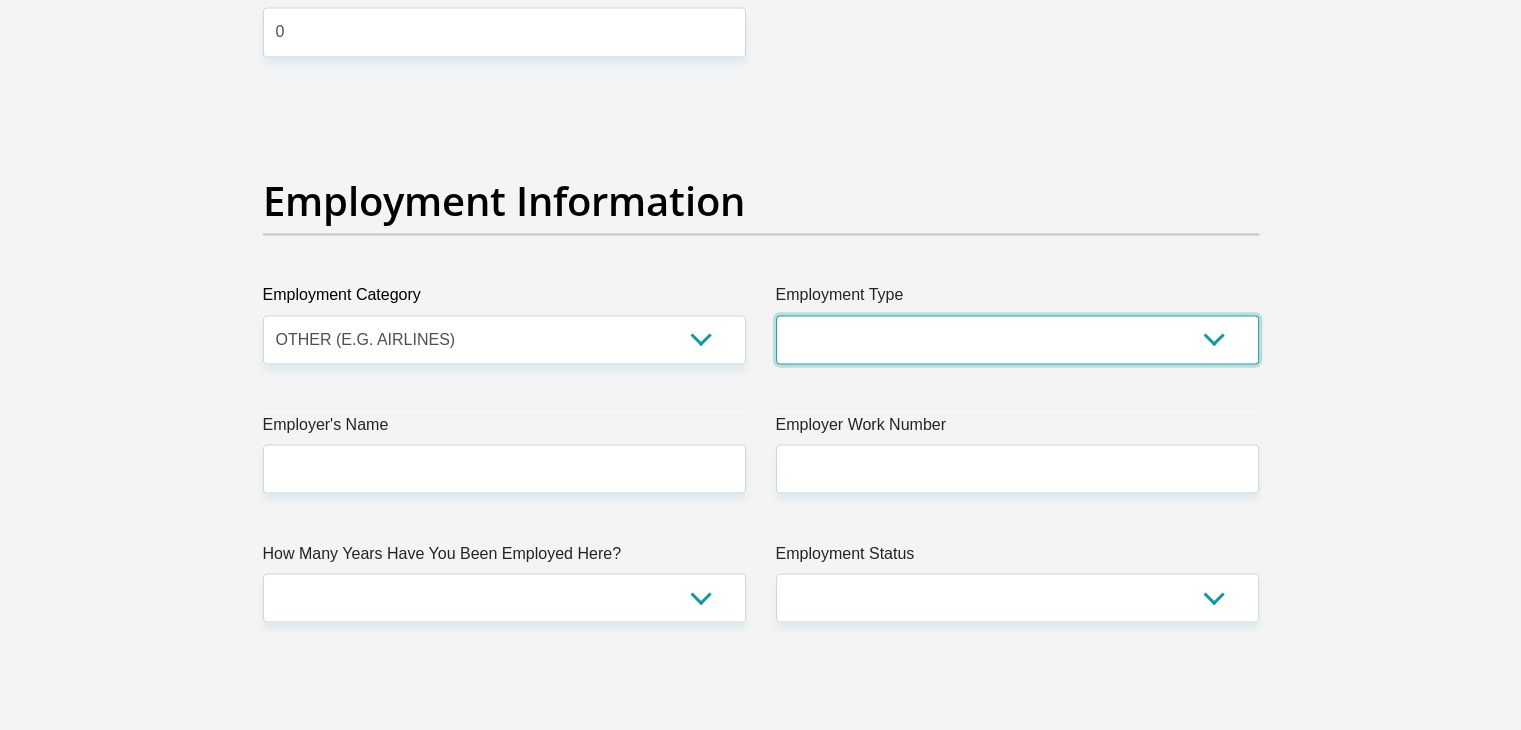 click on "College/Lecturer
Craft Seller
Creative
Driver
Executive
Farmer
Forces - Non Commissioned
Forces - Officer
Hawker
Housewife
Labourer
Licenced Professional
Manager
Miner
Non Licenced Professional
Office Staff/Clerk
Outside Worker
Pensioner
Permanent Teacher
Production/Manufacturing
Sales
Self-Employed
Semi-Professional Worker
Service Industry  Social Worker  Student" at bounding box center (1017, 339) 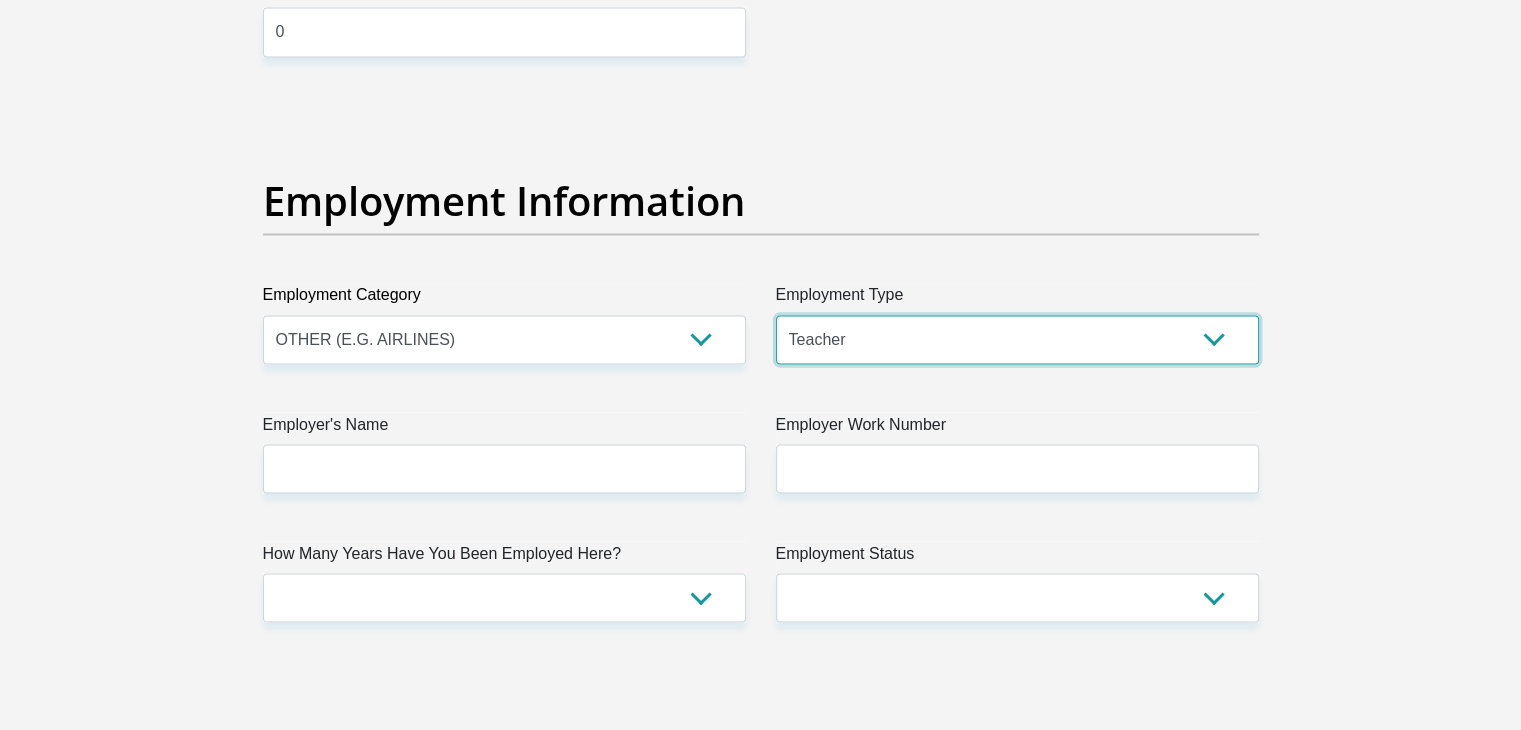 click on "College/Lecturer
Craft Seller
Creative
Driver
Executive
Farmer
Forces - Non Commissioned
Forces - Officer
Hawker
Housewife
Labourer
Licenced Professional
Manager
Miner
Non Licenced Professional
Office Staff/Clerk
Outside Worker
Pensioner
Permanent Teacher
Production/Manufacturing
Sales
Self-Employed
Semi-Professional Worker
Service Industry  Social Worker  Student" at bounding box center (1017, 339) 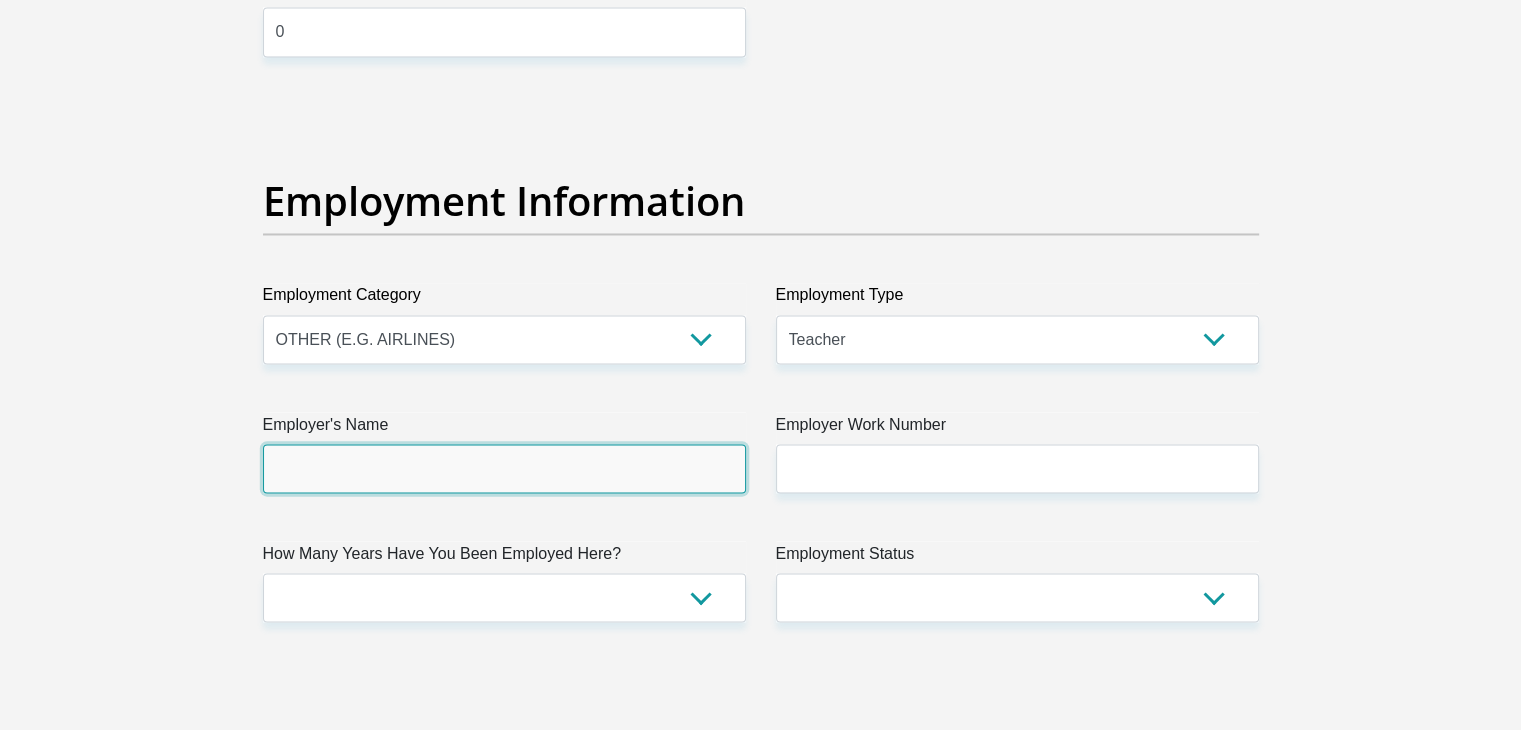 click on "Employer's Name" at bounding box center (504, 468) 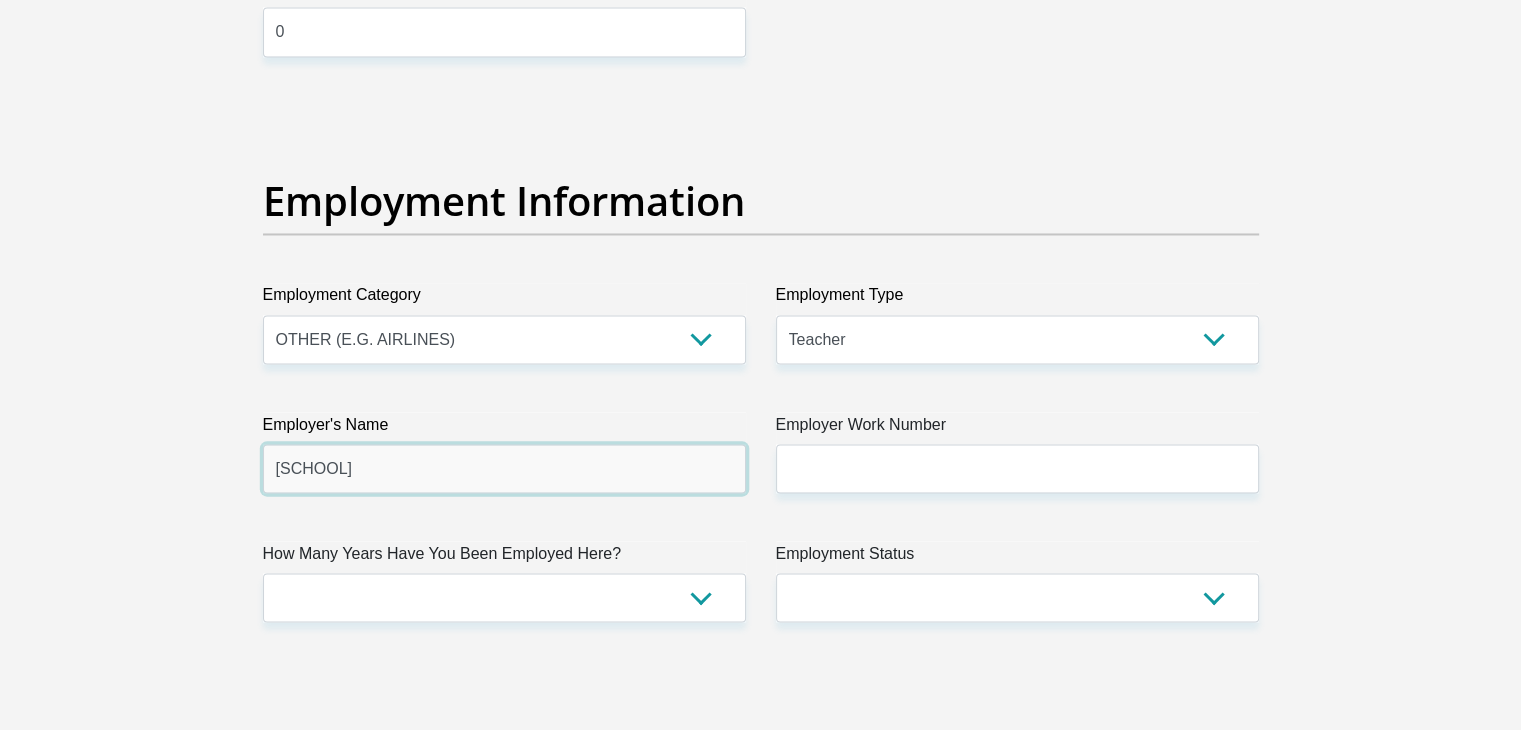 type on "StHenrysMaristcollege" 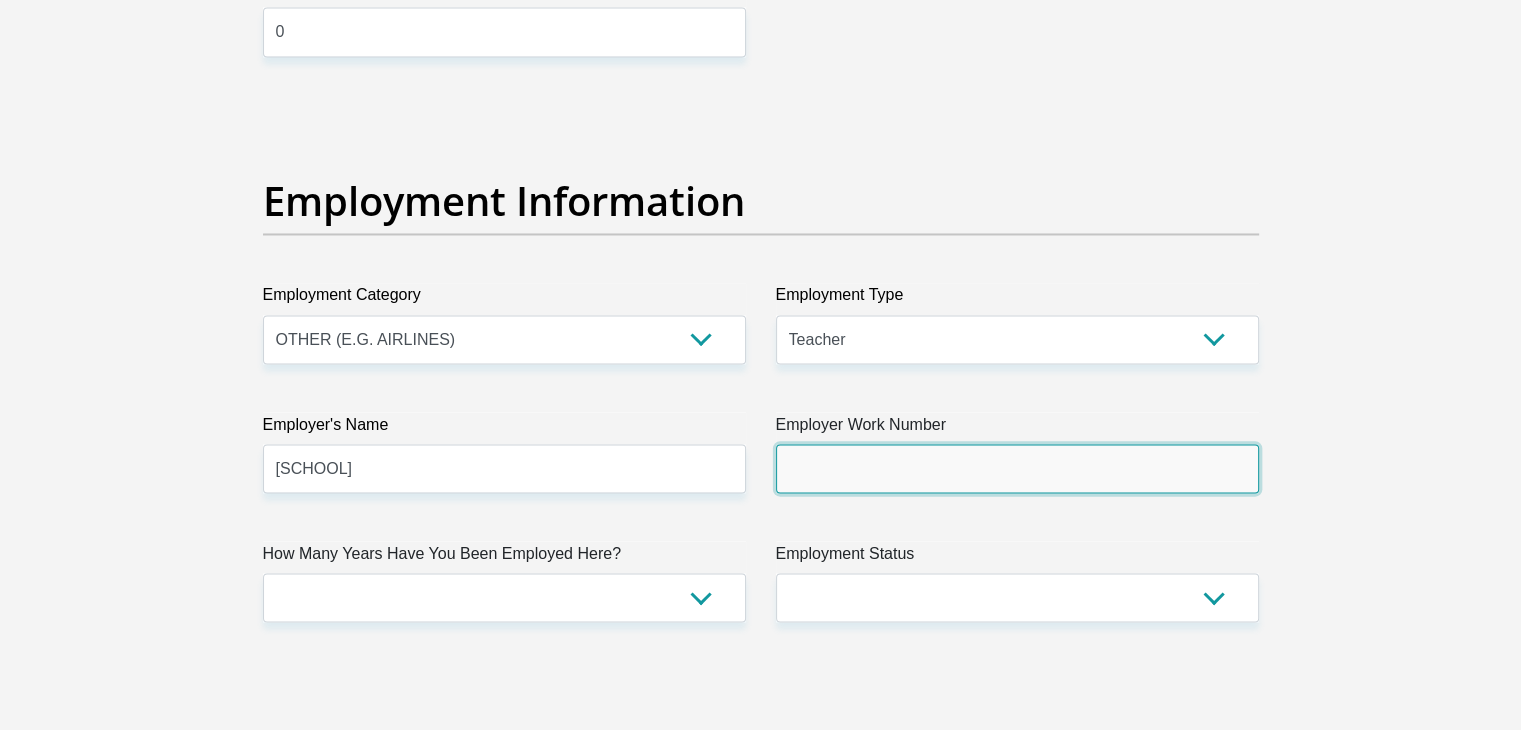 click on "Employer Work Number" at bounding box center (1017, 468) 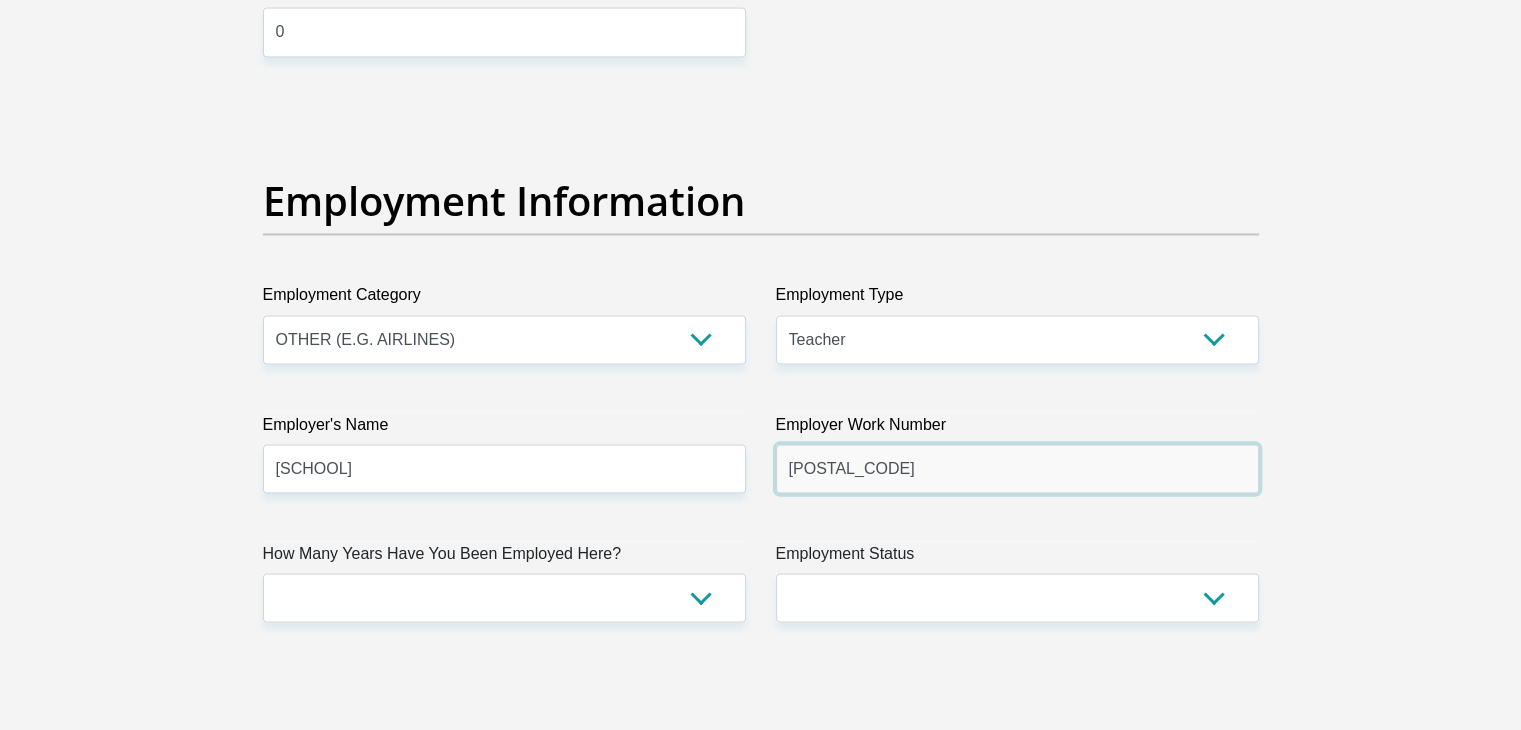 type on "0317842547" 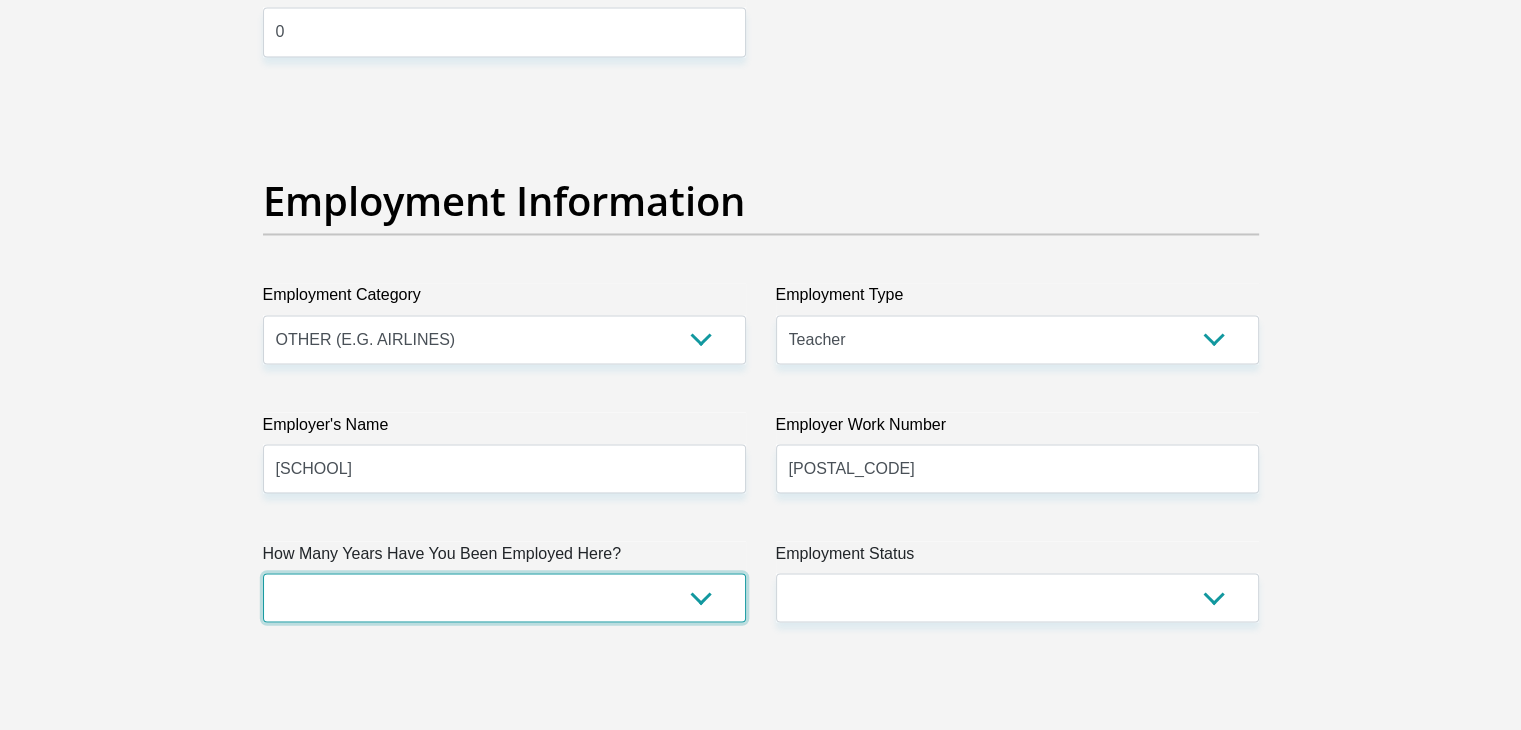 click on "less than 1 year
1-3 years
3-5 years
5+ years" at bounding box center (504, 597) 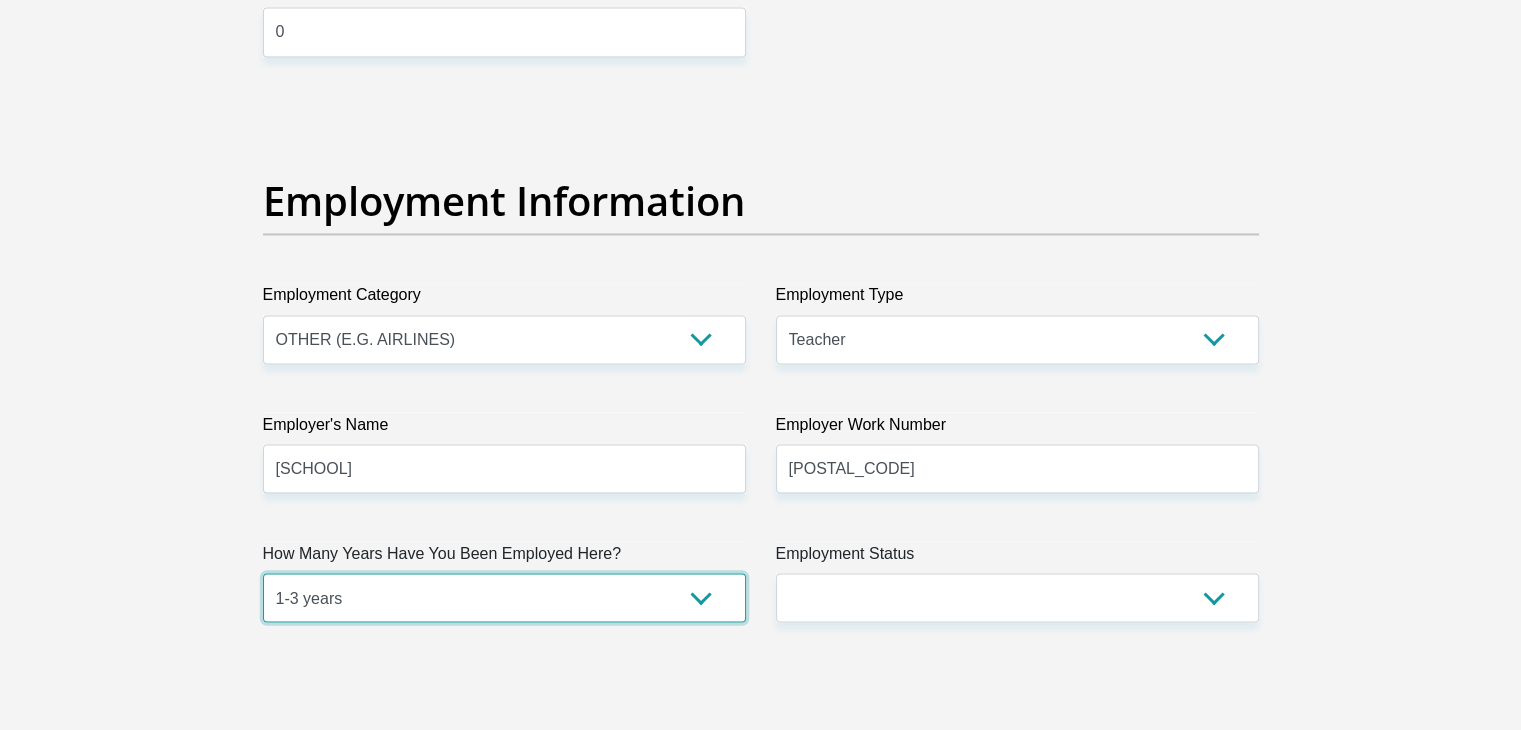 click on "less than 1 year
1-3 years
3-5 years
5+ years" at bounding box center (504, 597) 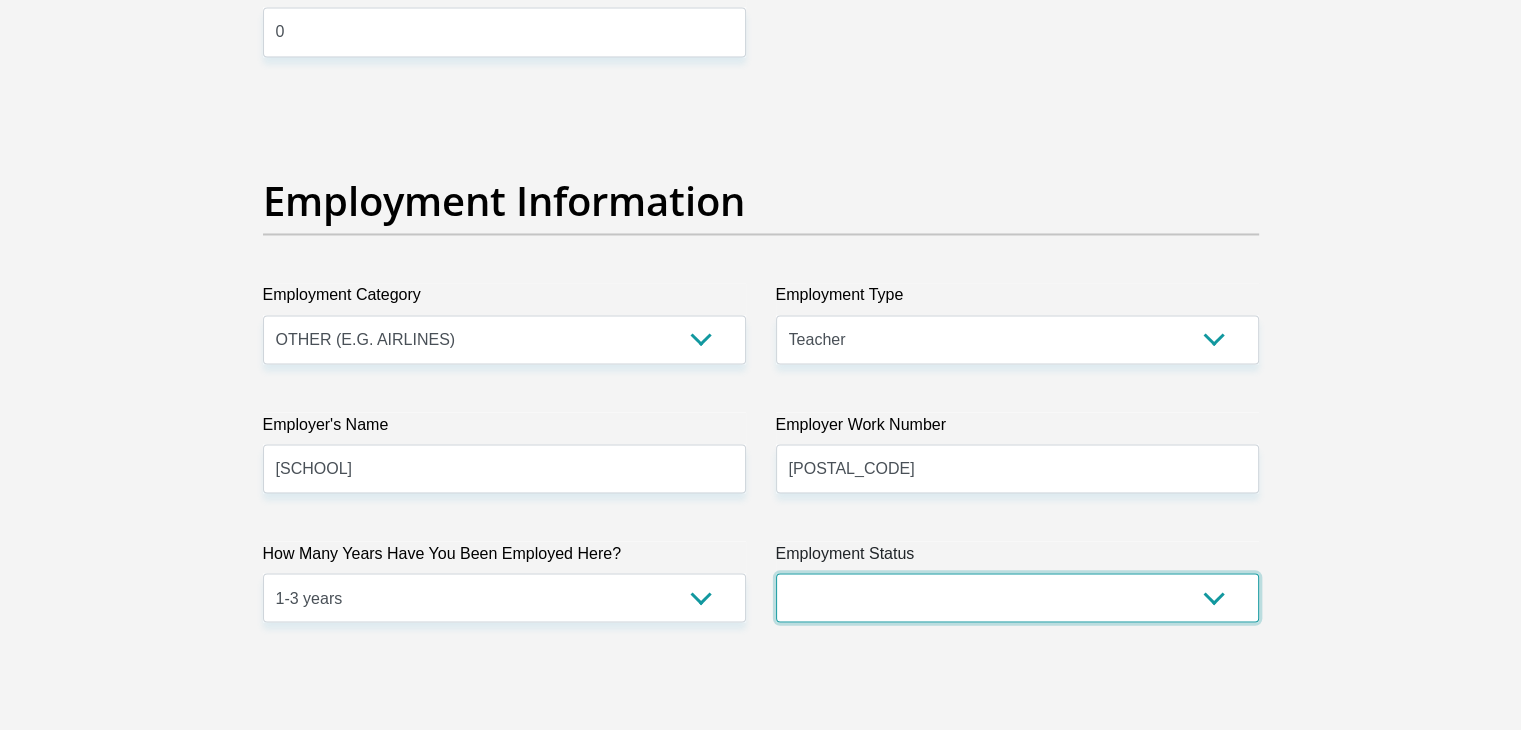 click on "Permanent/Full-time
Part-time/Casual
Contract Worker
Self-Employed
Housewife
Retired
Student
Medically Boarded
Disability
Unemployed" at bounding box center [1017, 597] 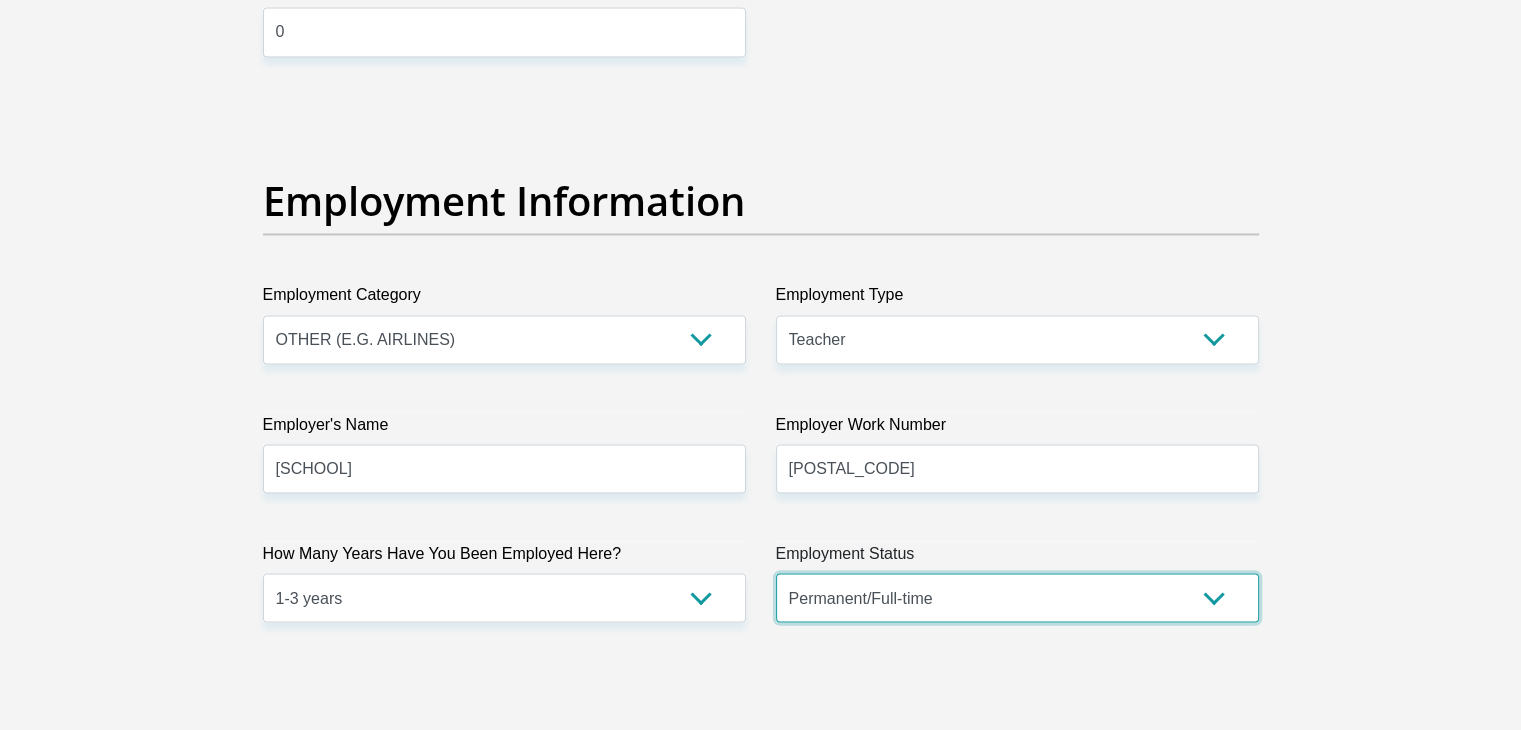 click on "Permanent/Full-time
Part-time/Casual
Contract Worker
Self-Employed
Housewife
Retired
Student
Medically Boarded
Disability
Unemployed" at bounding box center (1017, 597) 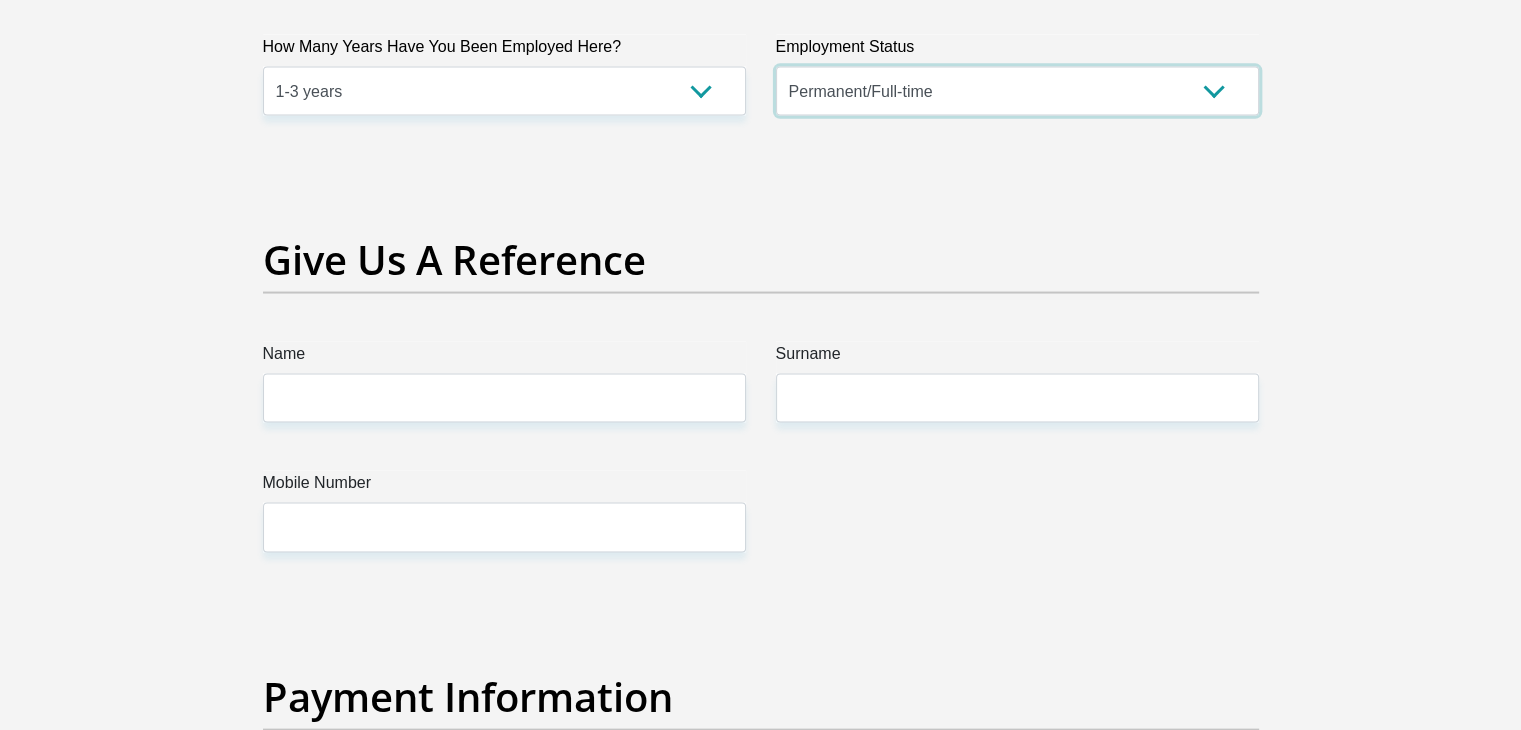 scroll, scrollTop: 4018, scrollLeft: 0, axis: vertical 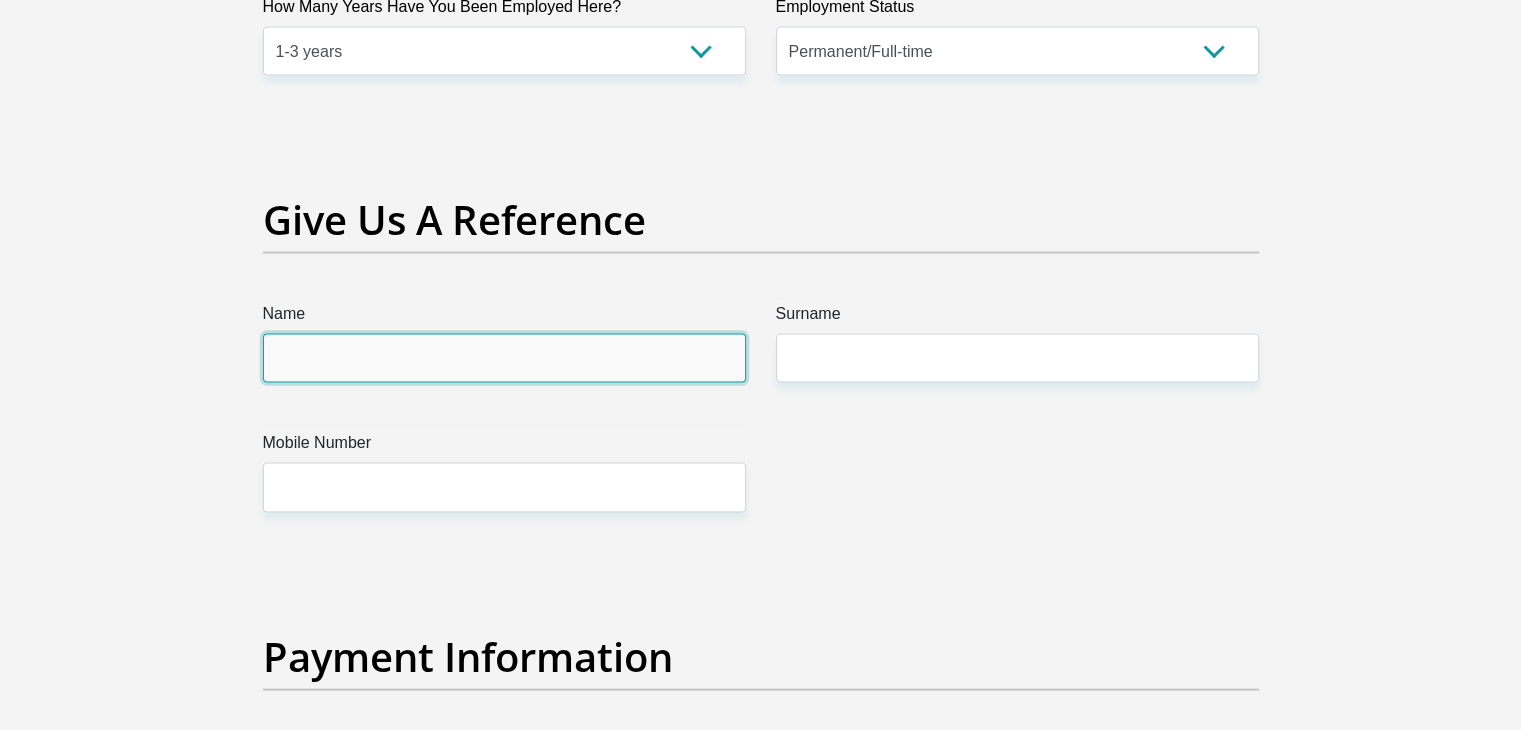 click on "Name" at bounding box center [504, 358] 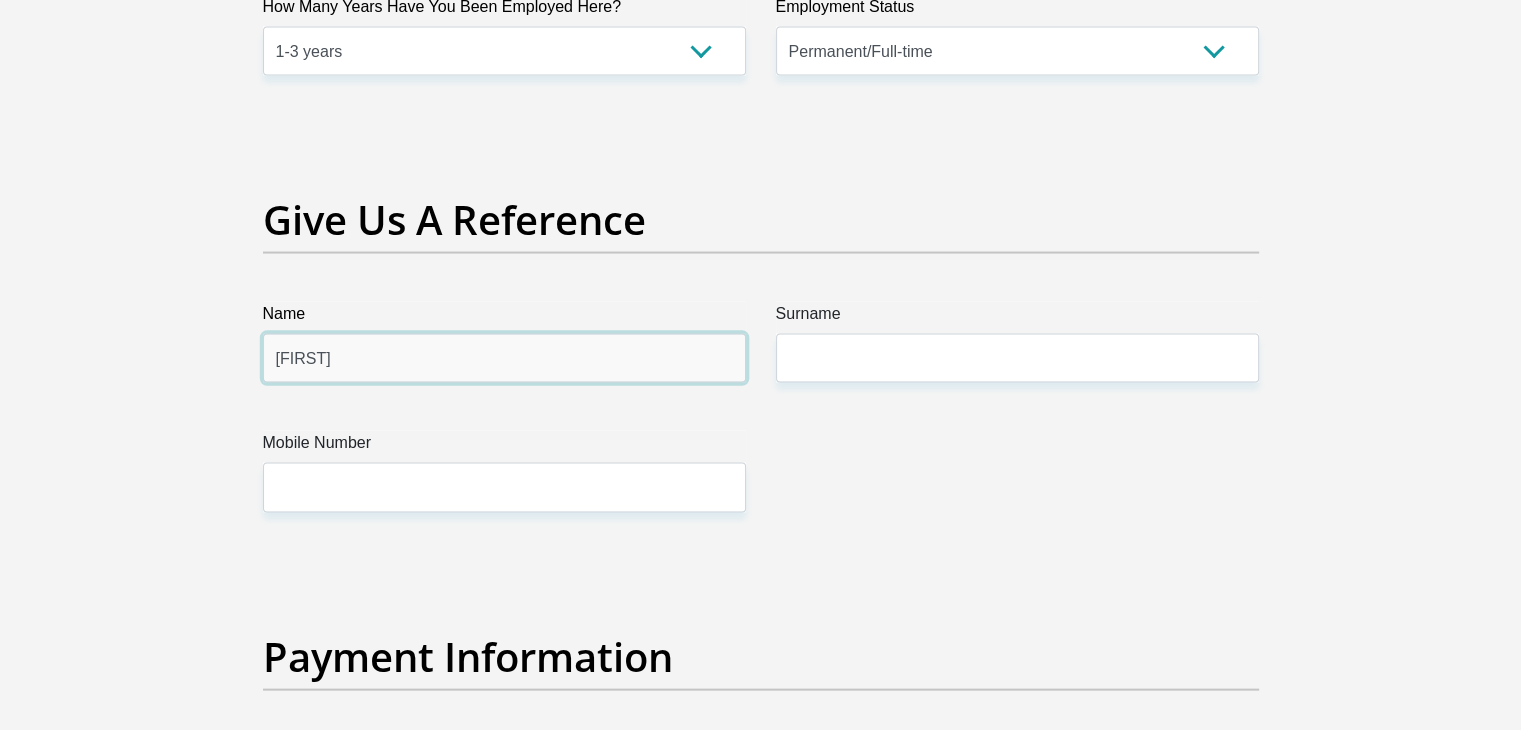 type on "Nomthandazo" 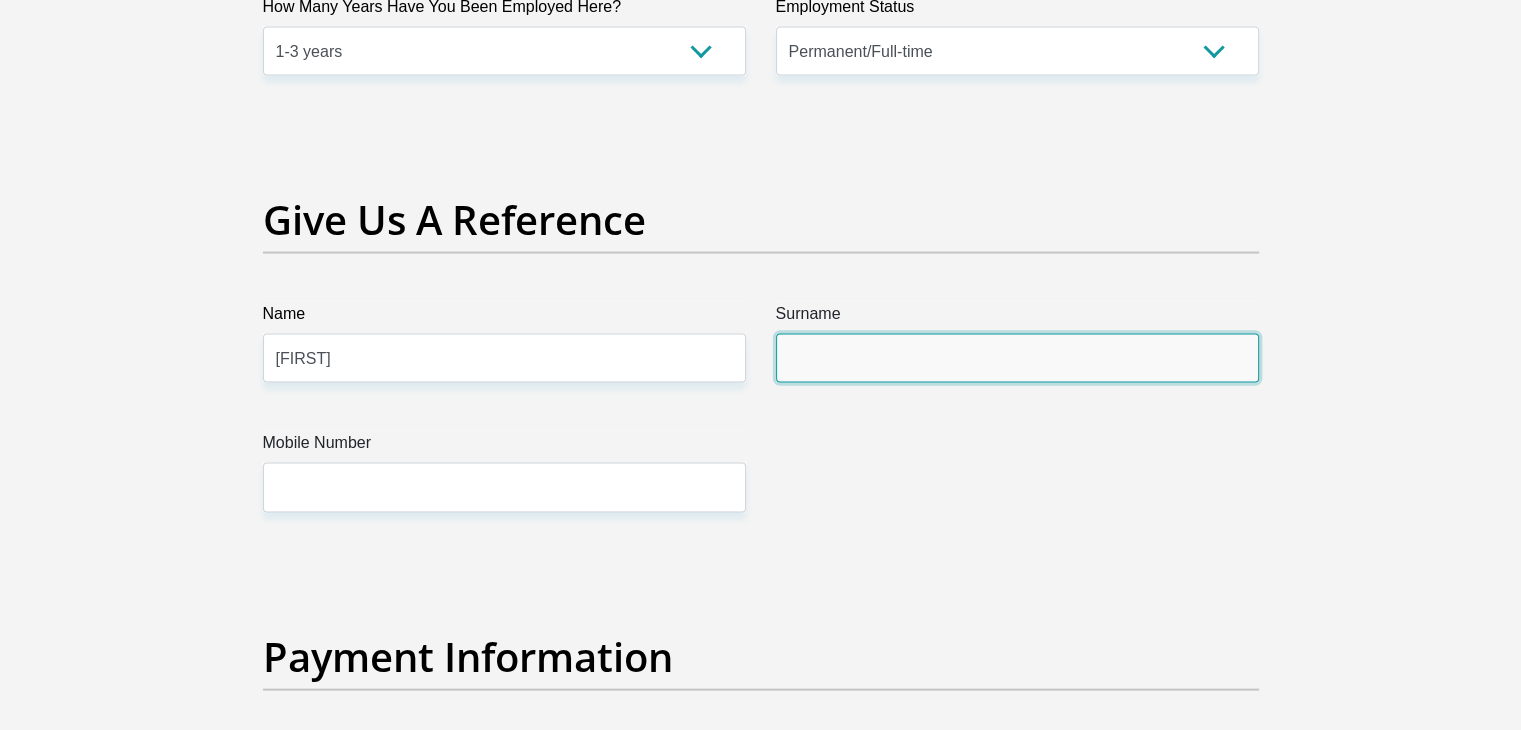 click on "Surname" at bounding box center [1017, 358] 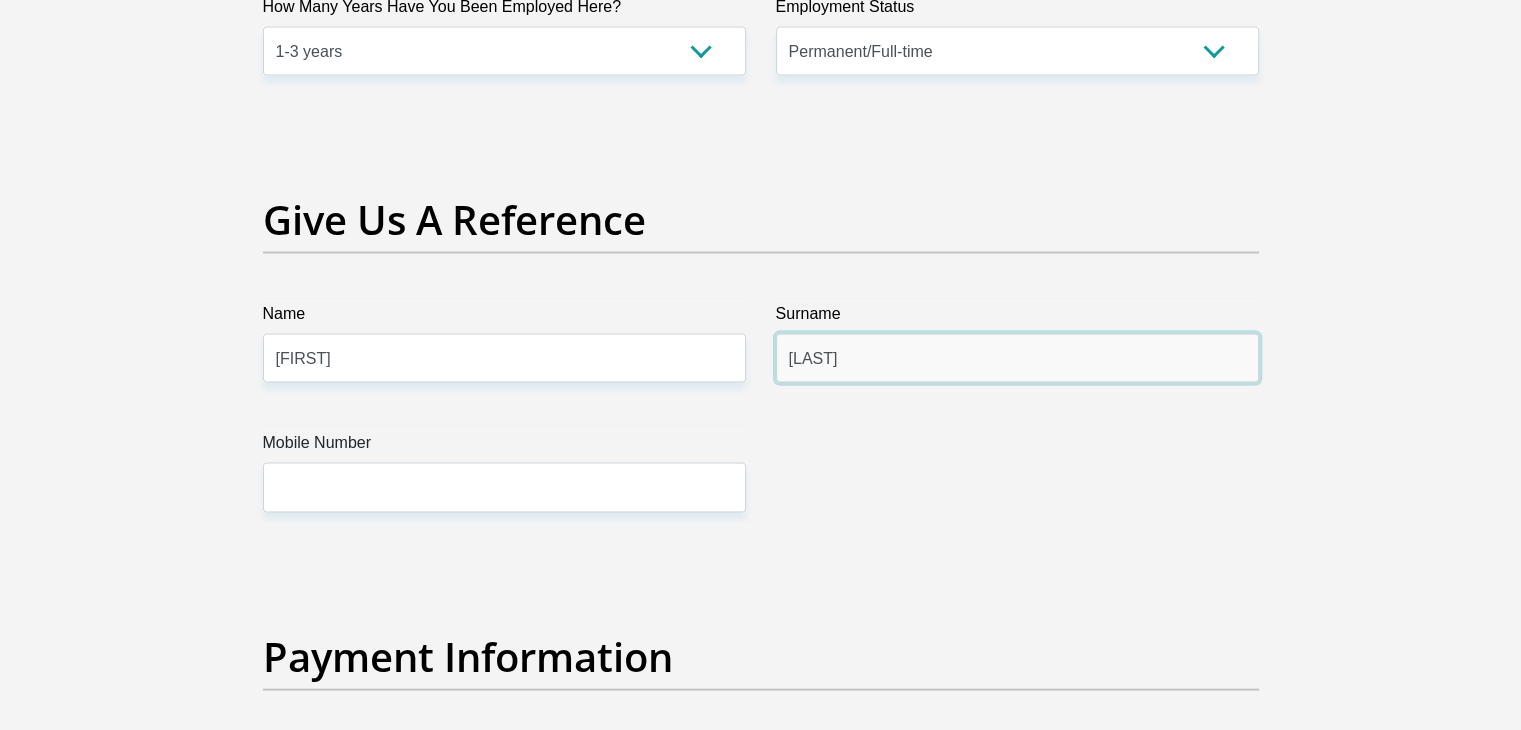 type on "Dladla" 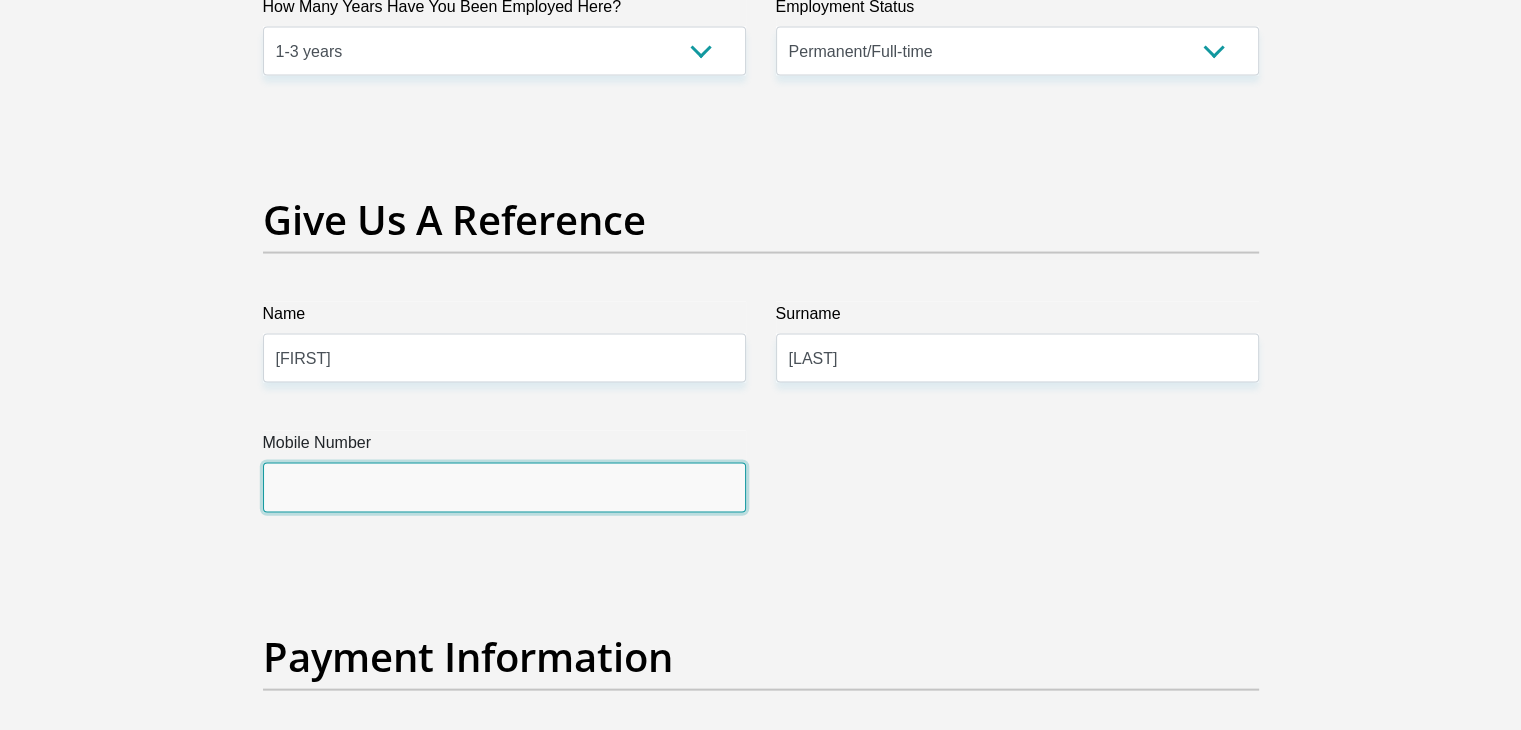 click on "Mobile Number" at bounding box center (504, 487) 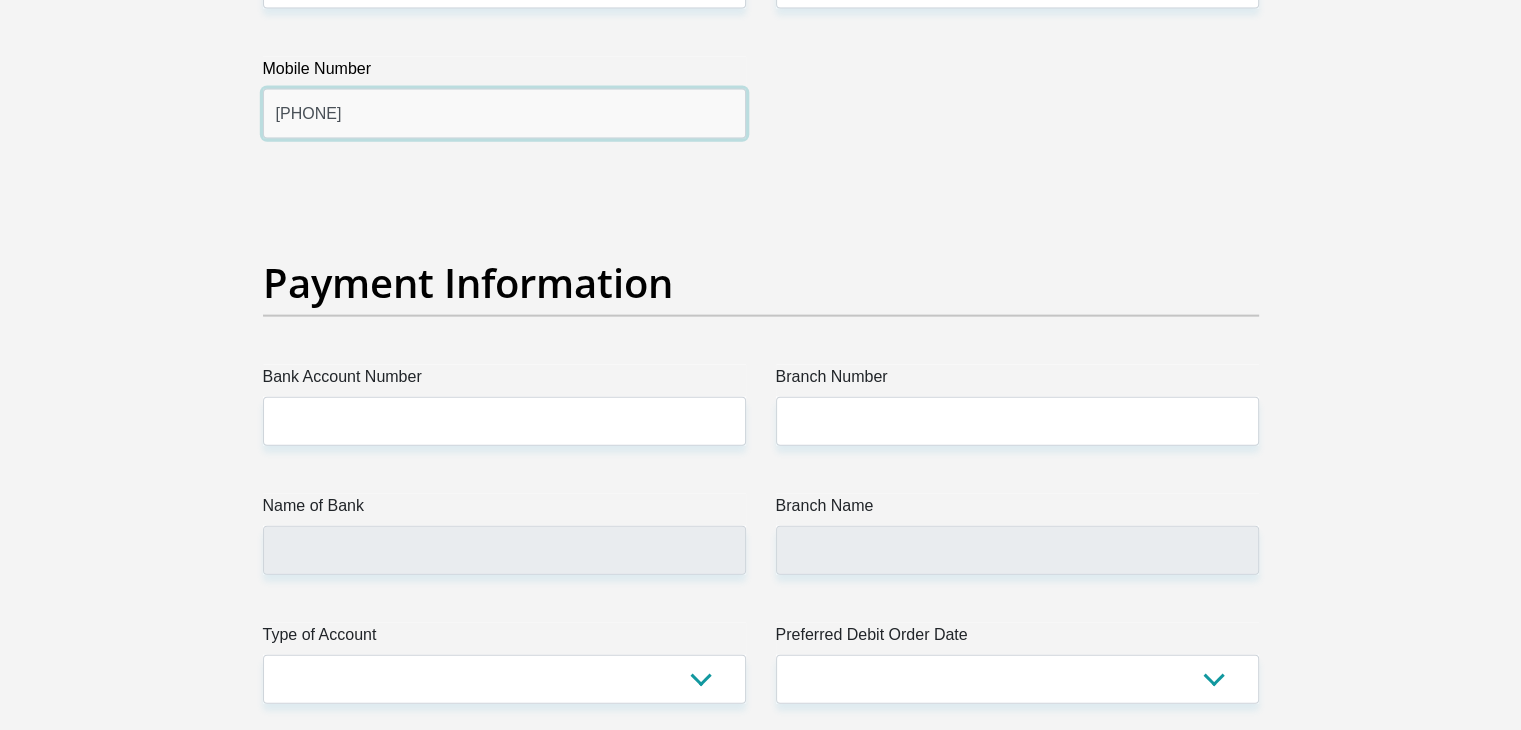 scroll, scrollTop: 4418, scrollLeft: 0, axis: vertical 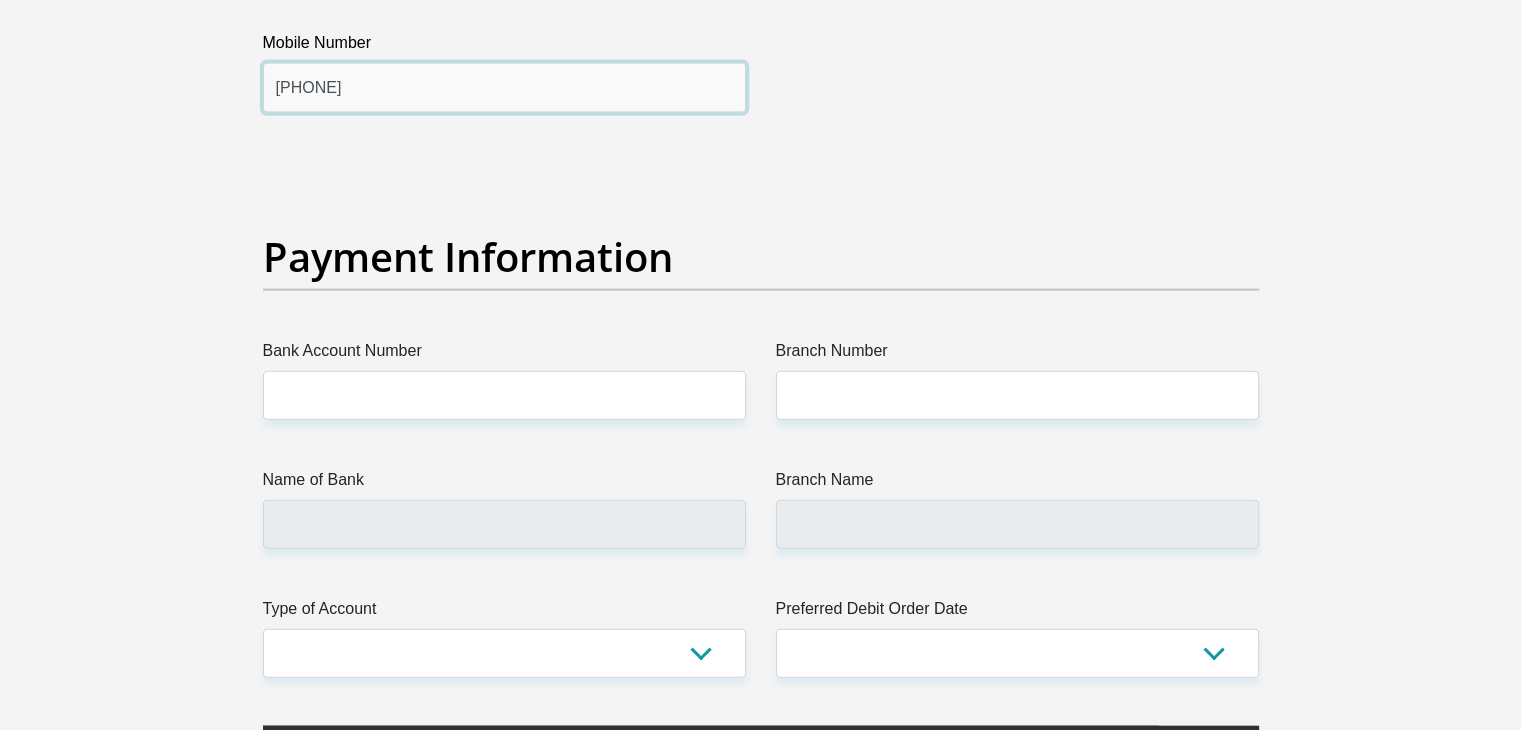 type on "0765947291" 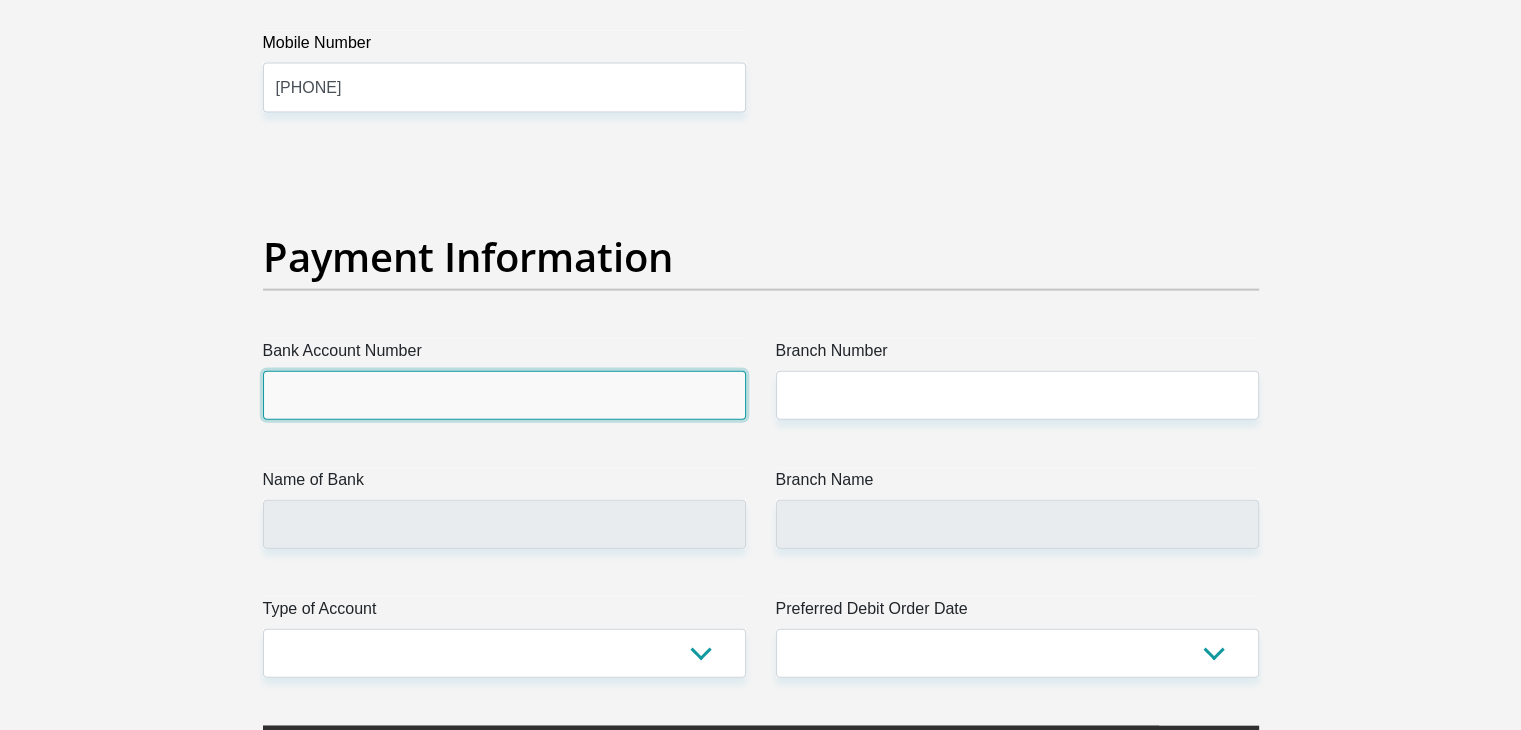 click on "Bank Account Number" at bounding box center (504, 395) 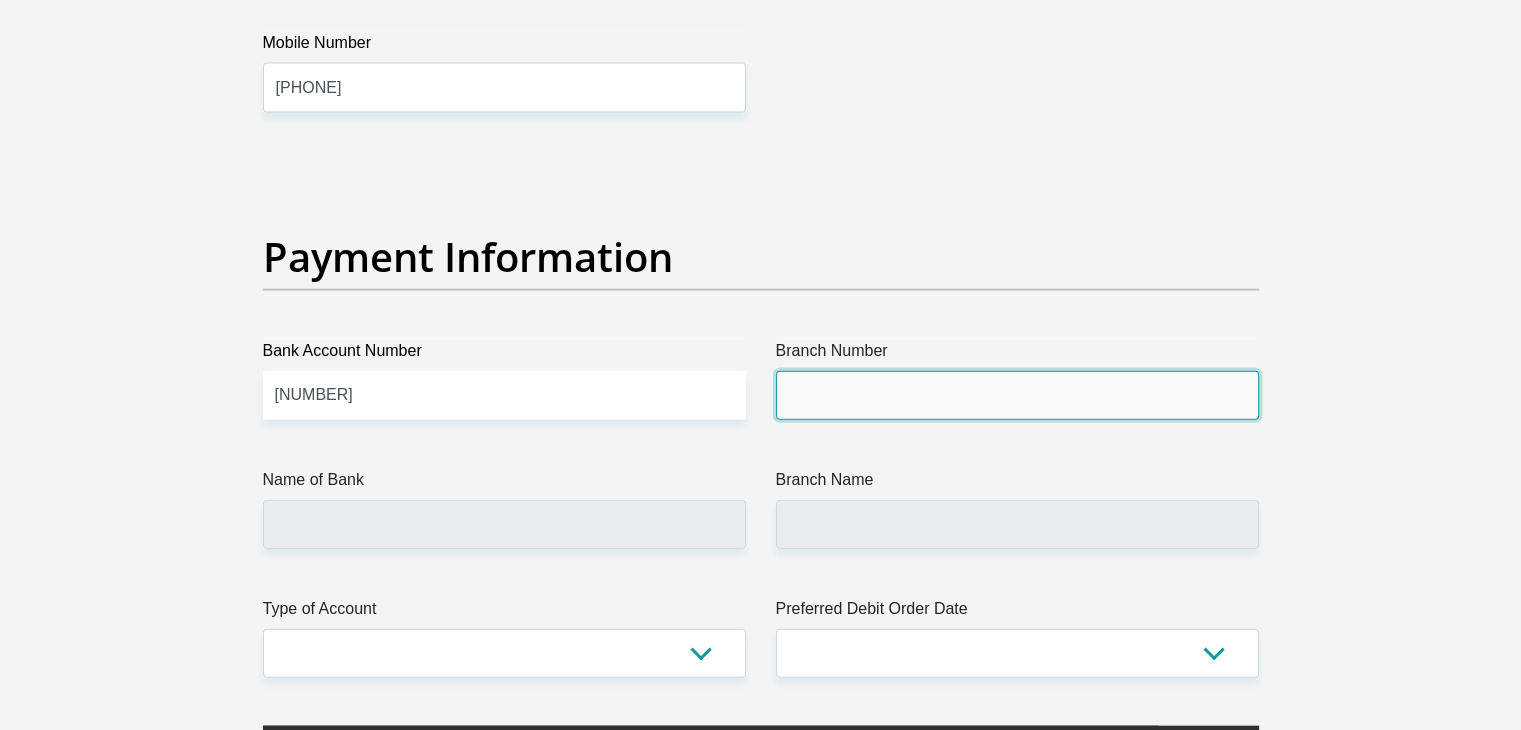click on "Branch Number" at bounding box center (1017, 395) 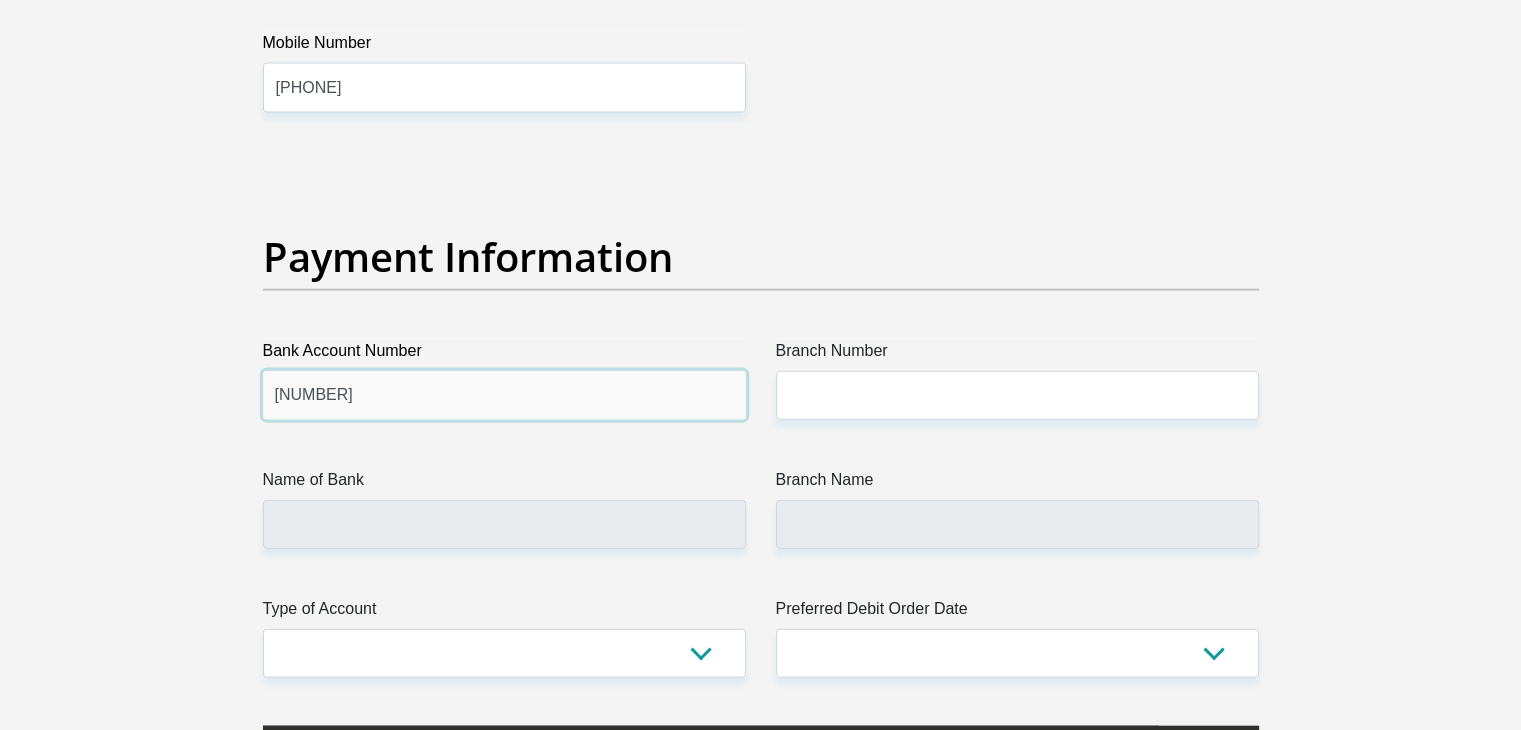 click on "12823484501" at bounding box center [504, 395] 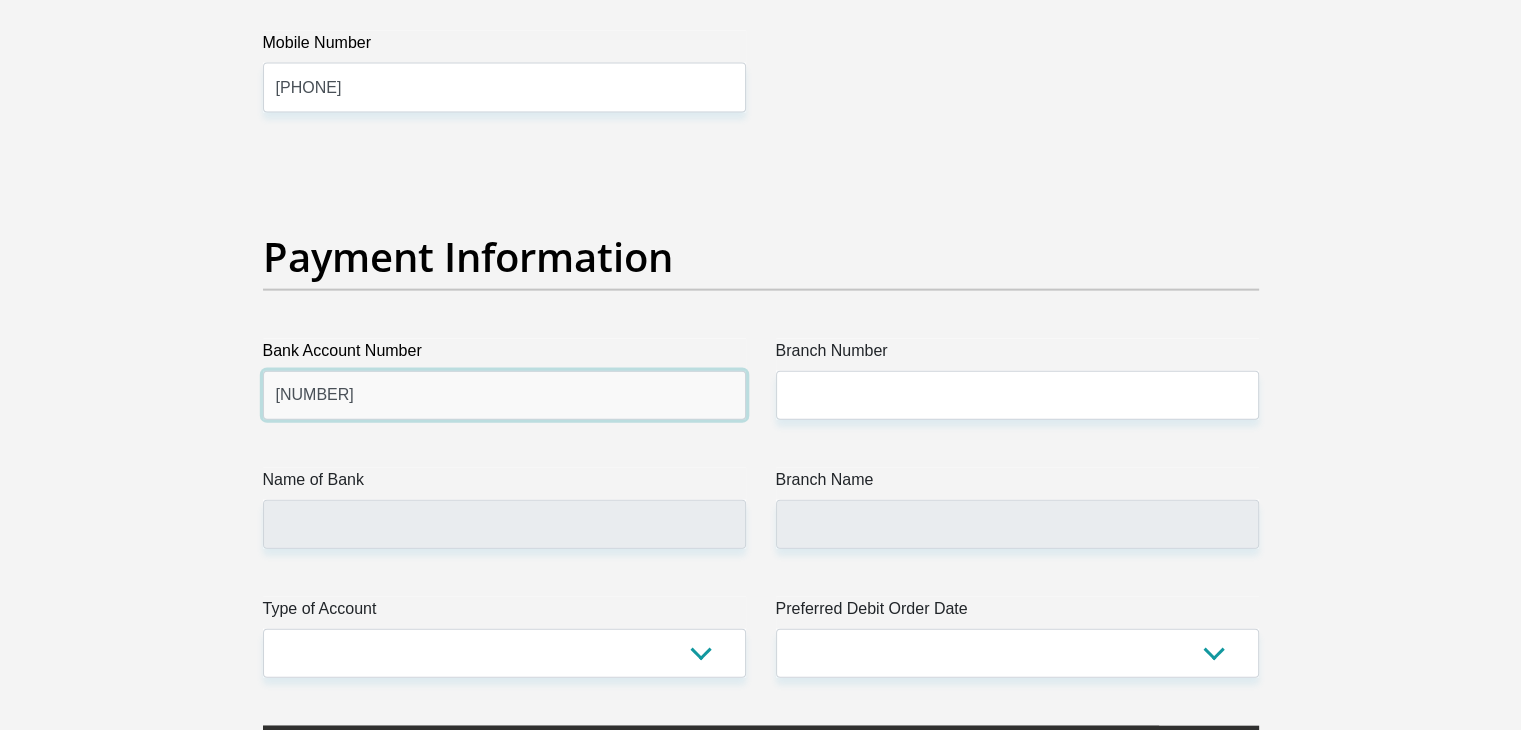 type on "1282348450" 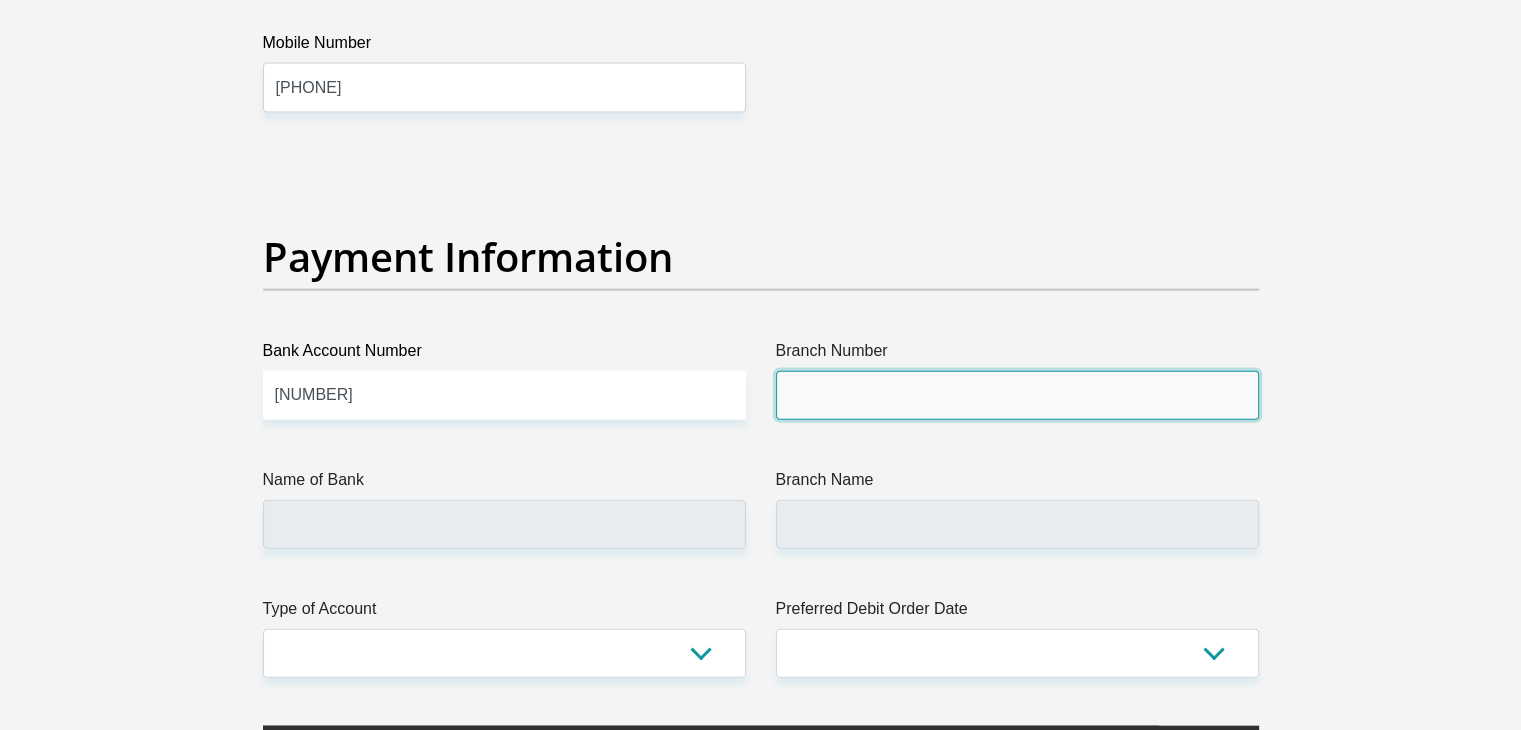 click on "Branch Number" at bounding box center [1017, 395] 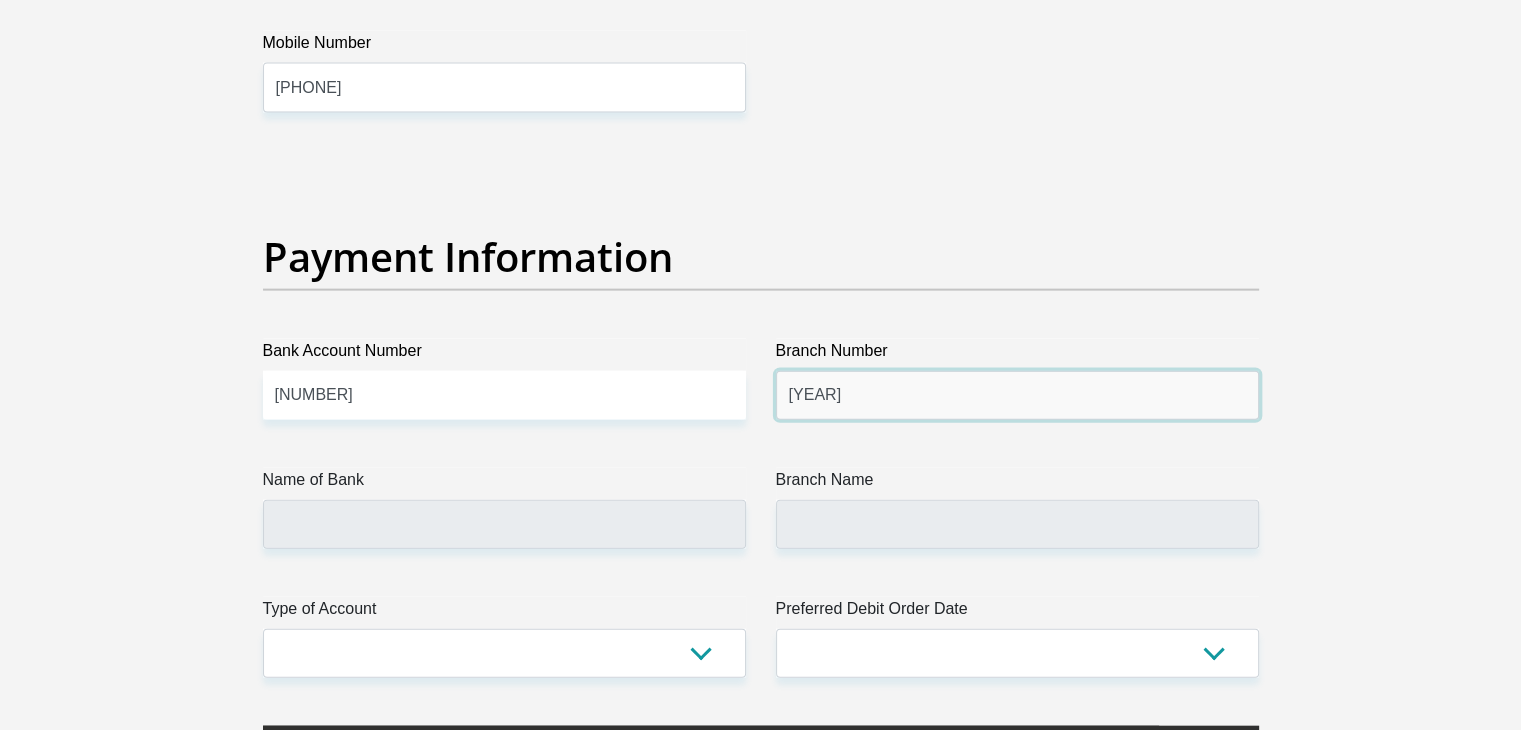 type on "198765" 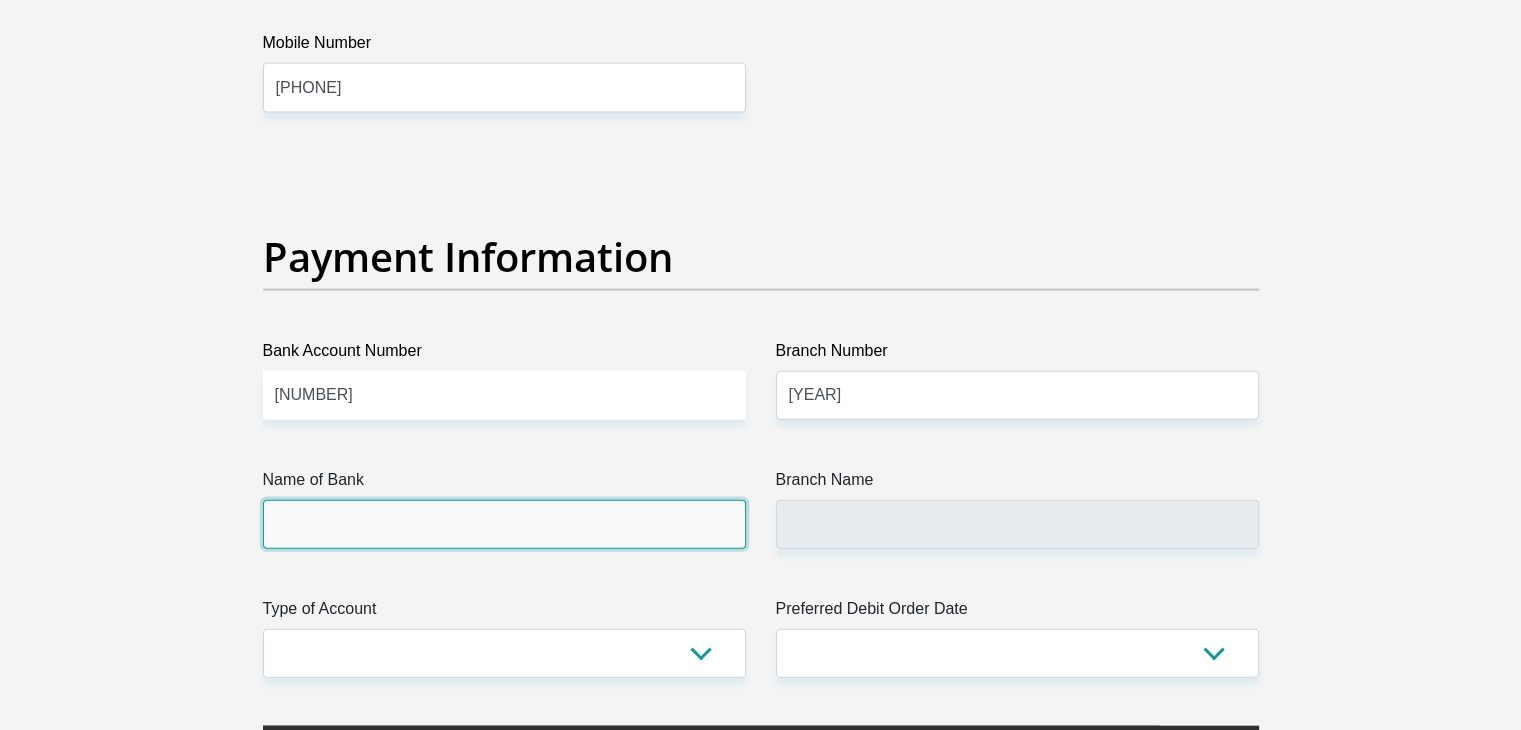 click on "Name of Bank" at bounding box center (504, 524) 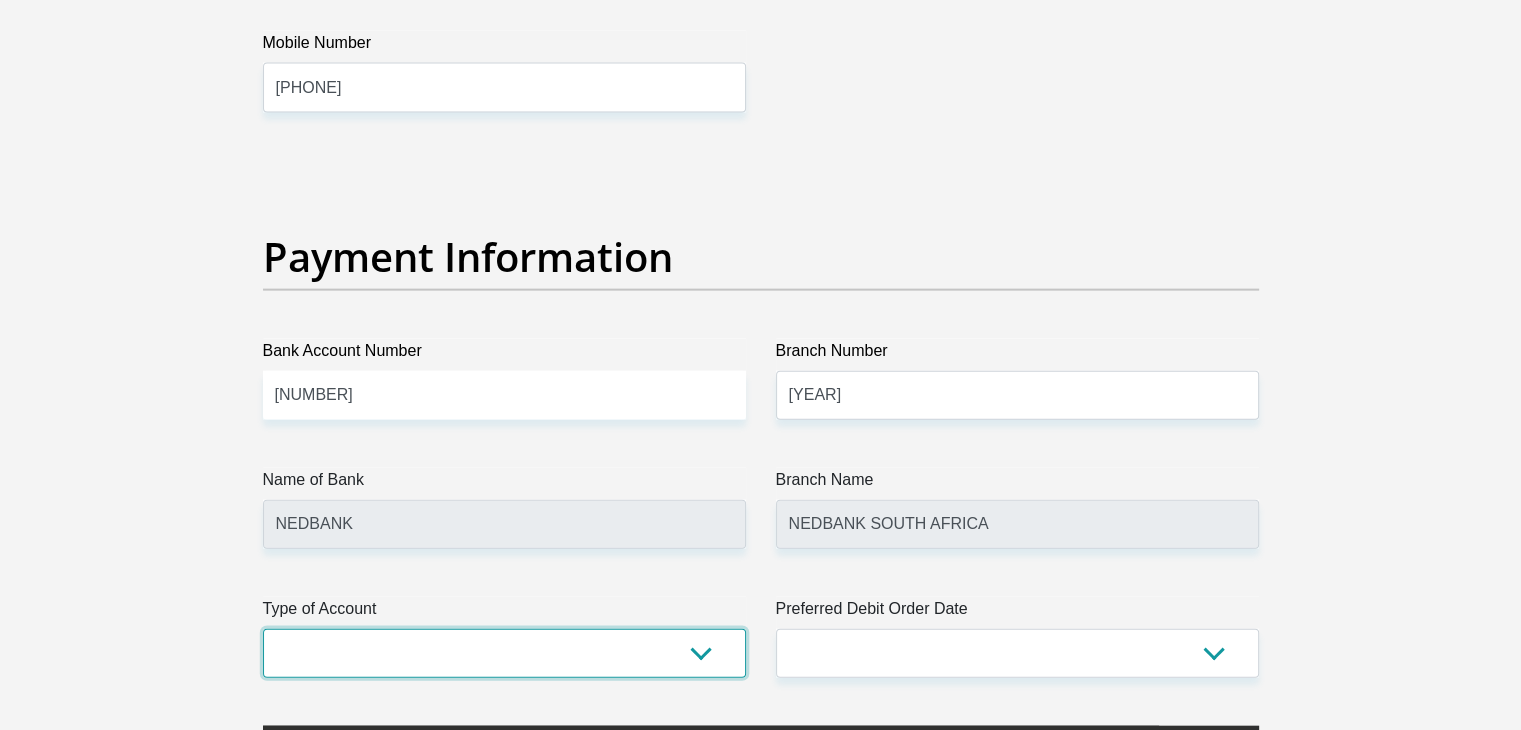 click on "Cheque
Savings" at bounding box center (504, 653) 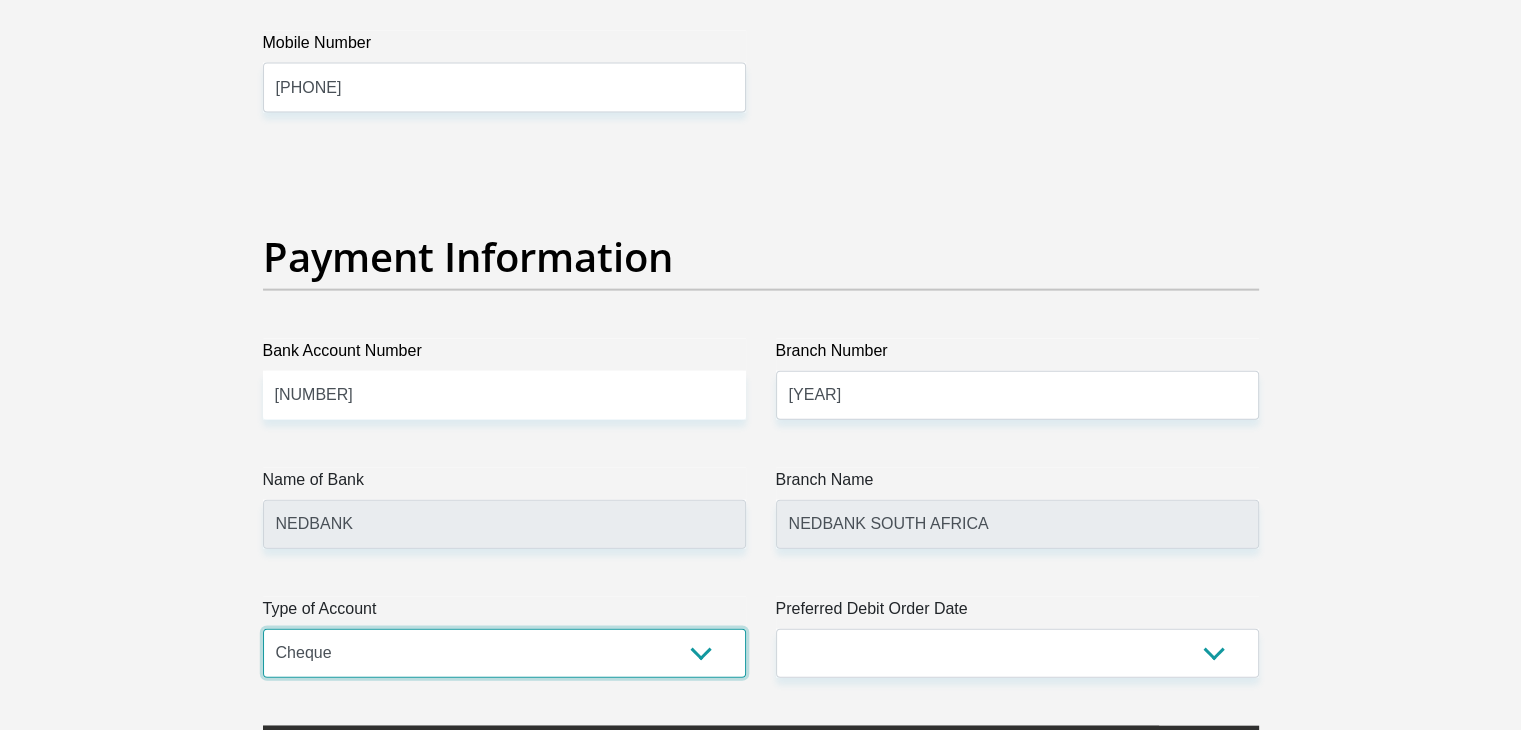 click on "Cheque
Savings" at bounding box center (504, 653) 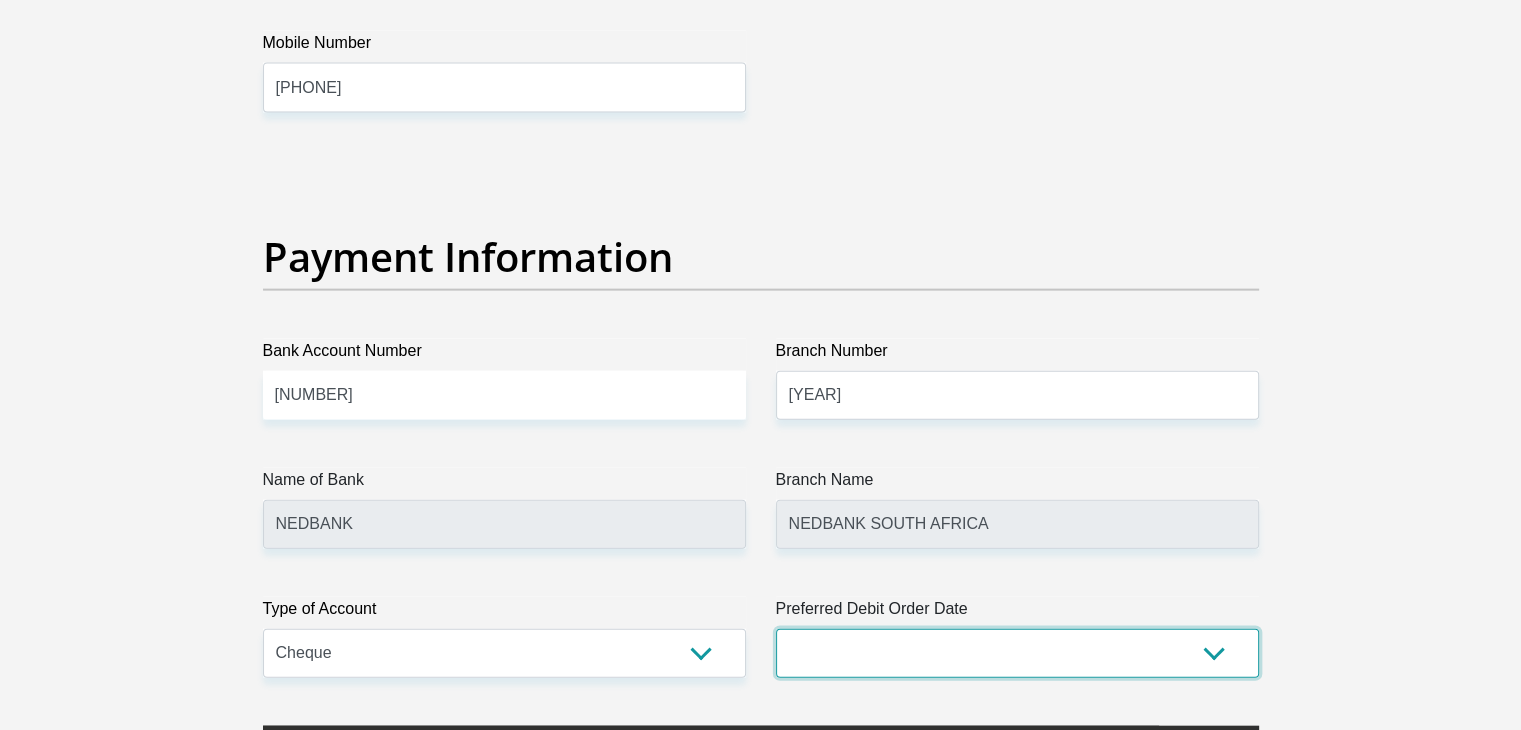 click on "1st
2nd
3rd
4th
5th
7th
18th
19th
20th
21st
22nd
23rd
24th
25th
26th
27th
28th
29th
30th" at bounding box center (1017, 653) 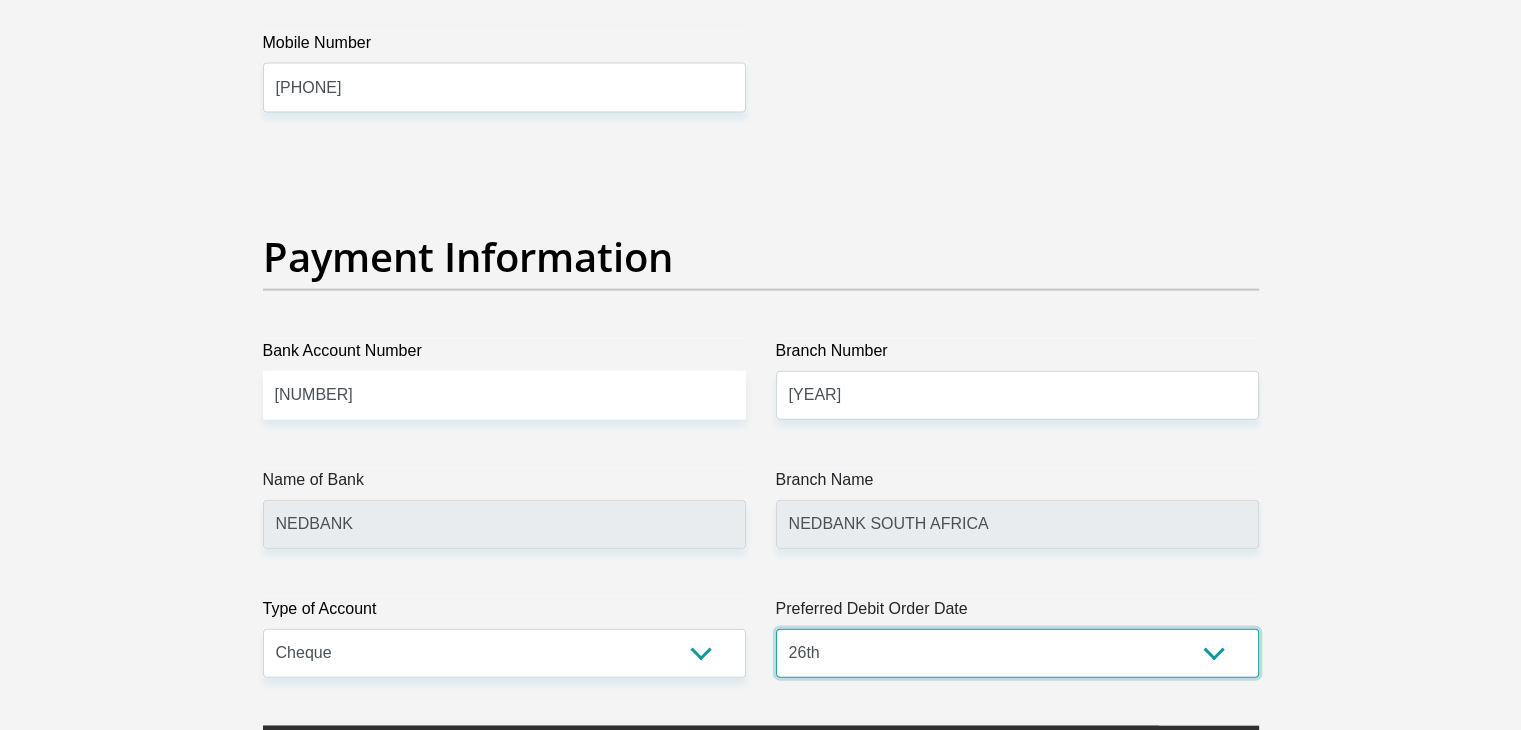 click on "1st
2nd
3rd
4th
5th
7th
18th
19th
20th
21st
22nd
23rd
24th
25th
26th
27th
28th
29th
30th" at bounding box center [1017, 653] 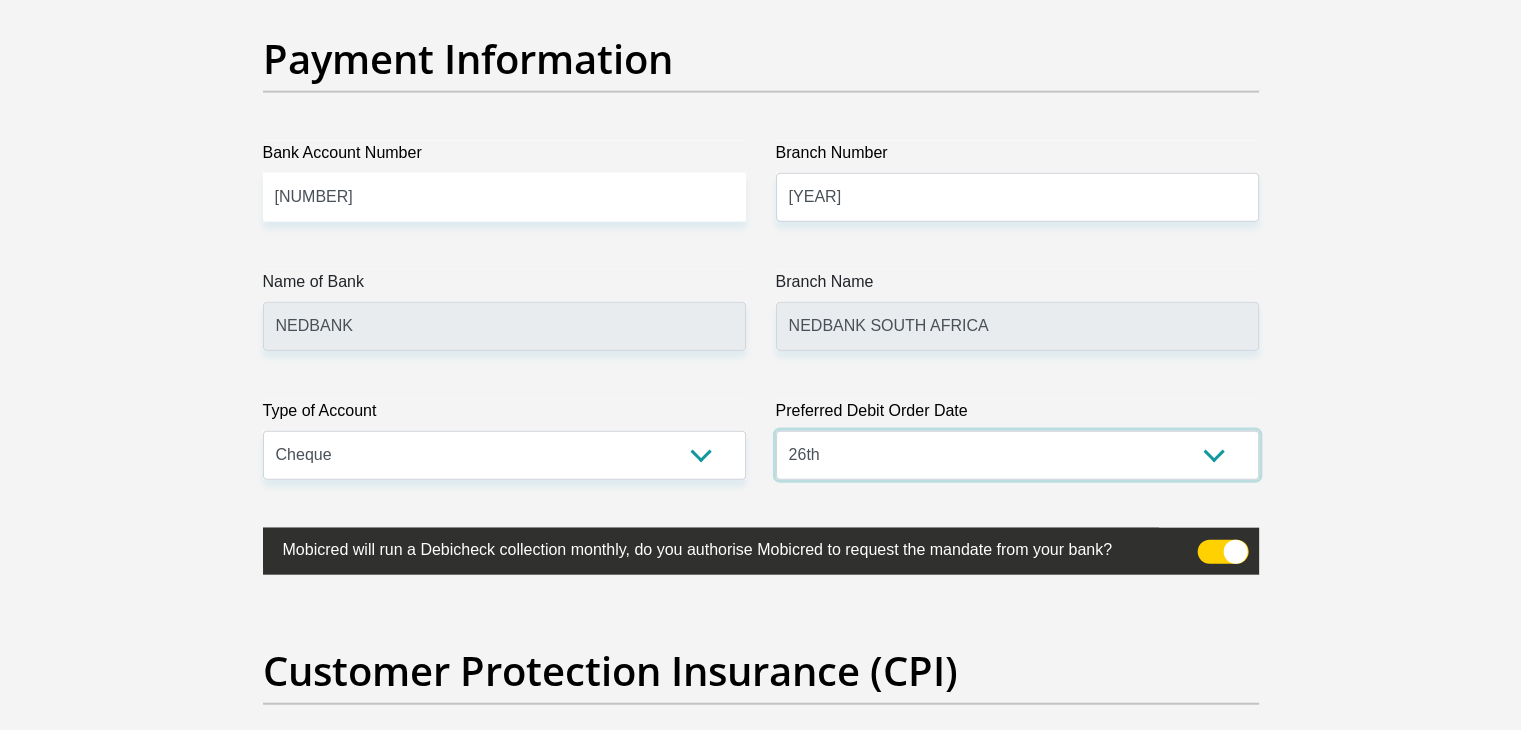 scroll, scrollTop: 4618, scrollLeft: 0, axis: vertical 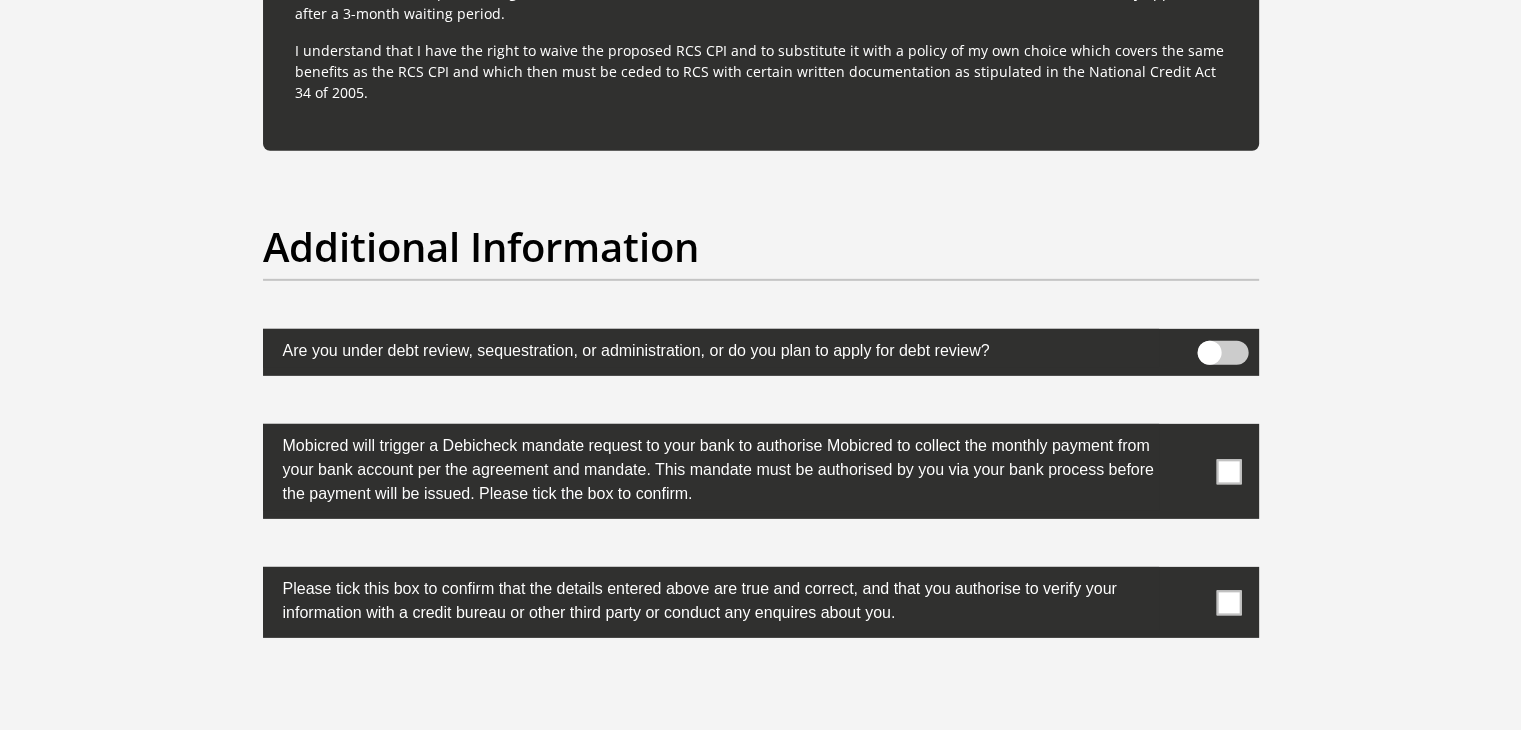 click at bounding box center [1228, 471] 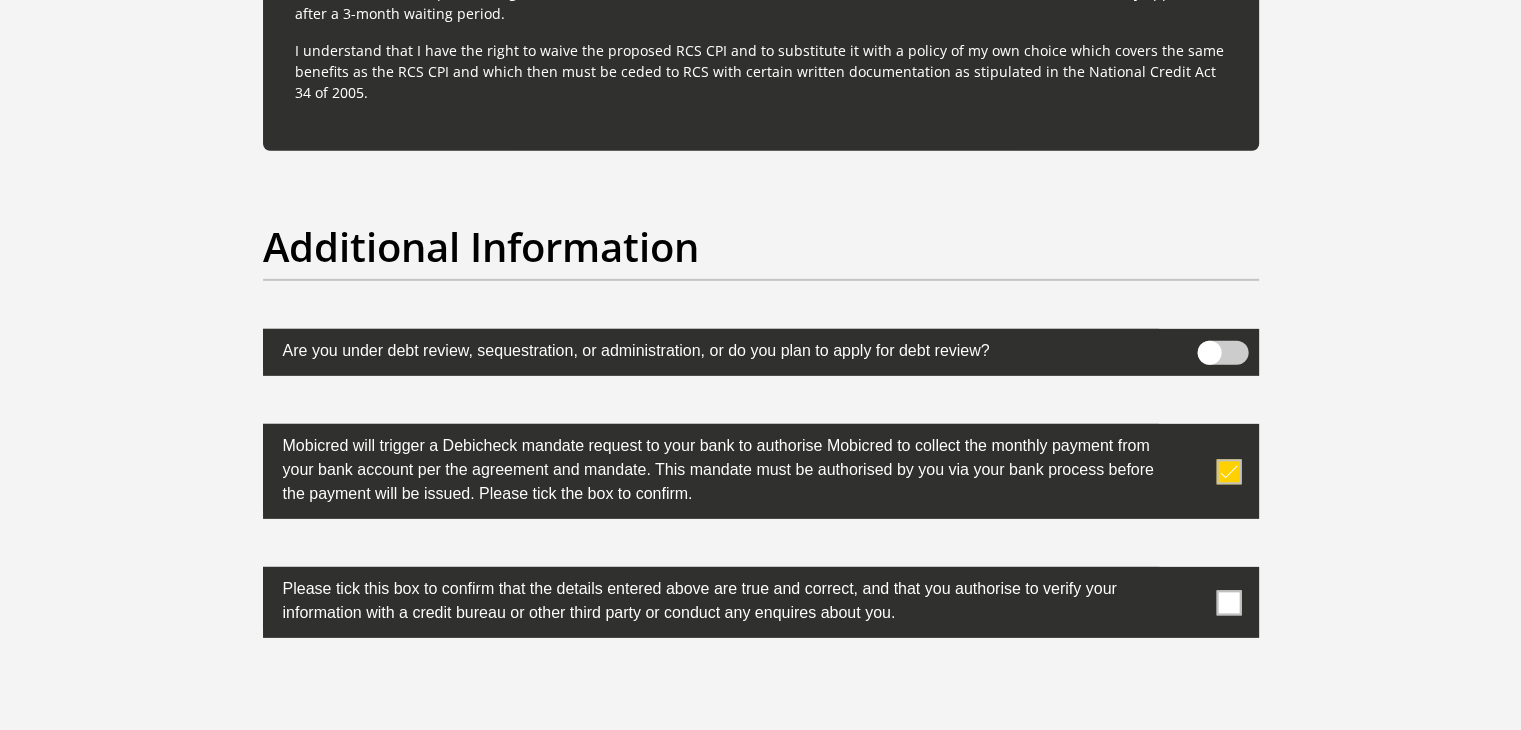 click at bounding box center [1228, 602] 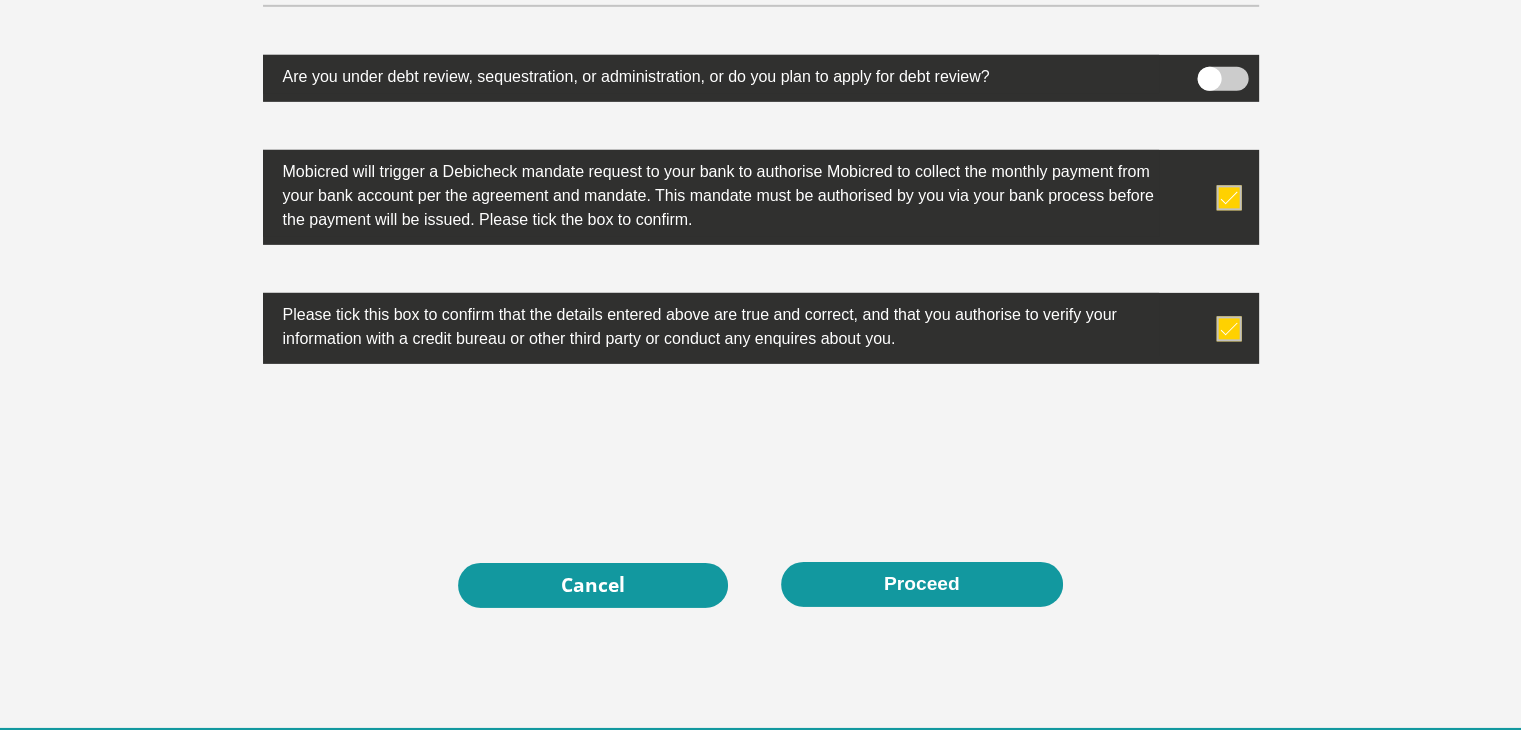 scroll, scrollTop: 6337, scrollLeft: 0, axis: vertical 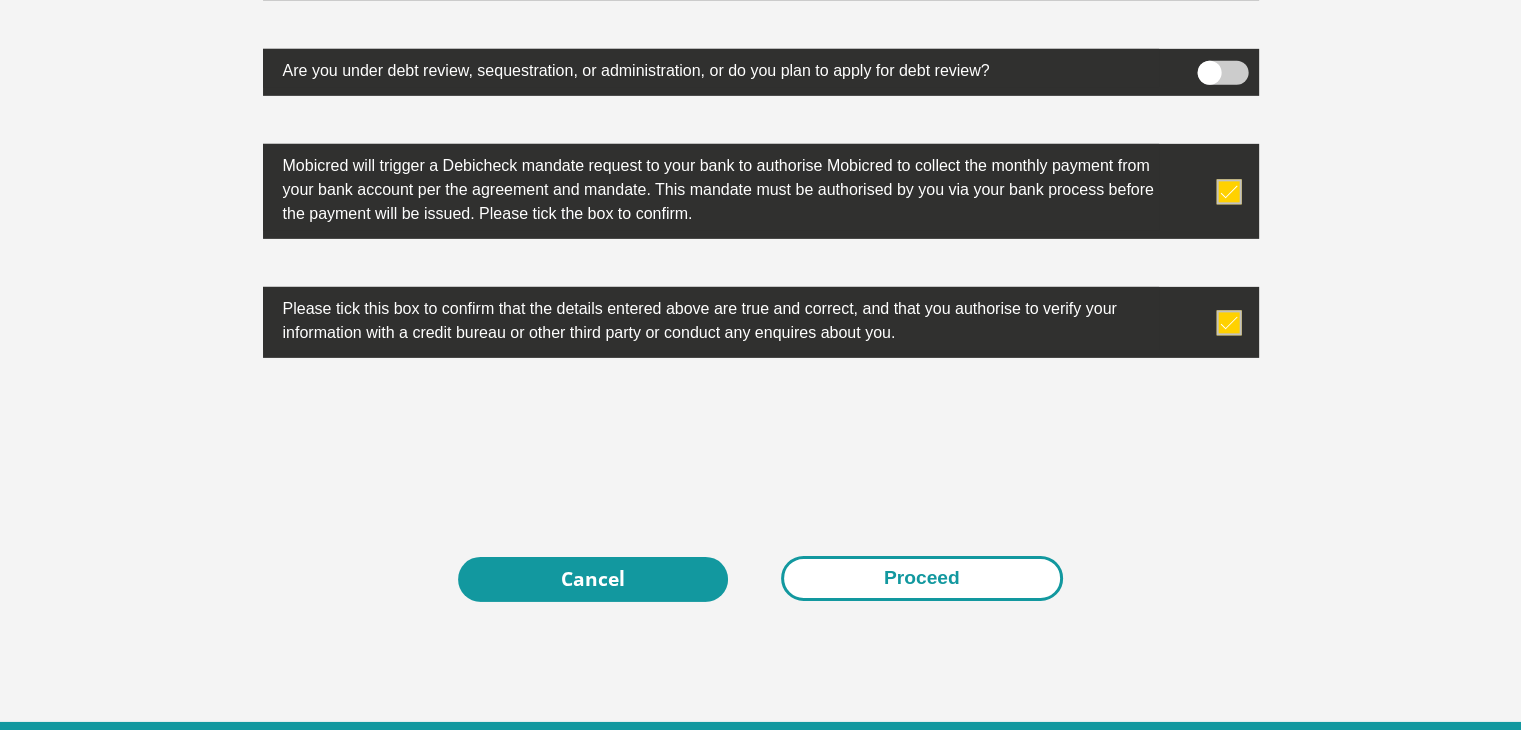 click on "Proceed" at bounding box center [922, 578] 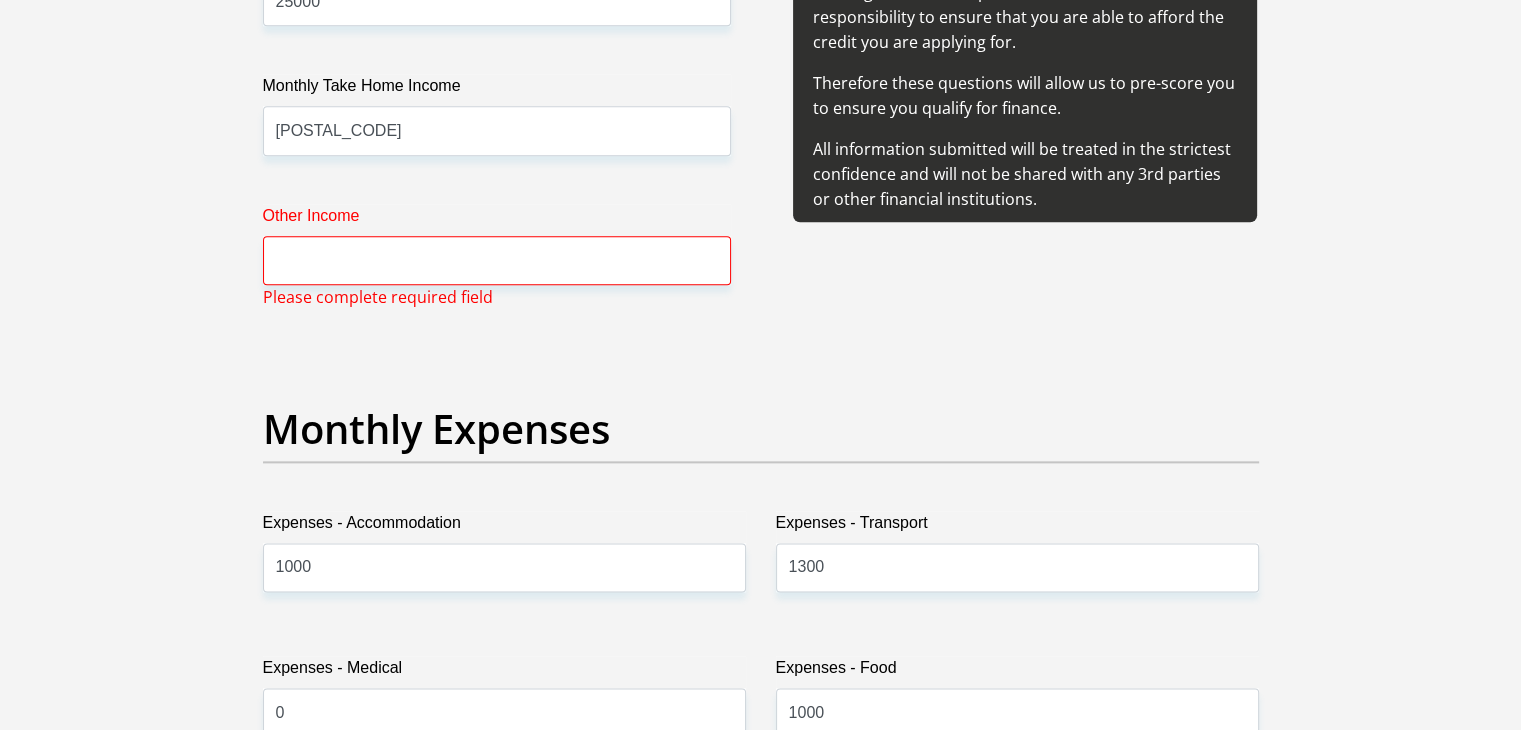 scroll, scrollTop: 2484, scrollLeft: 0, axis: vertical 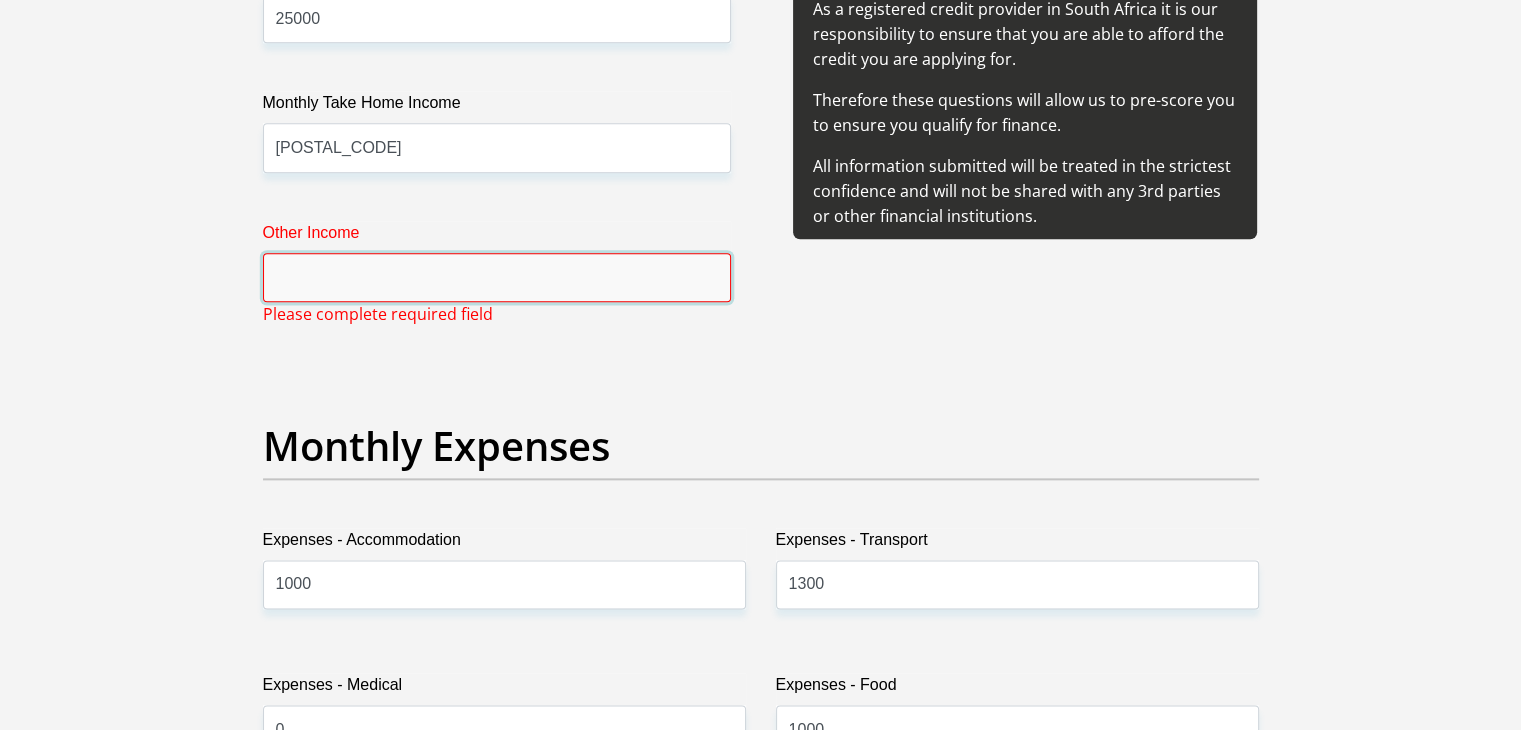 click on "Other Income" at bounding box center [497, 277] 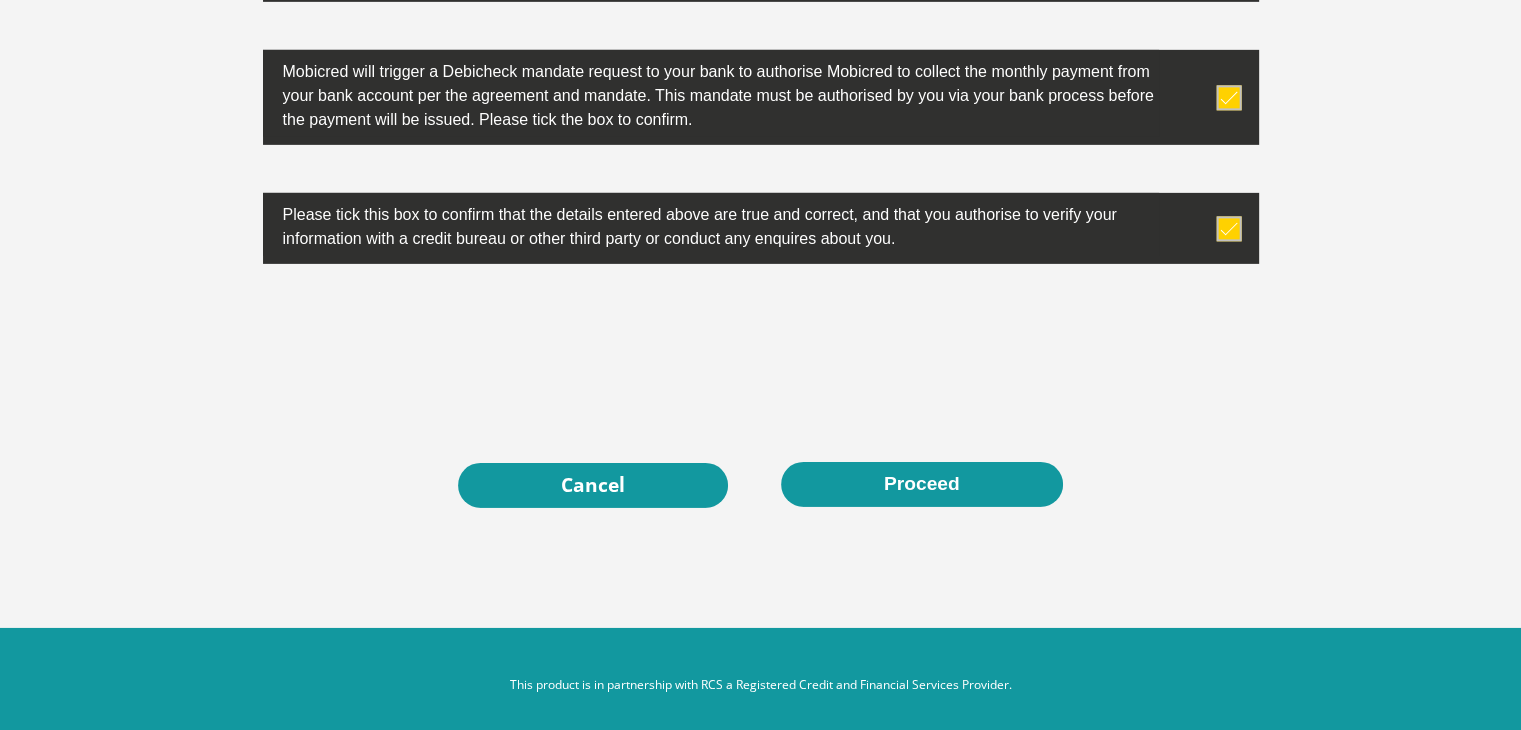 scroll, scrollTop: 6441, scrollLeft: 0, axis: vertical 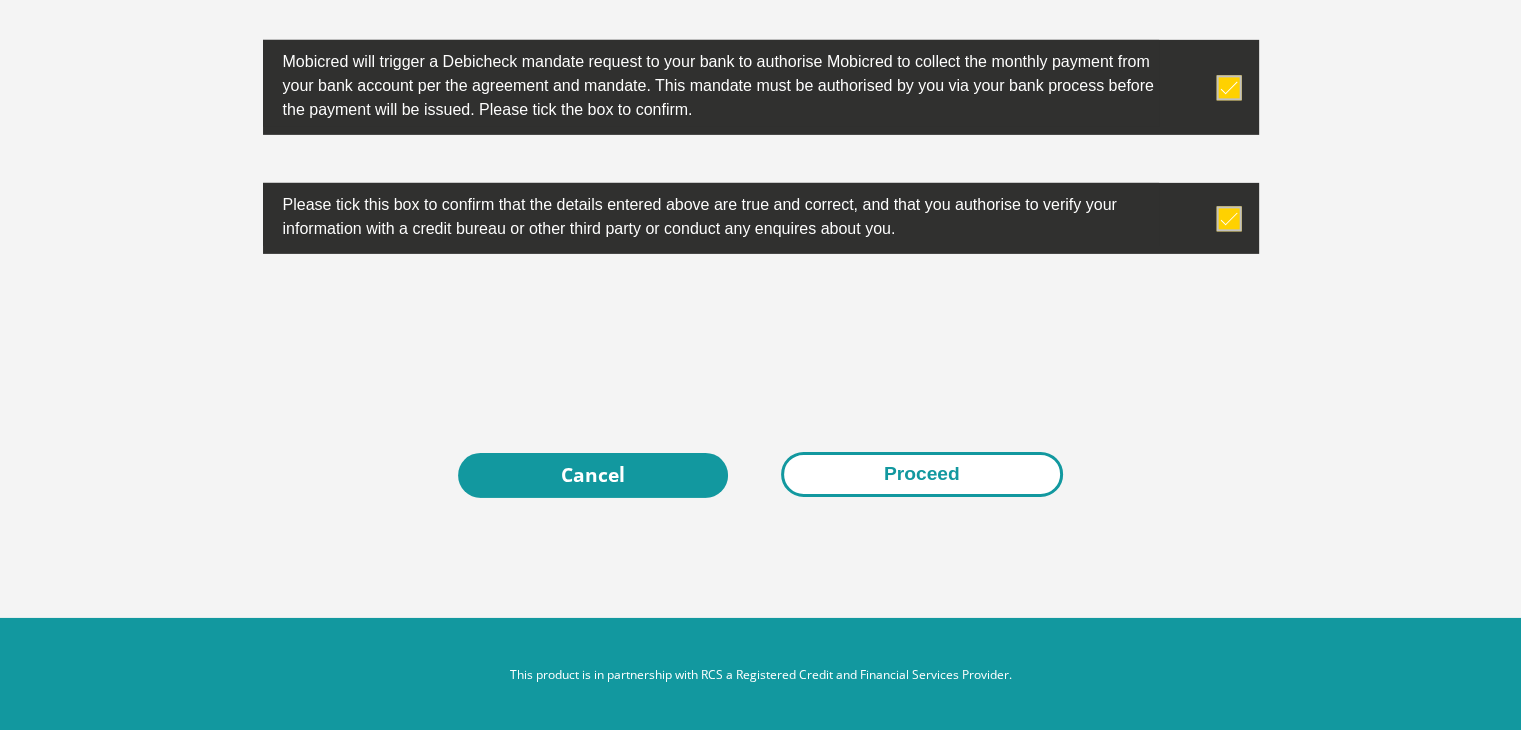 type on "0" 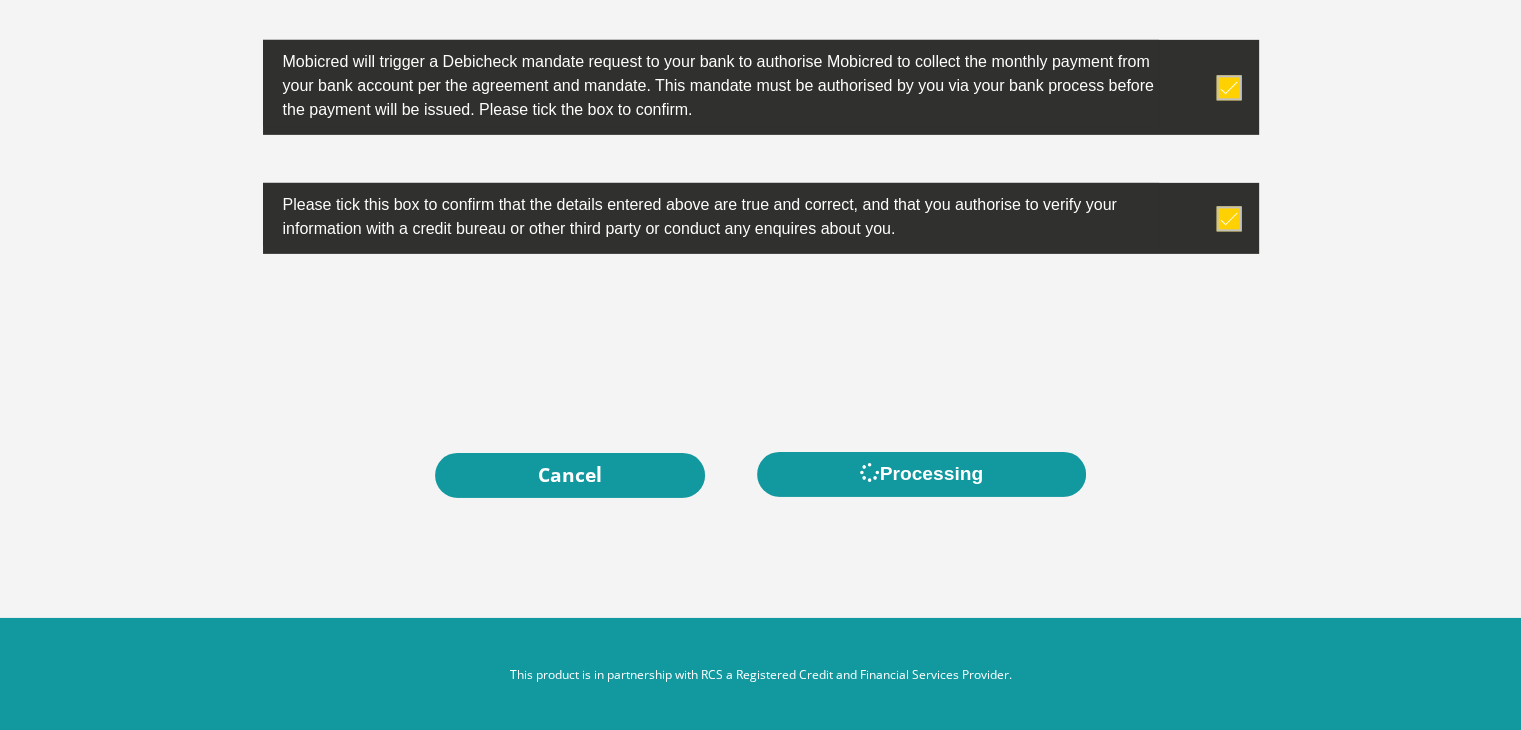 scroll, scrollTop: 0, scrollLeft: 0, axis: both 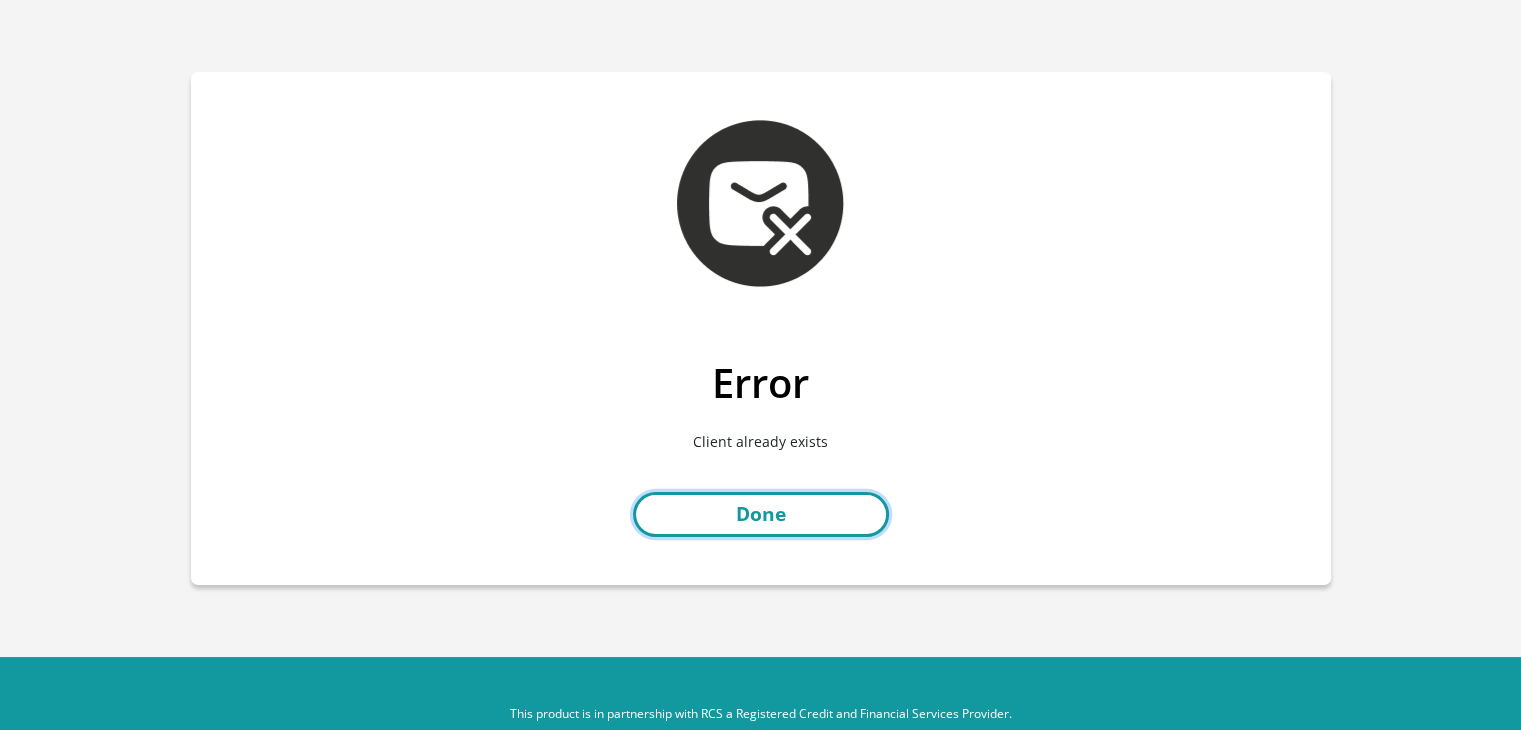 click on "Done" at bounding box center (761, 514) 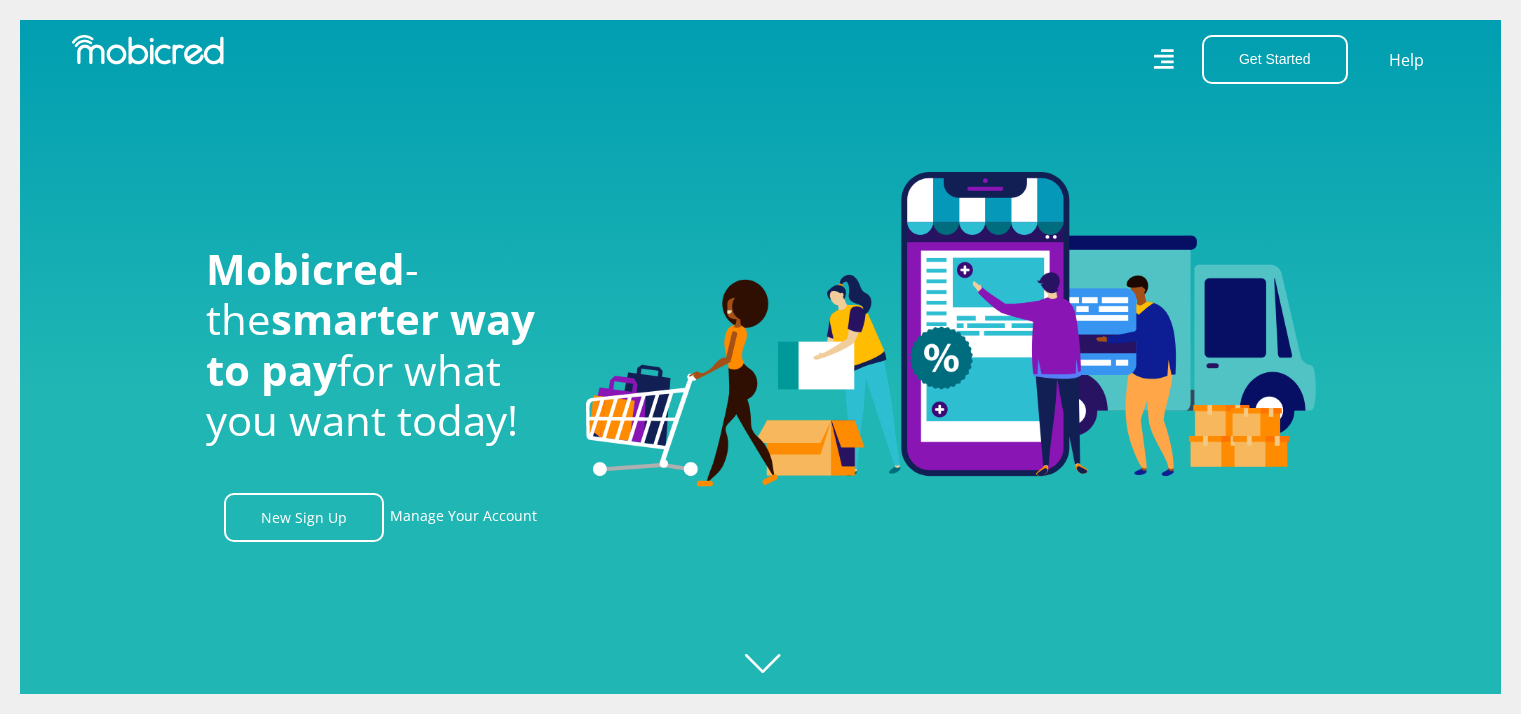 scroll, scrollTop: 0, scrollLeft: 0, axis: both 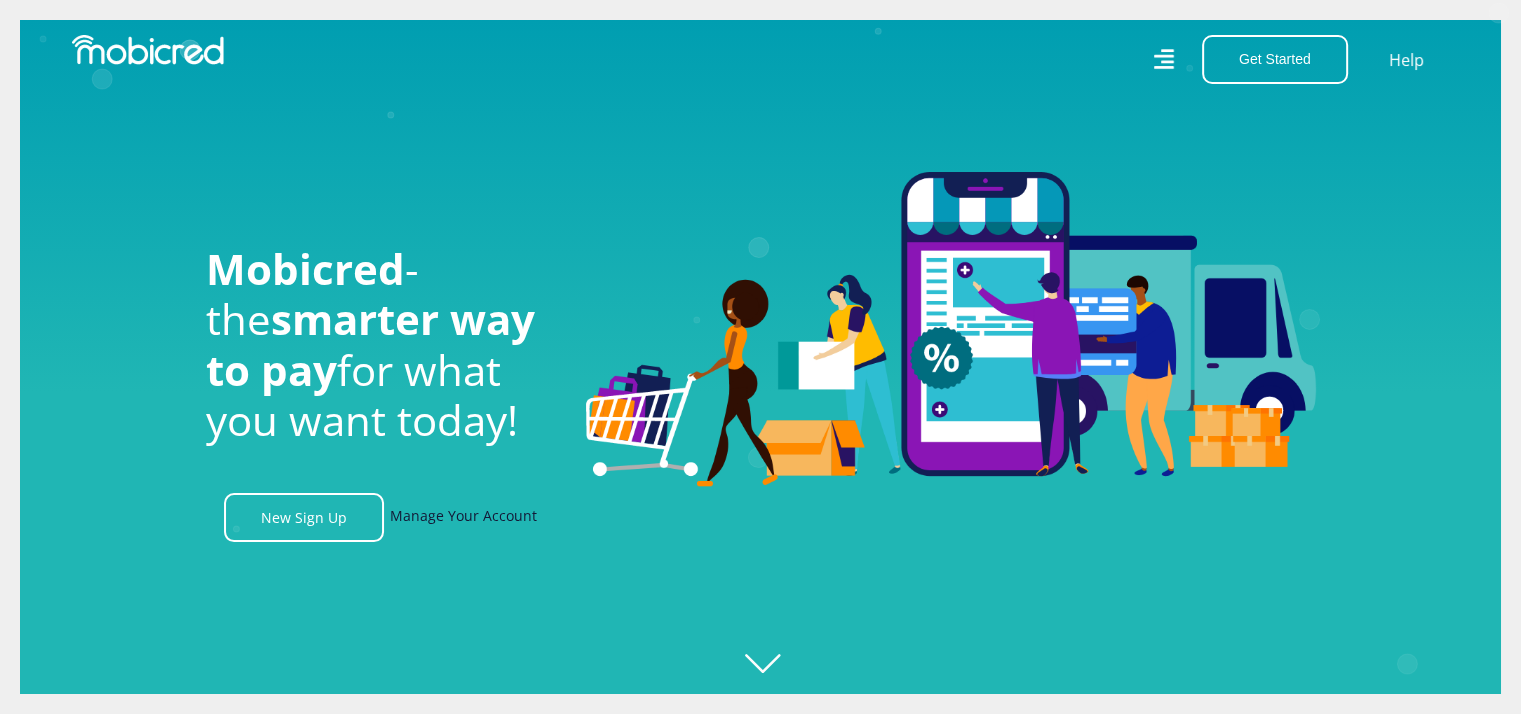 click on "Manage Your Account" at bounding box center [463, 517] 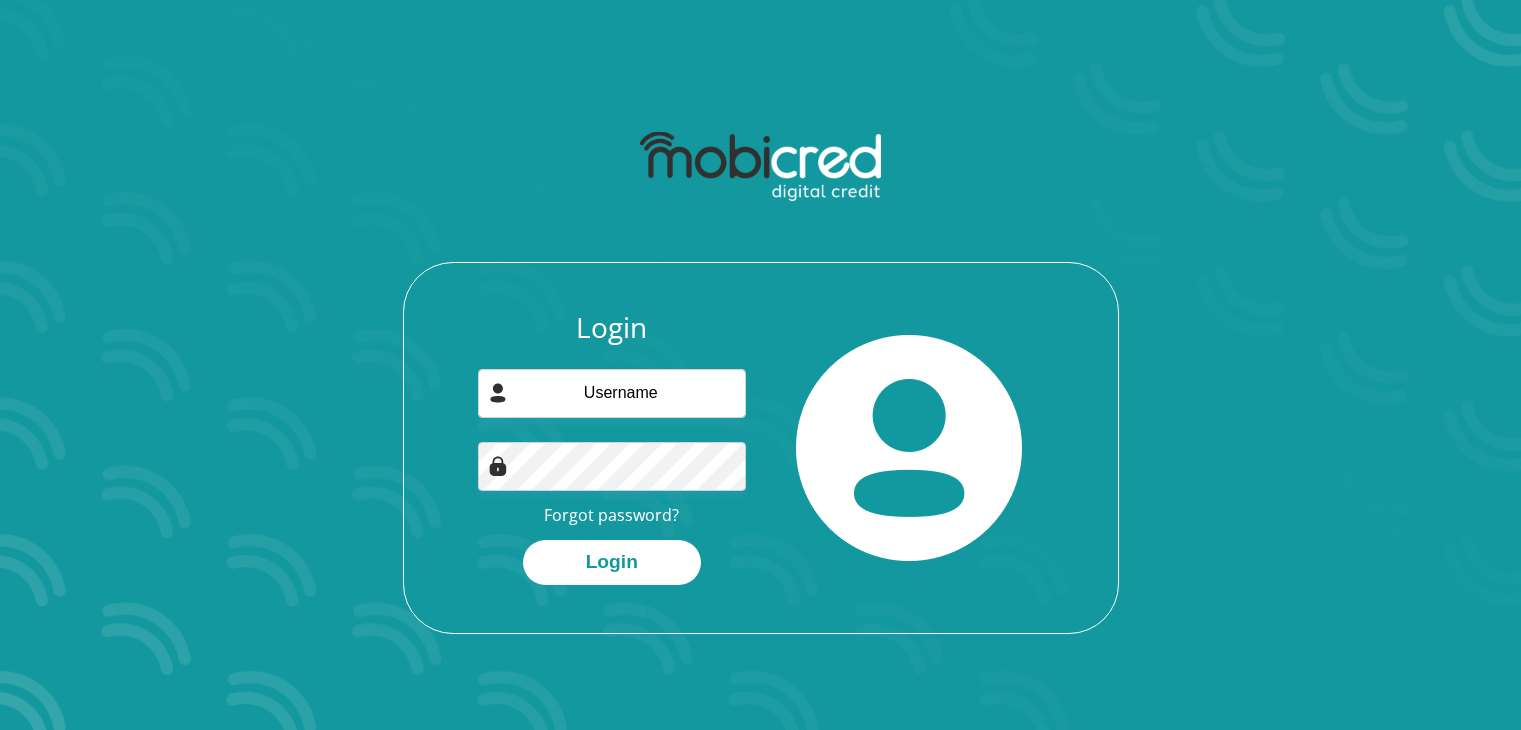 scroll, scrollTop: 0, scrollLeft: 0, axis: both 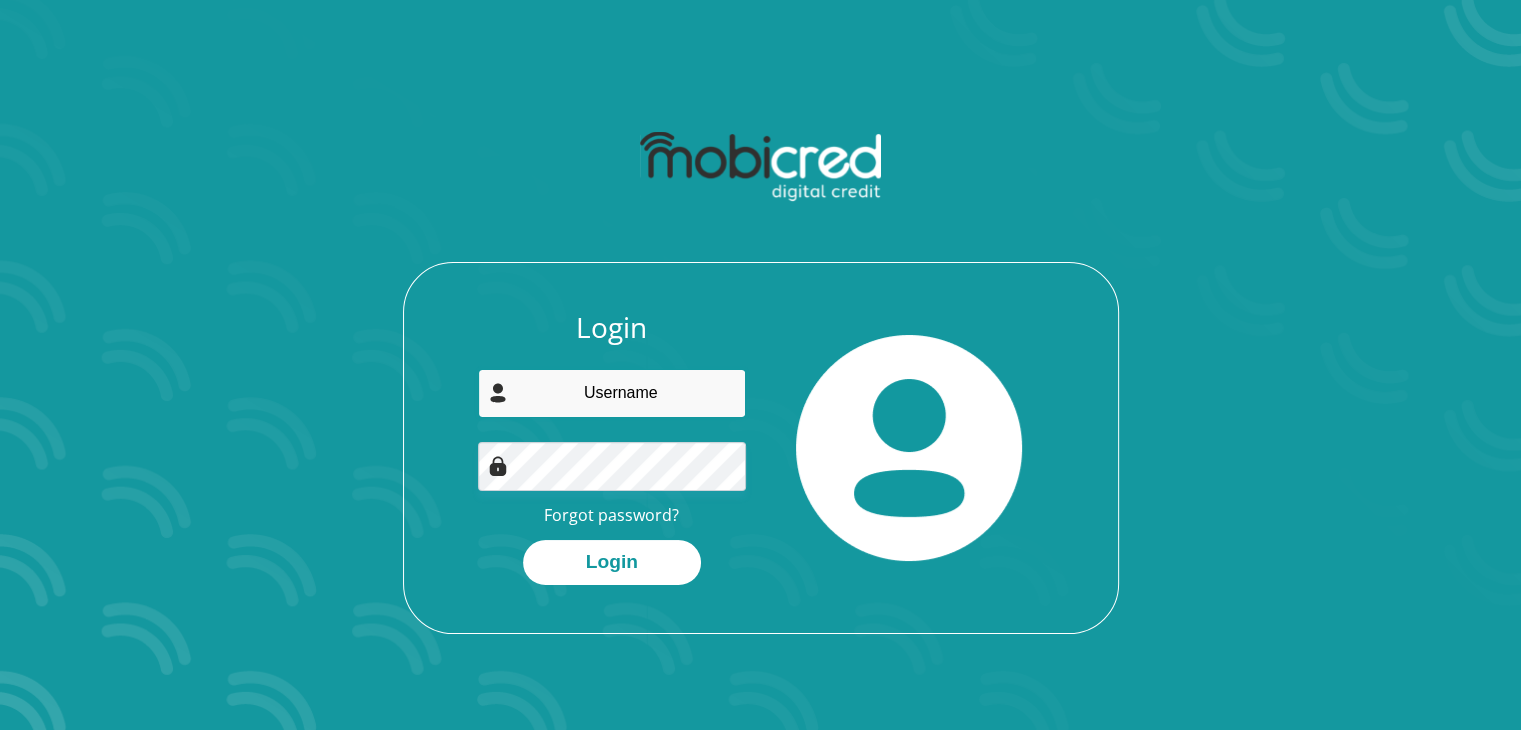 click at bounding box center (612, 393) 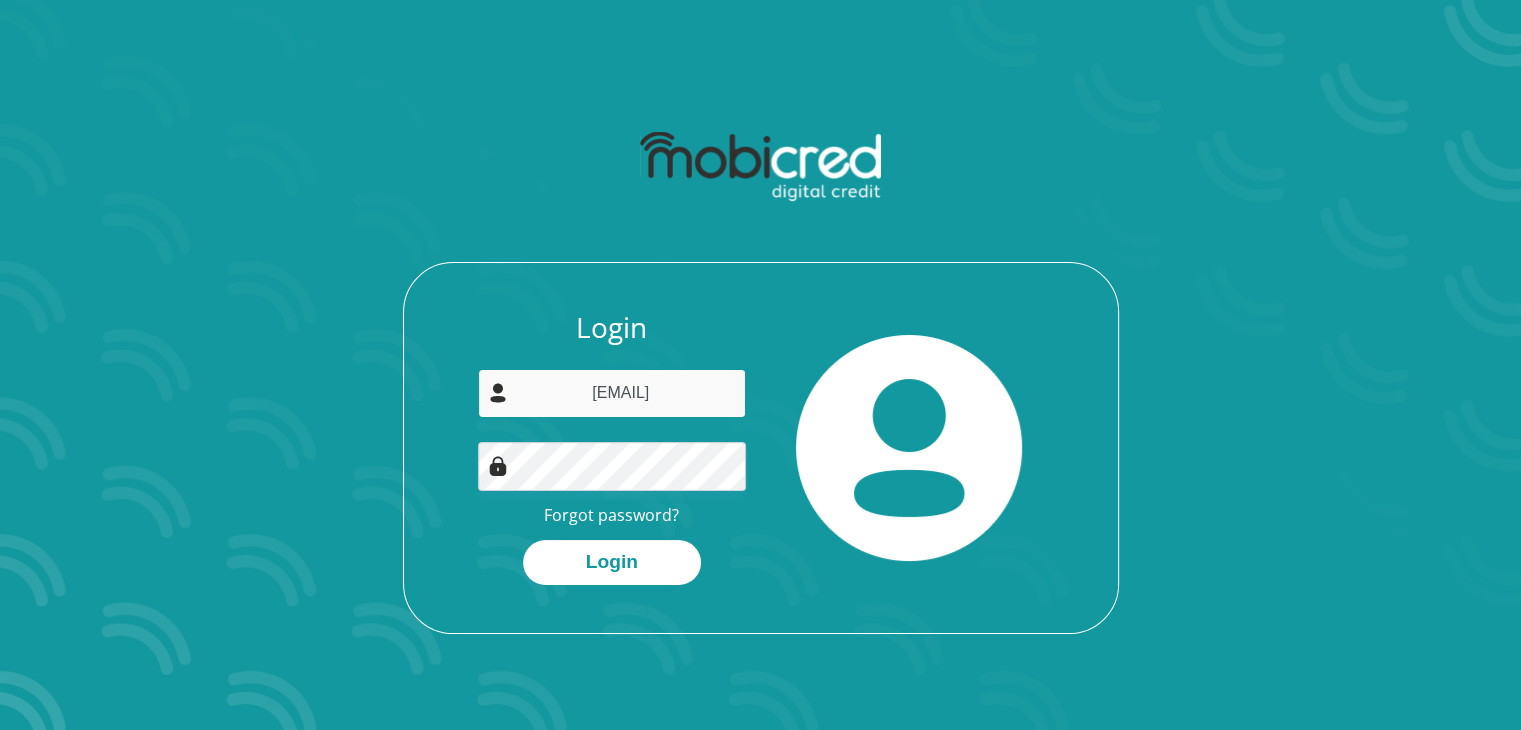 type on "[EMAIL]" 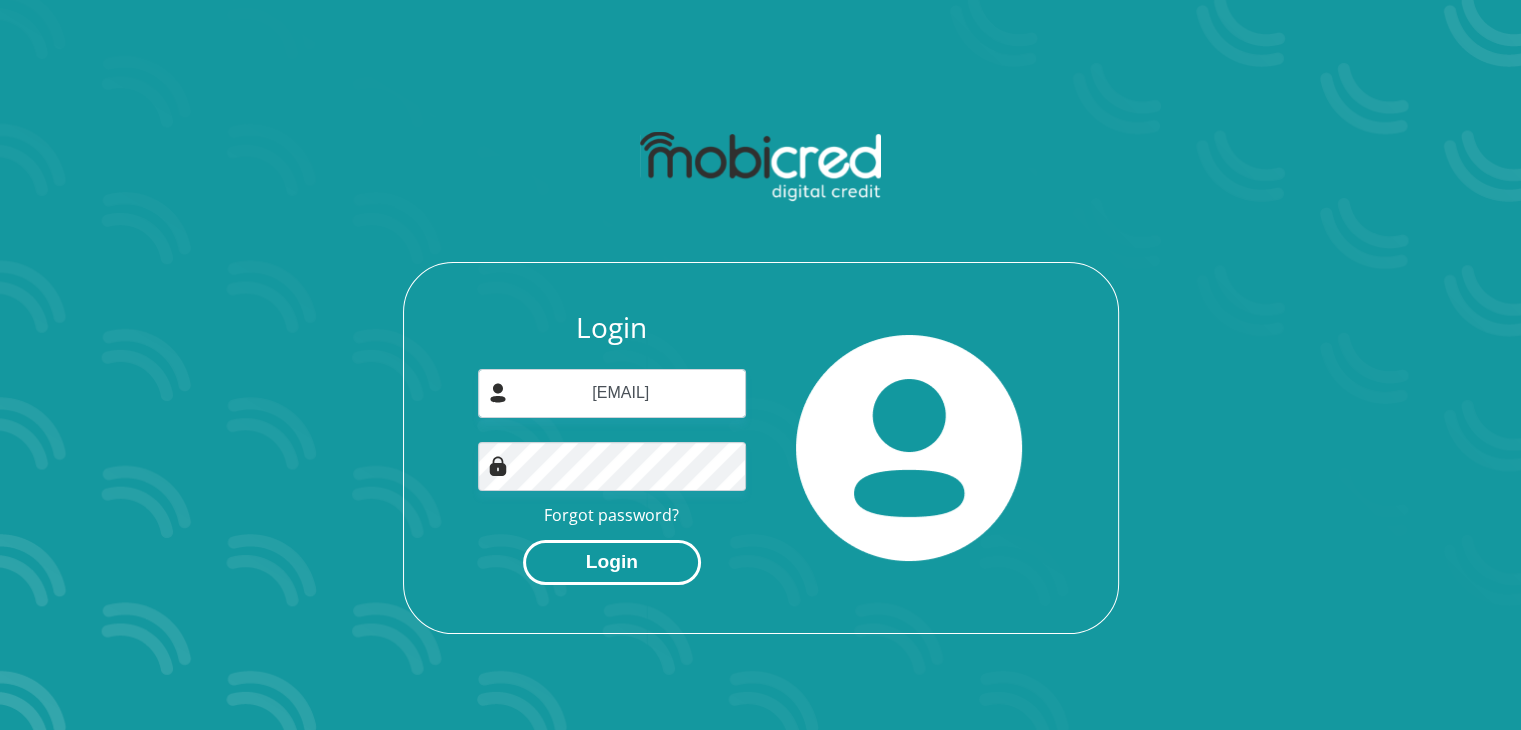 click on "Login" at bounding box center [612, 562] 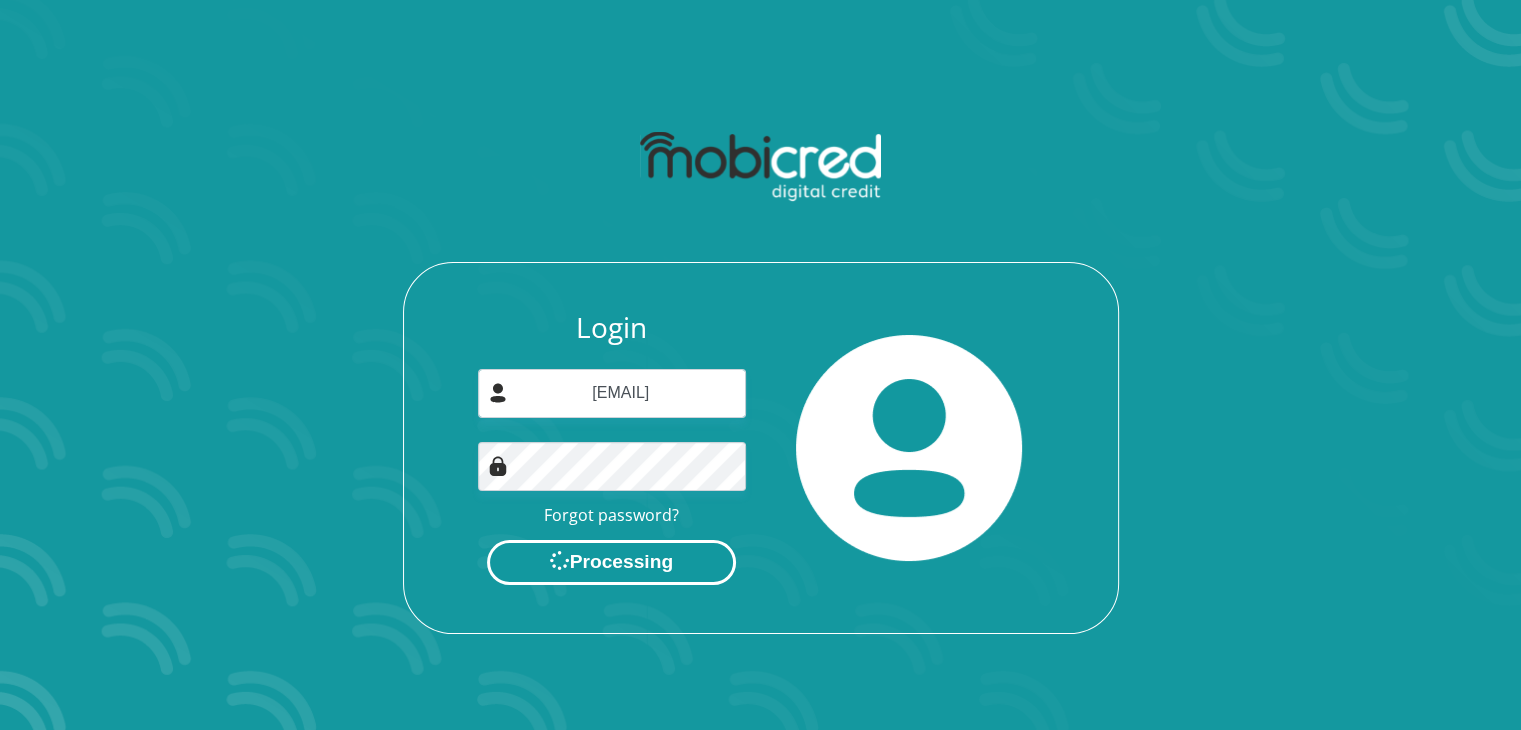 scroll, scrollTop: 0, scrollLeft: 0, axis: both 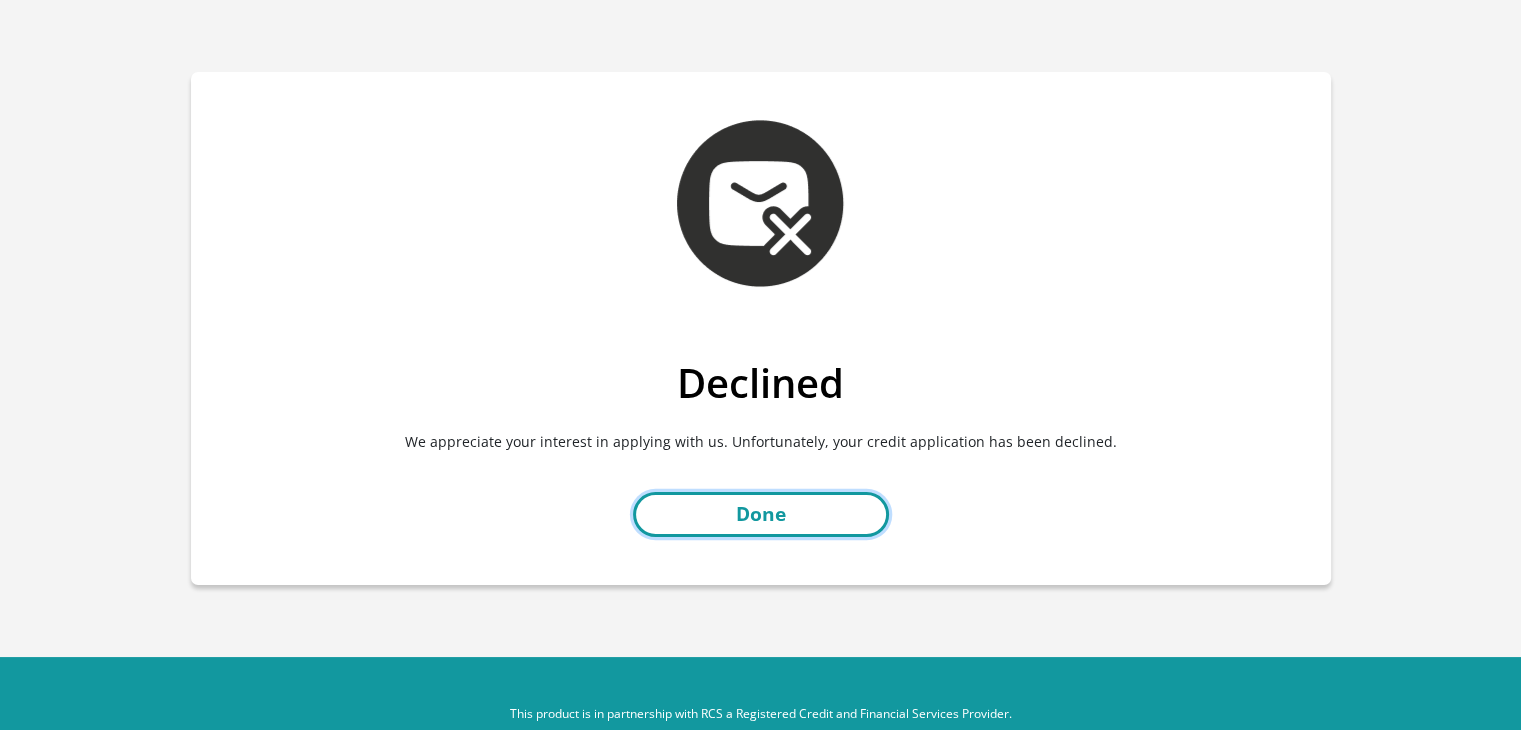 click on "Done" at bounding box center [761, 514] 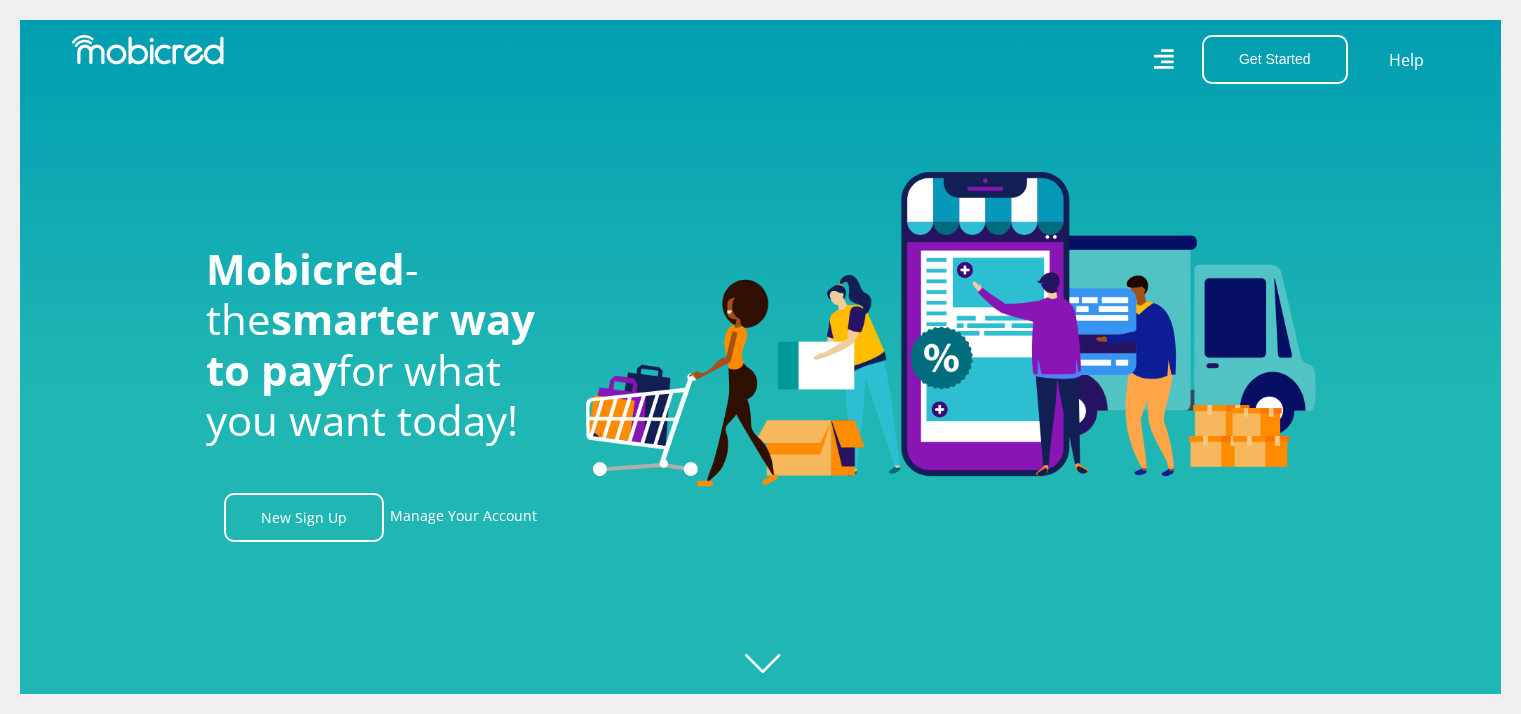 scroll, scrollTop: 0, scrollLeft: 0, axis: both 